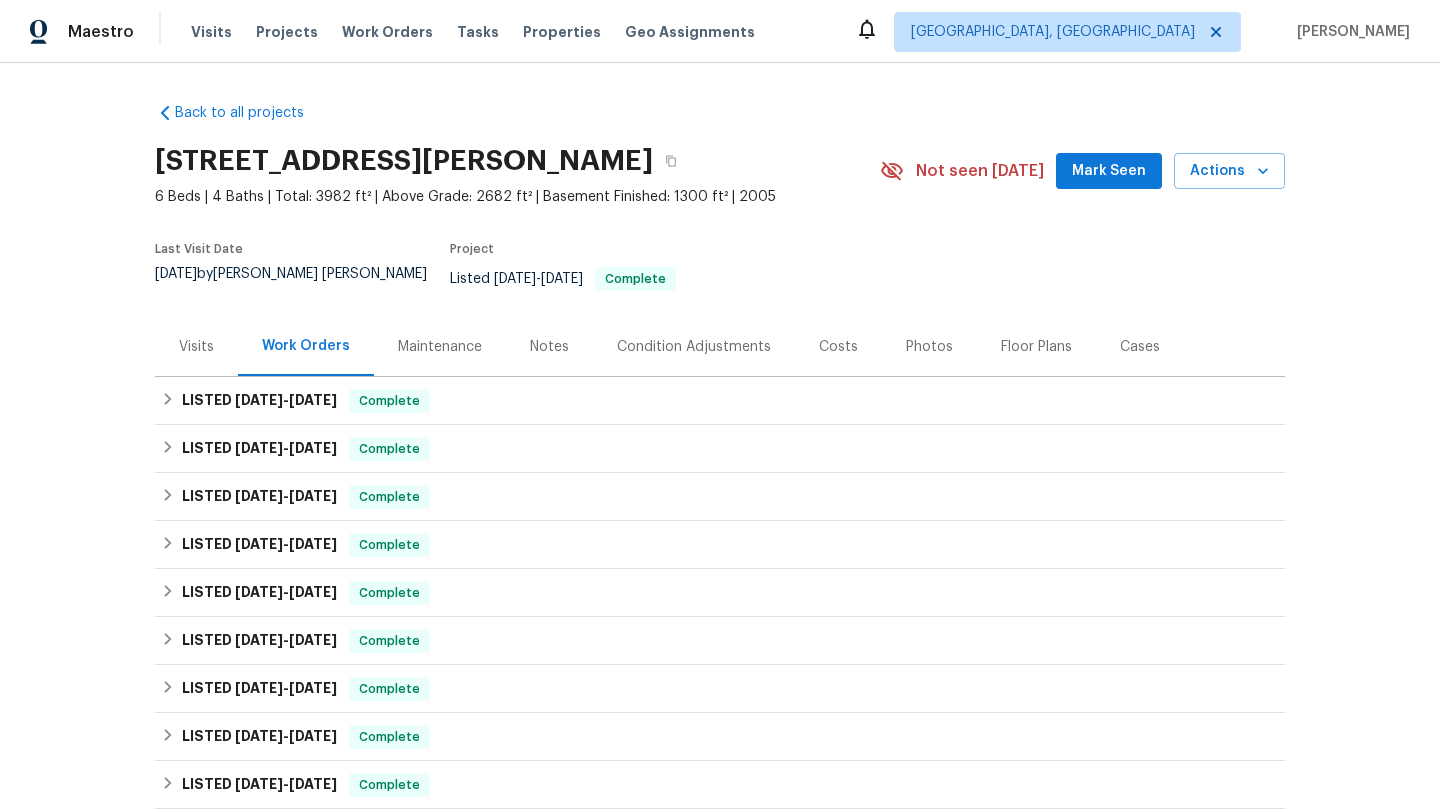 scroll, scrollTop: 0, scrollLeft: 0, axis: both 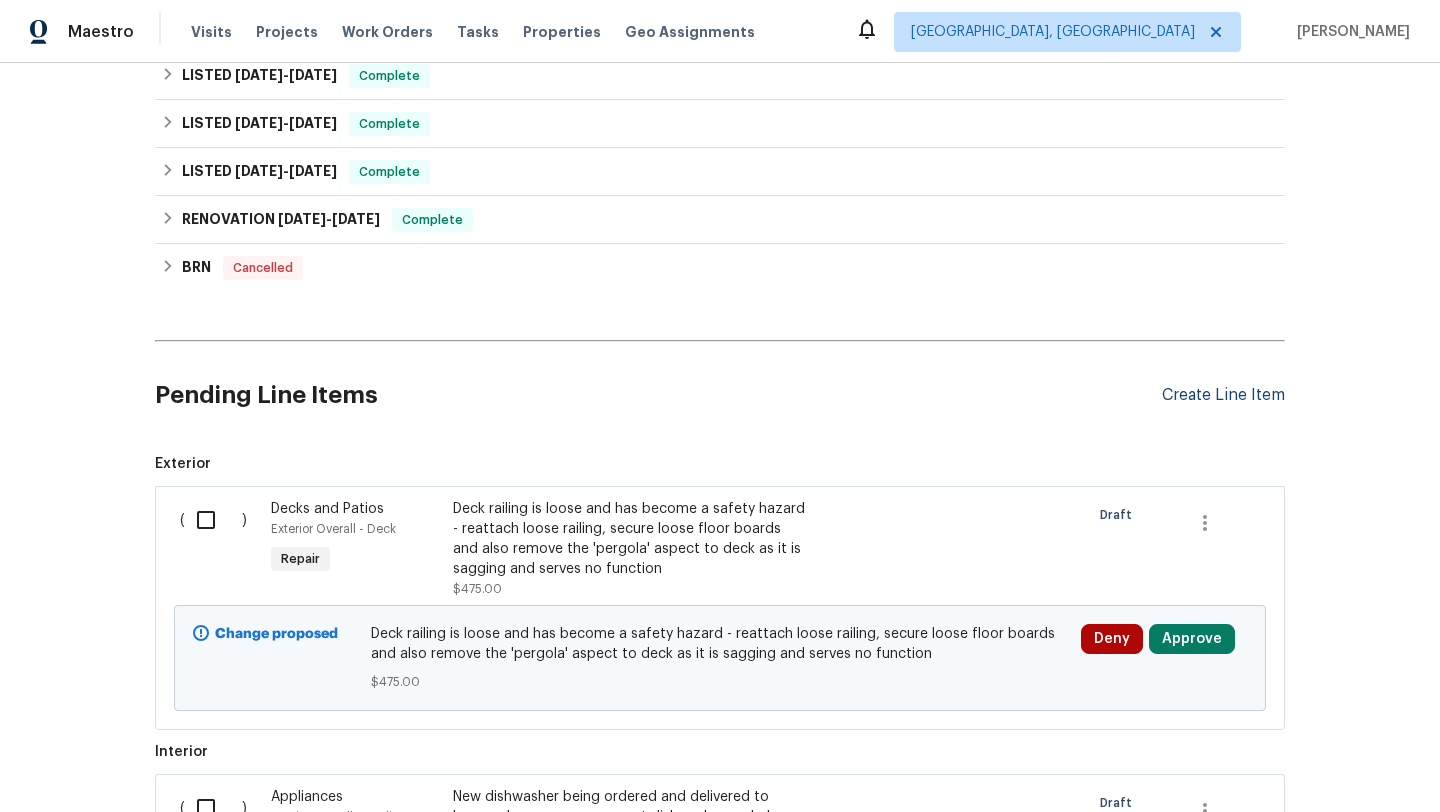 click on "Create Line Item" at bounding box center (1223, 395) 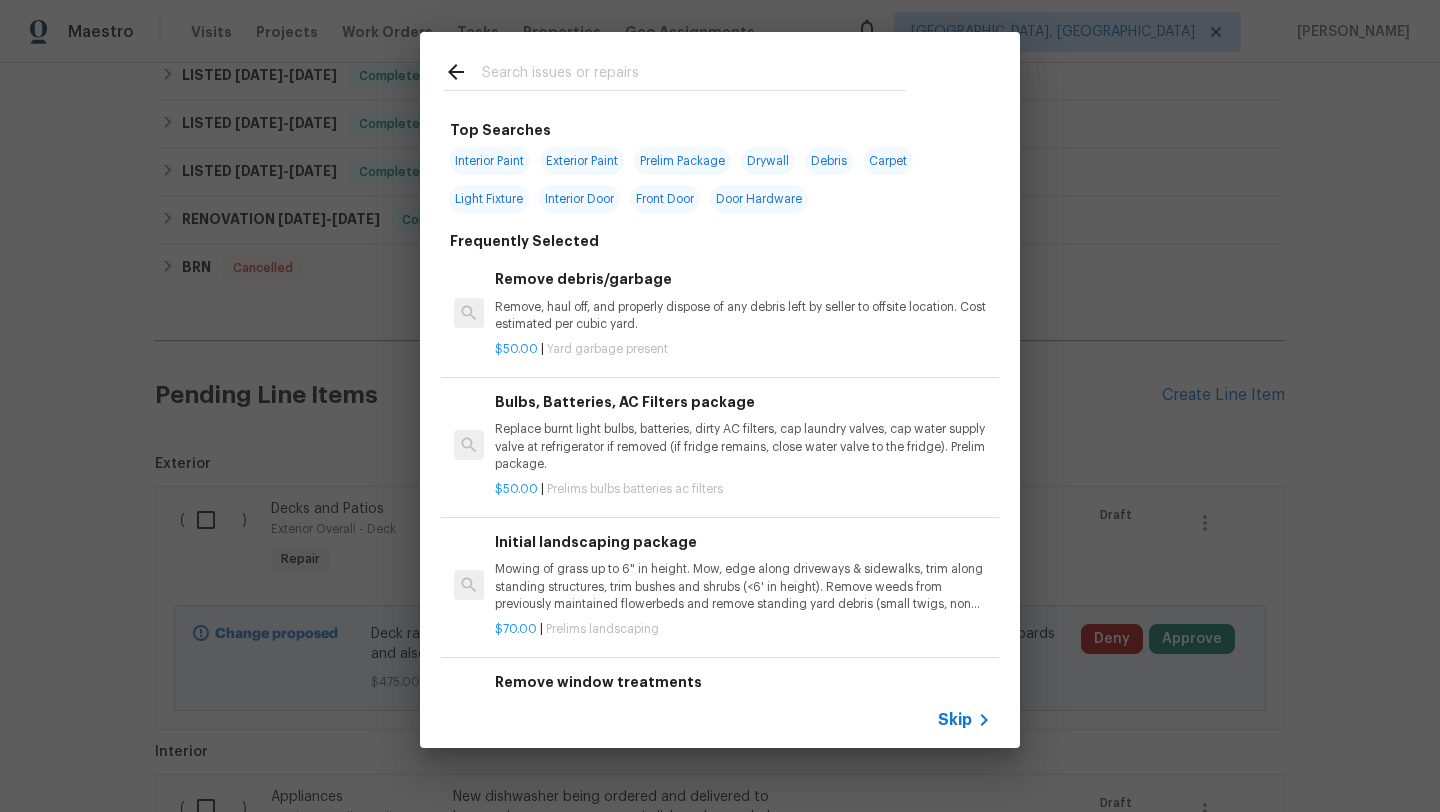 click at bounding box center (694, 75) 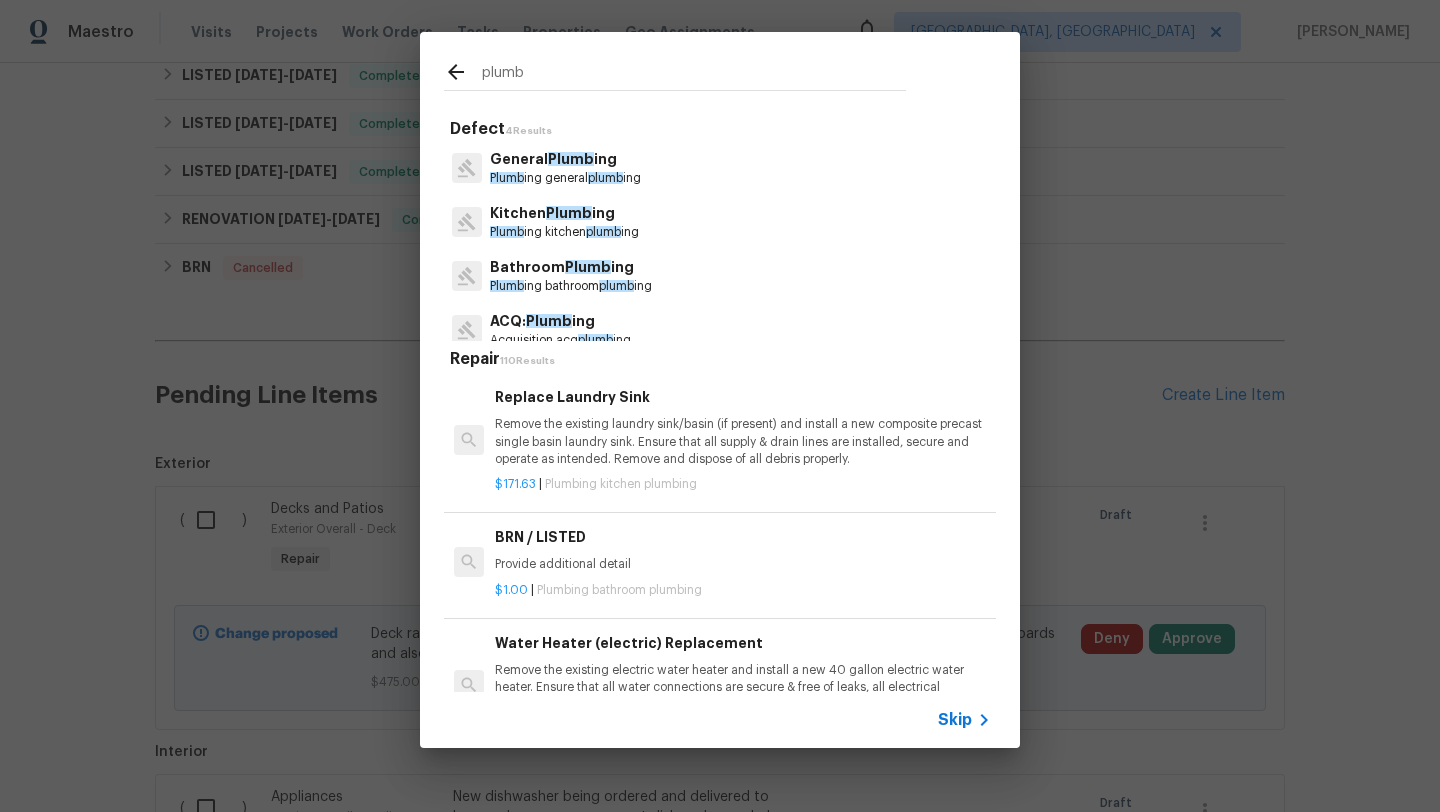 type on "plumb" 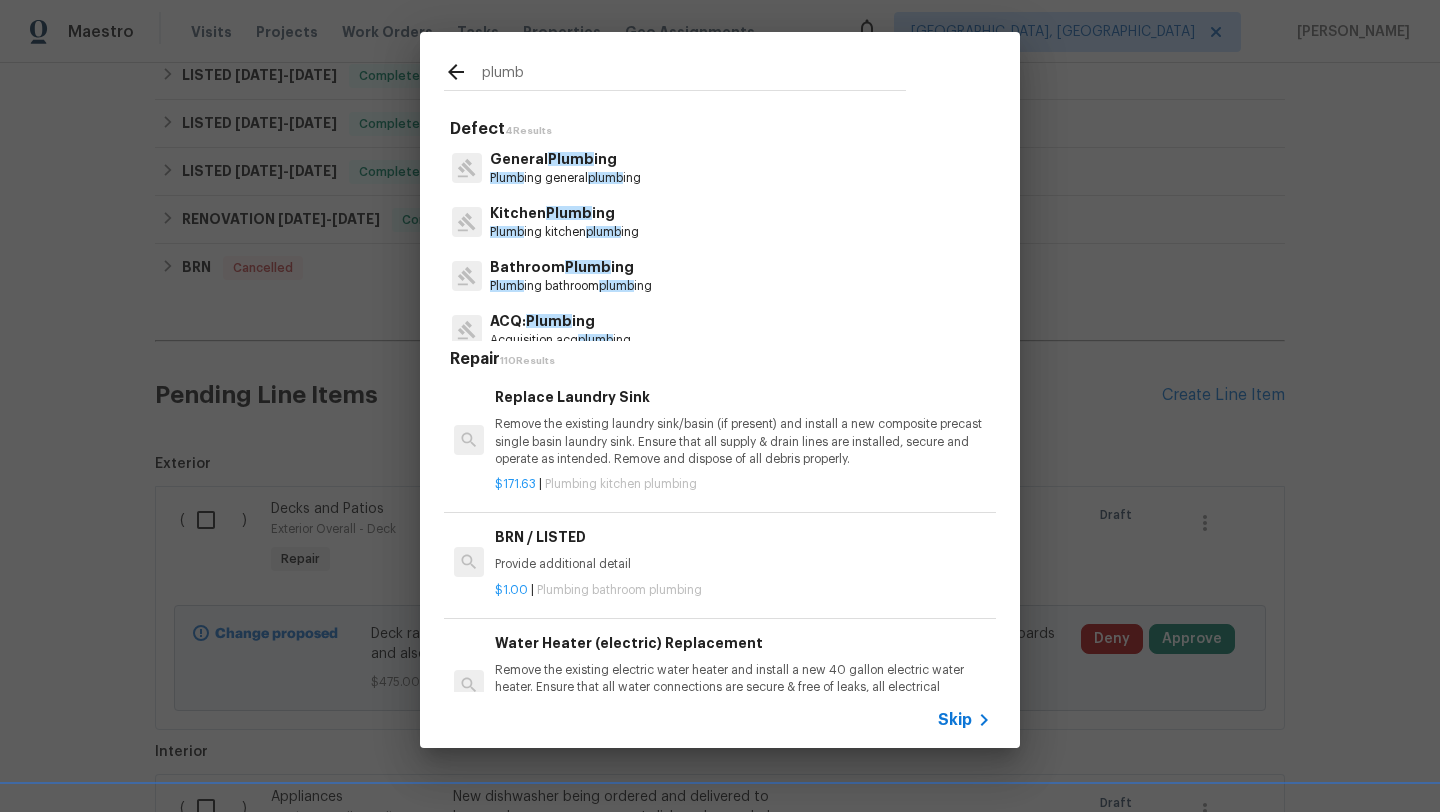 click on "Plumb ing kitchen  plumb ing" at bounding box center [564, 232] 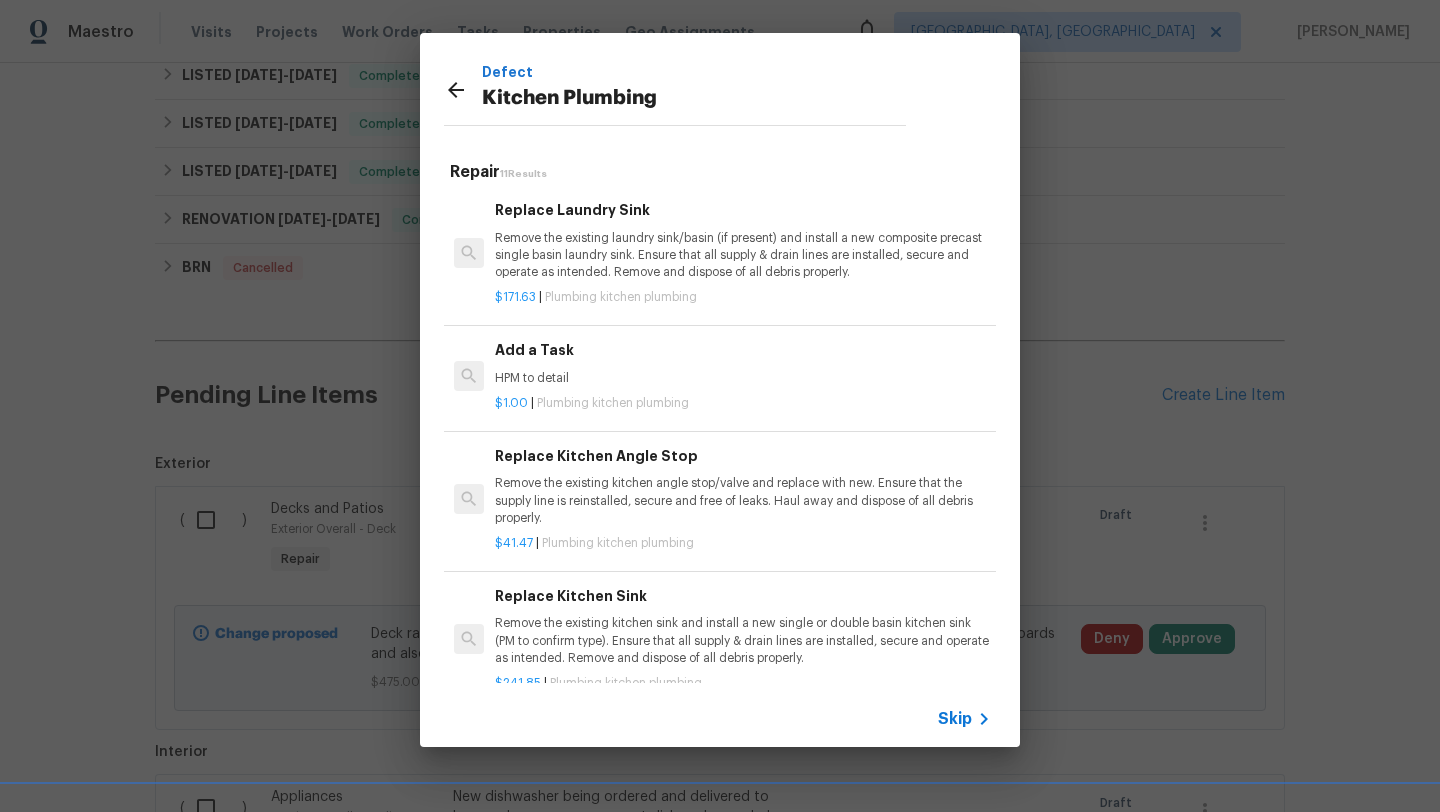 click on "HPM to detail" at bounding box center (743, 378) 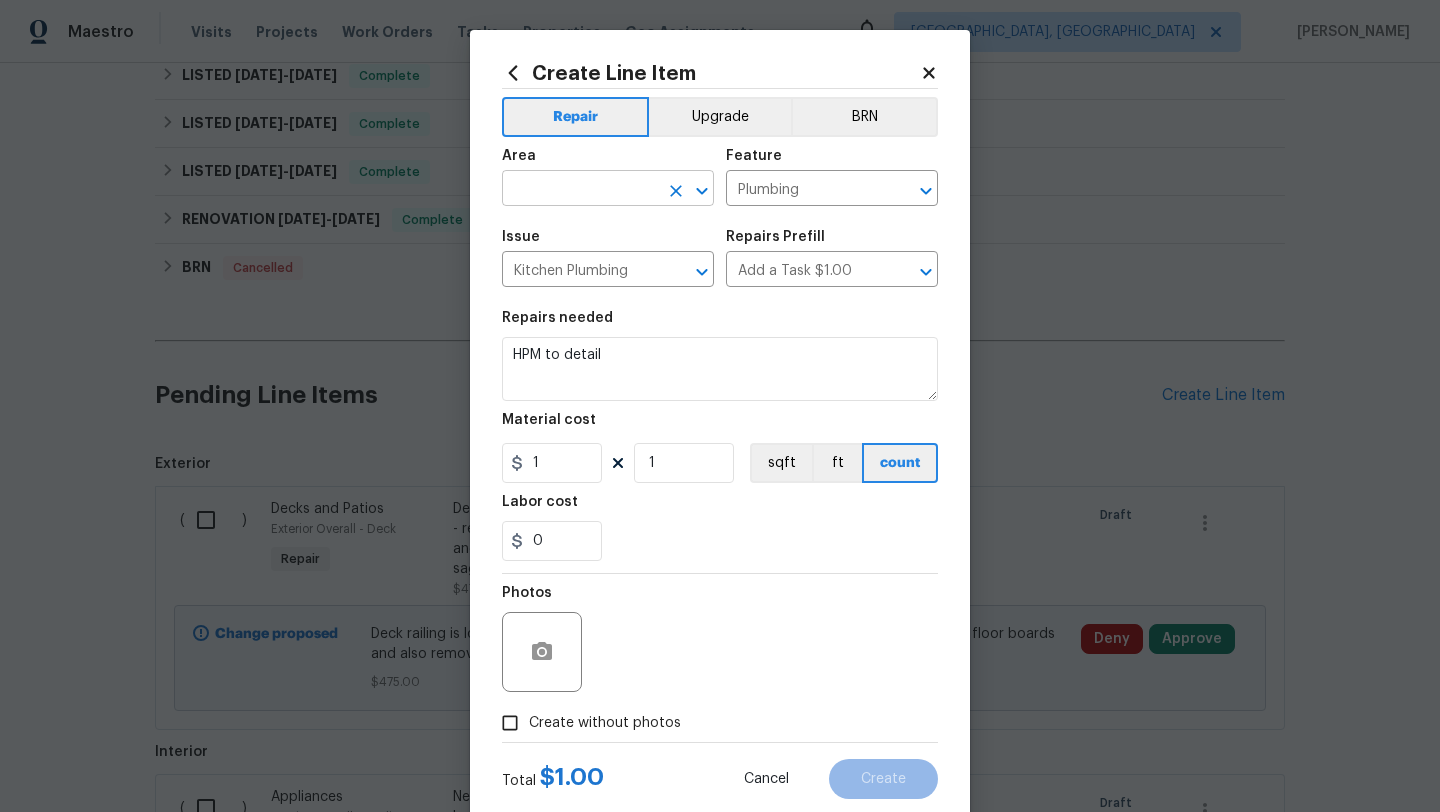 click at bounding box center (580, 190) 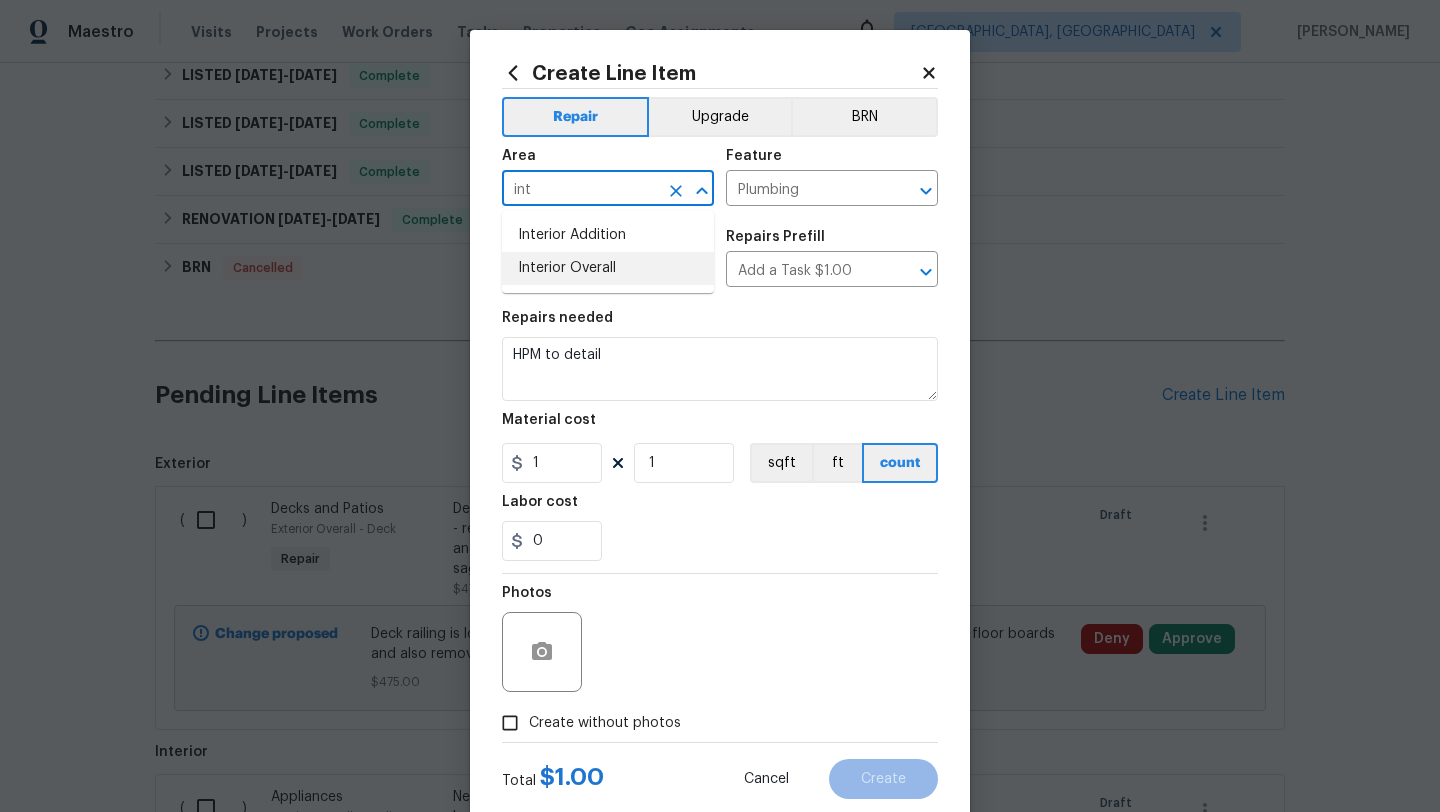 click on "Interior Overall" at bounding box center [608, 268] 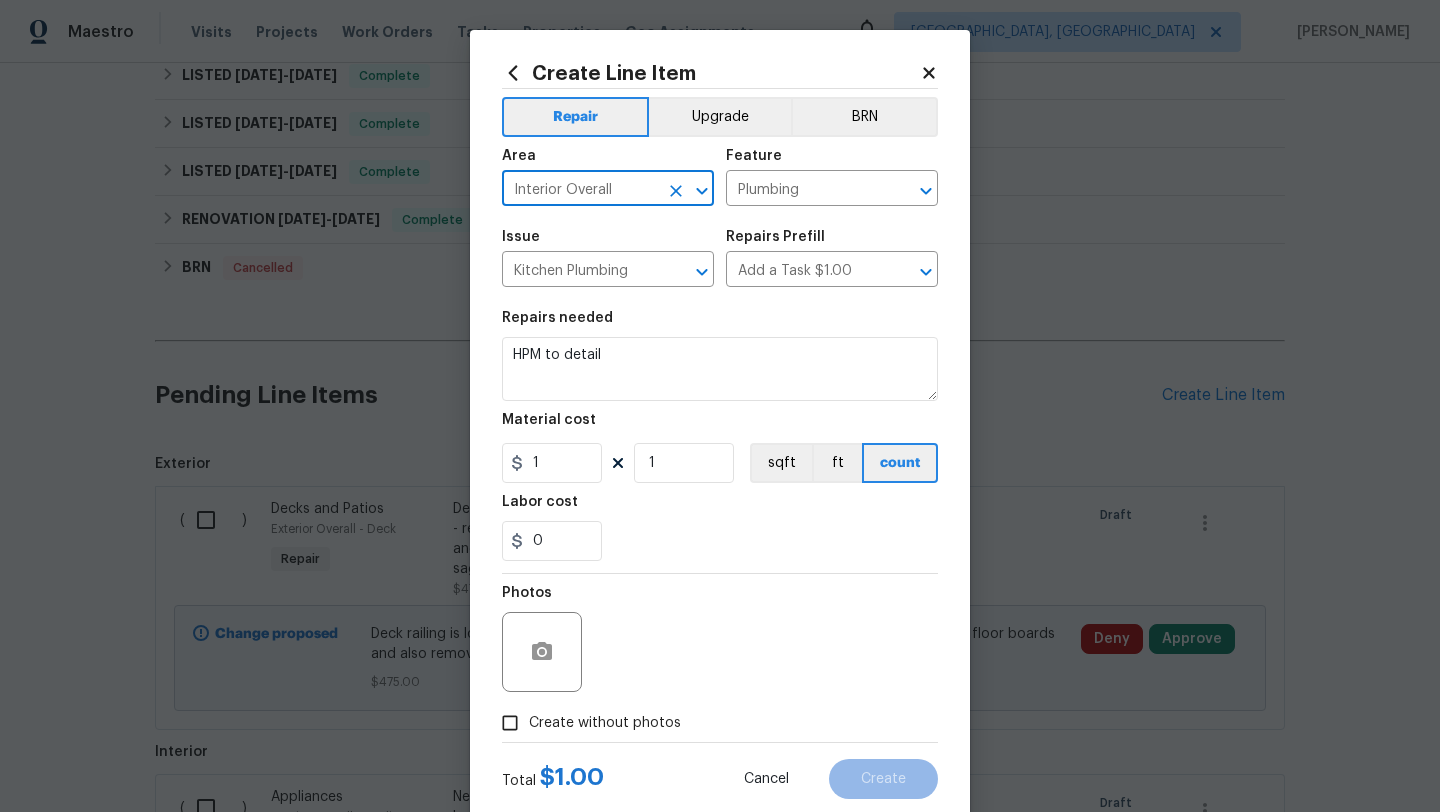 type on "Interior Overall" 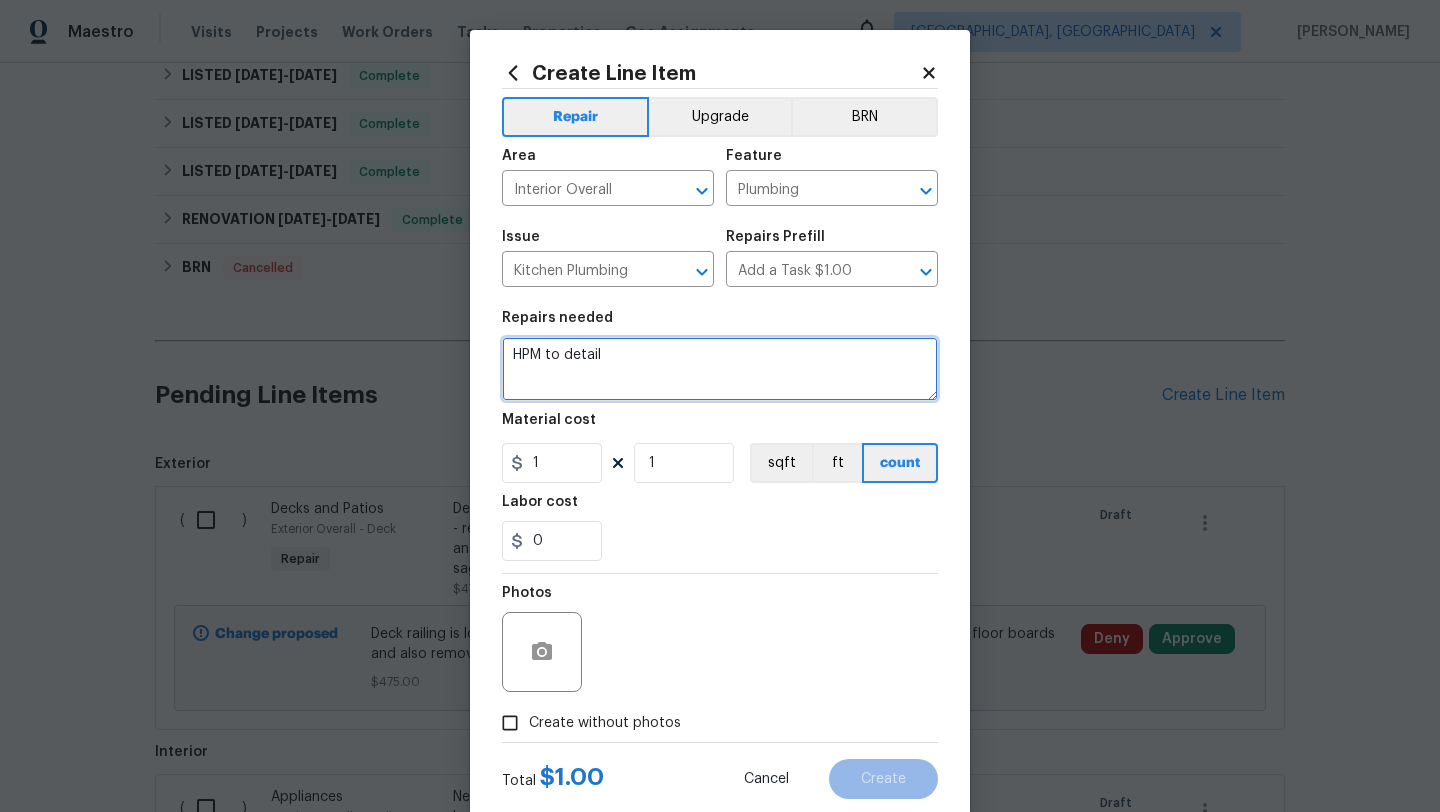 click on "HPM to detail" at bounding box center (720, 369) 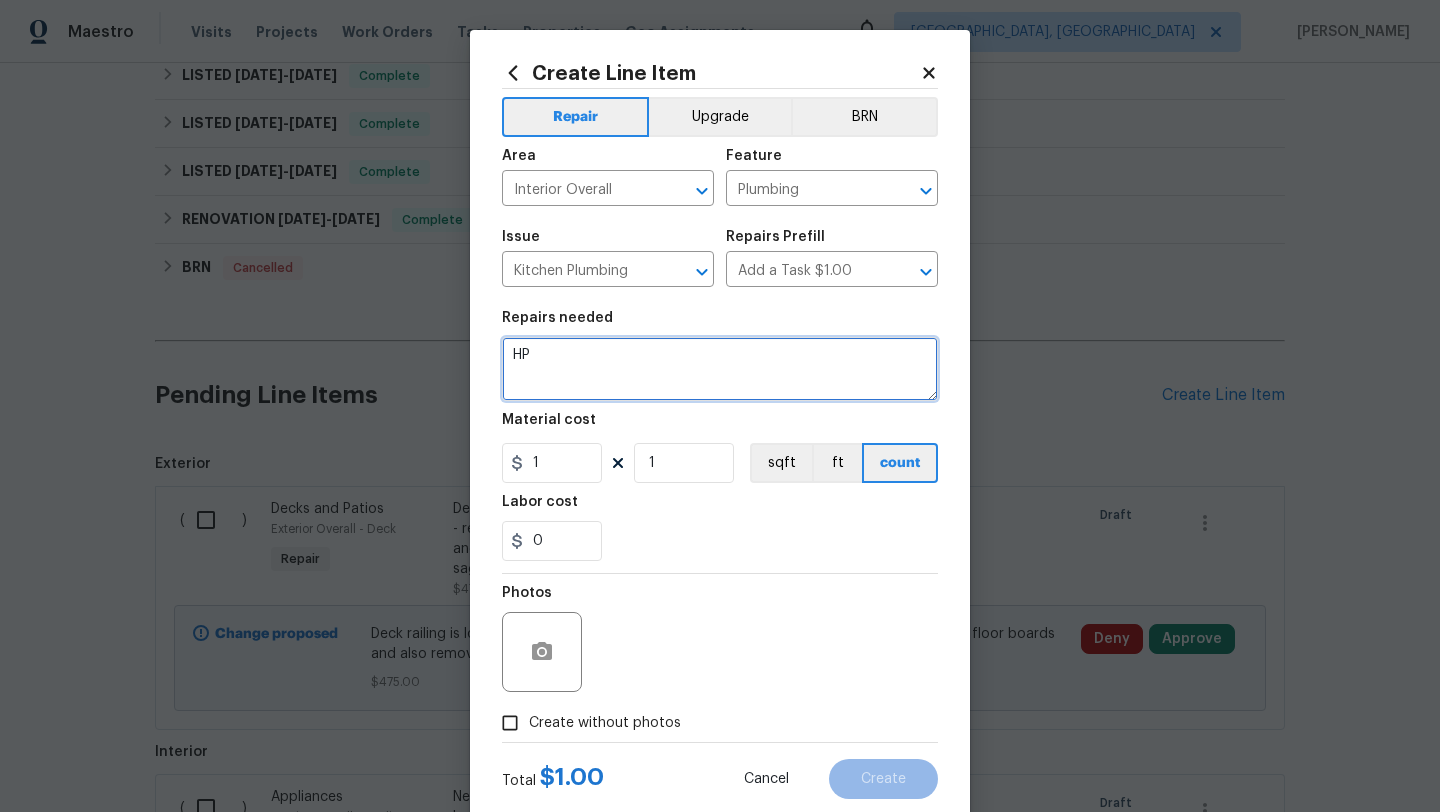 type on "H" 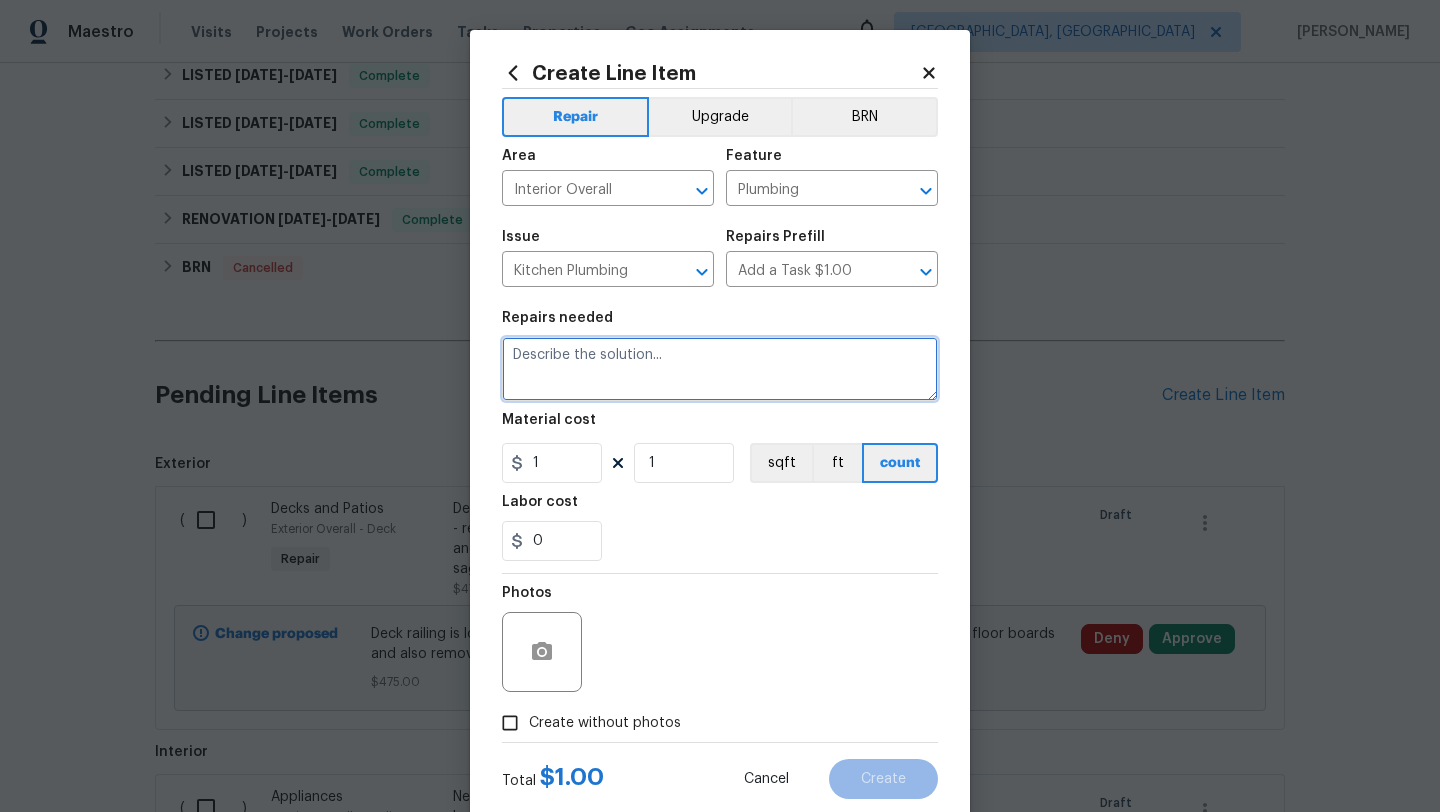 type on "l" 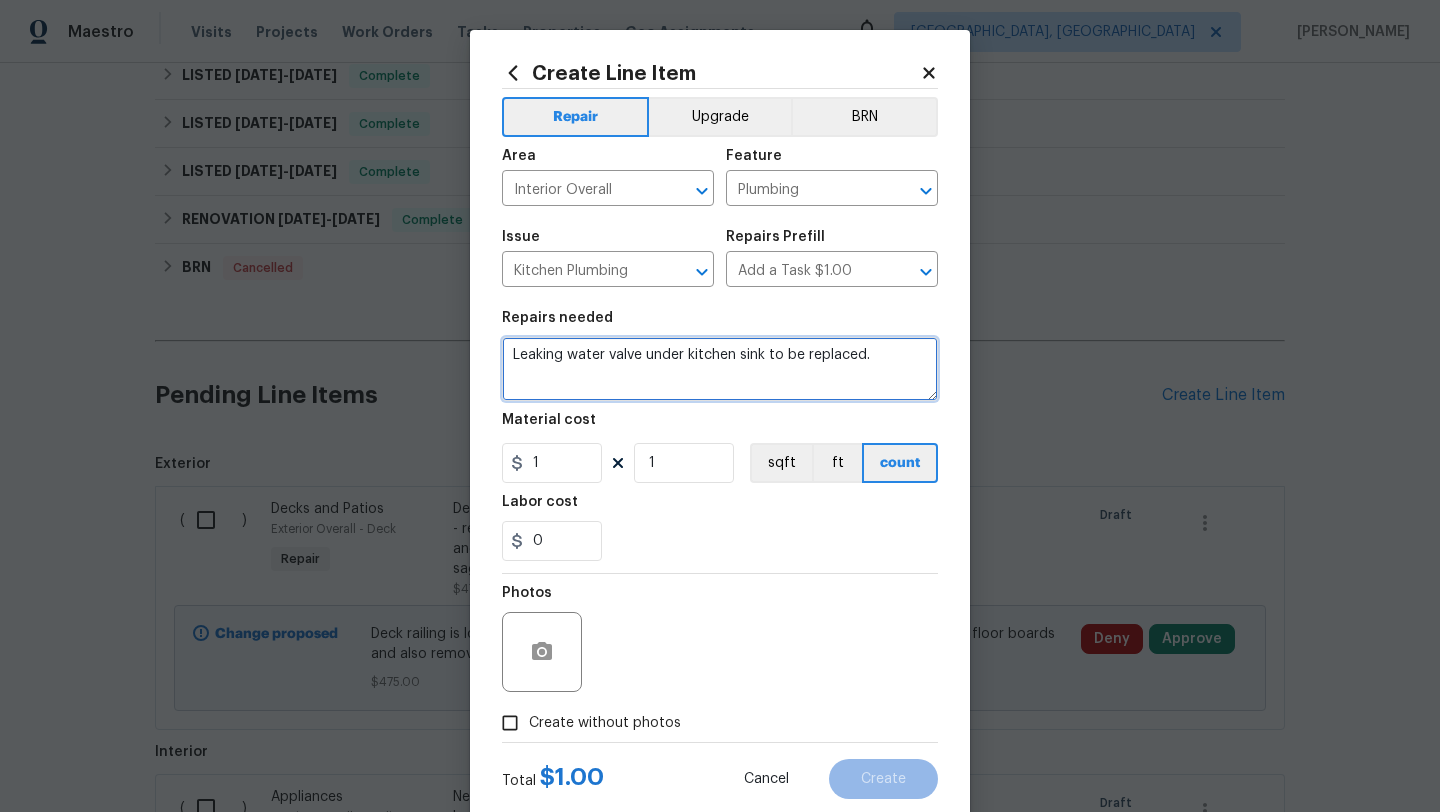 type on "Leaking water valve under kitchen sink to be replaced." 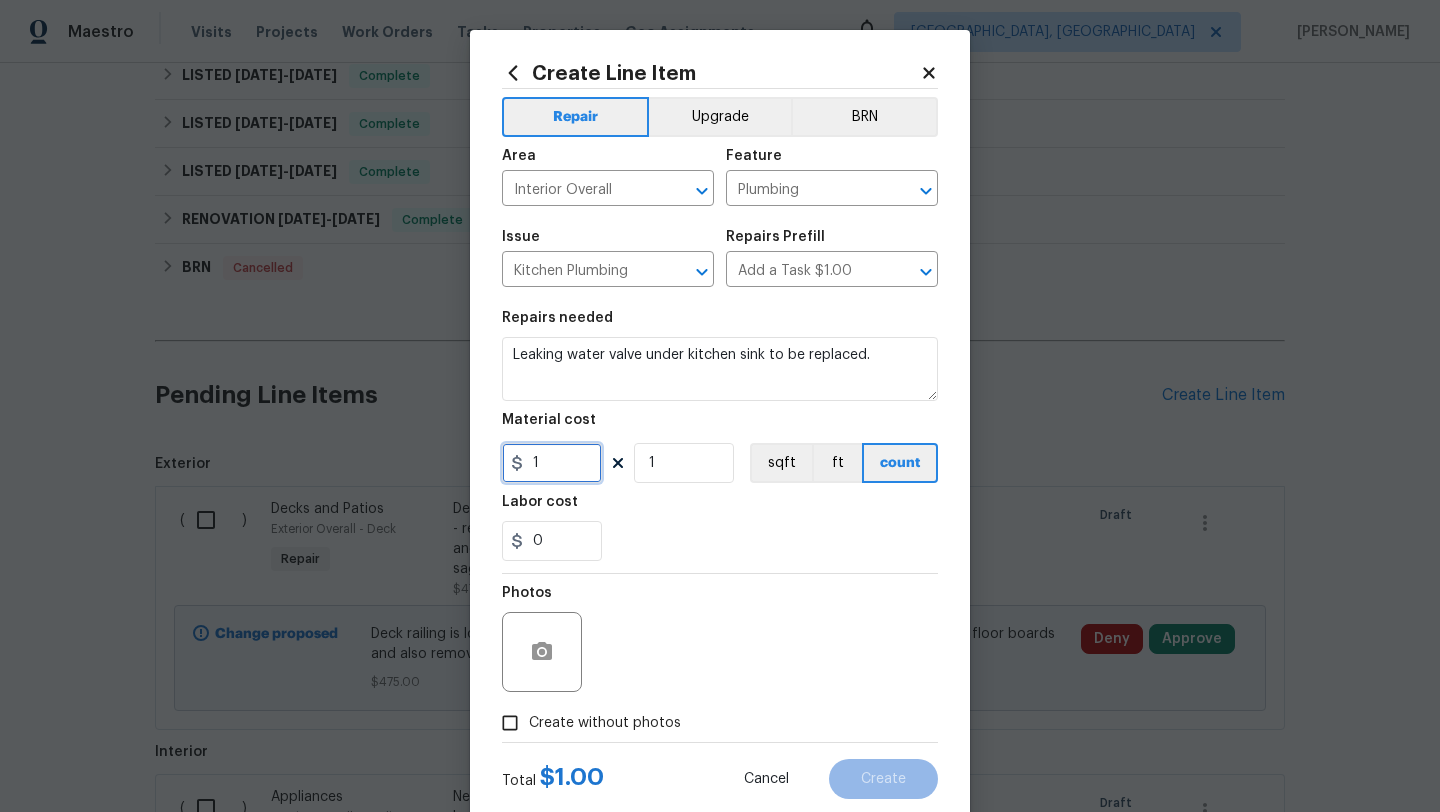 click on "1" at bounding box center [552, 463] 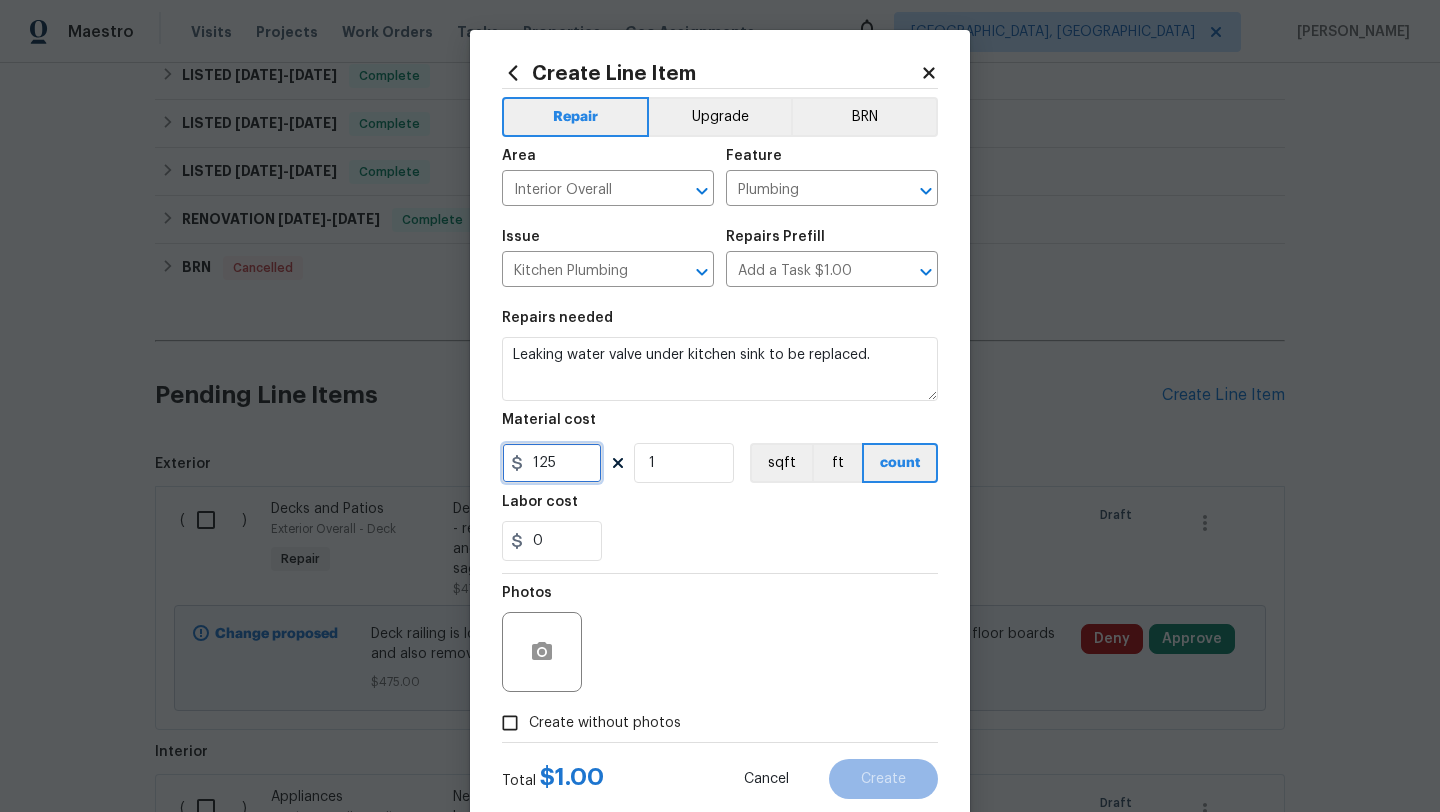 type on "125" 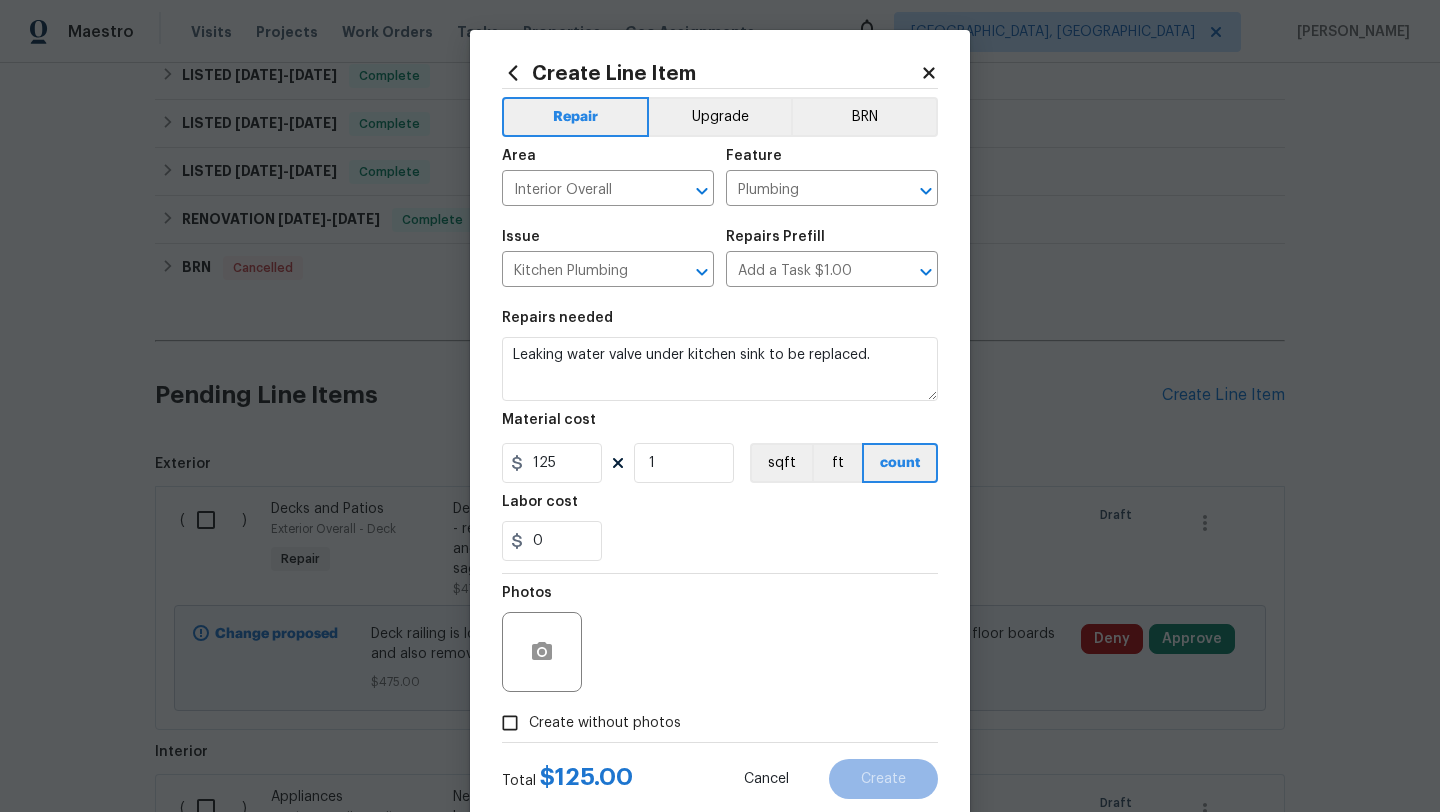 click on "Create without photos" at bounding box center (605, 723) 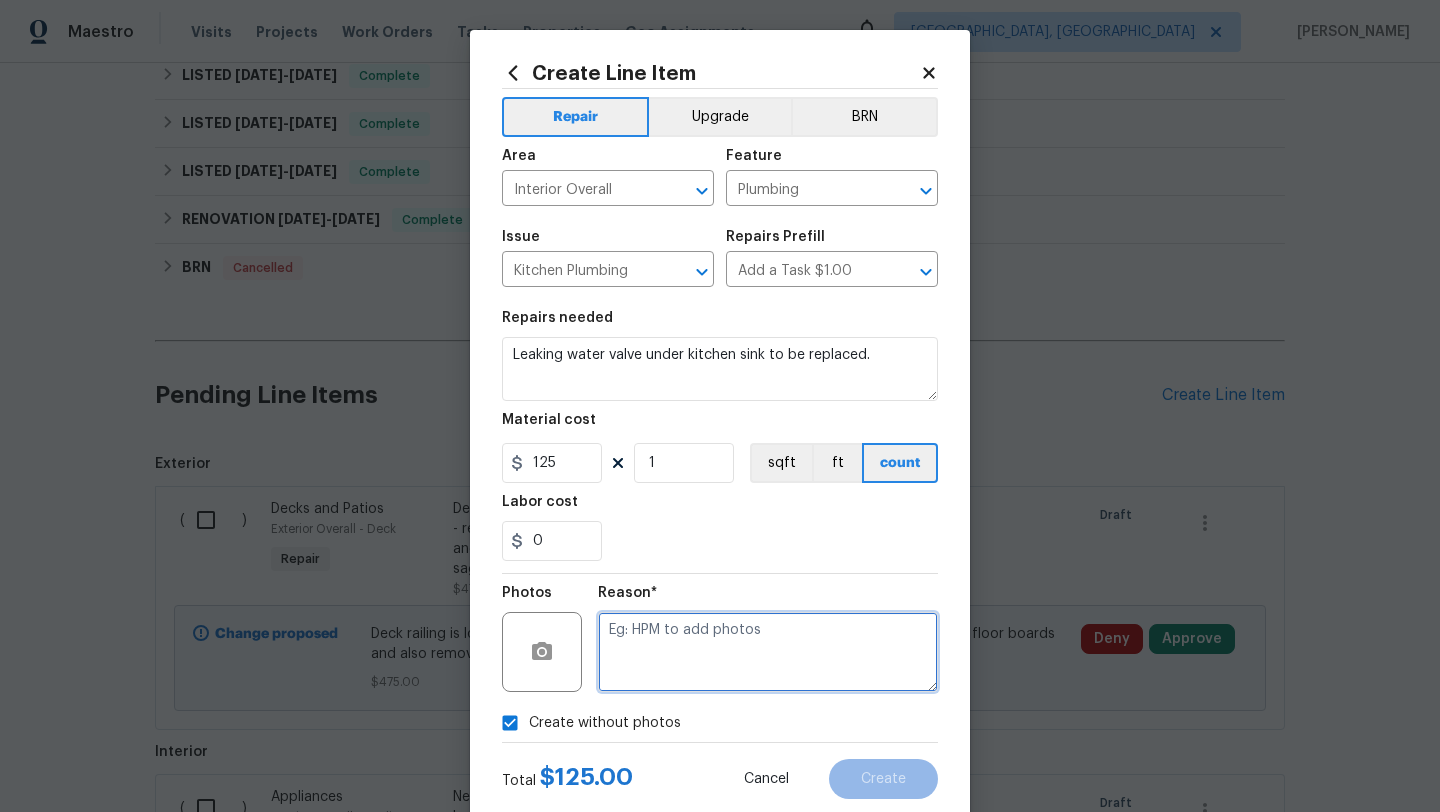 click at bounding box center (768, 652) 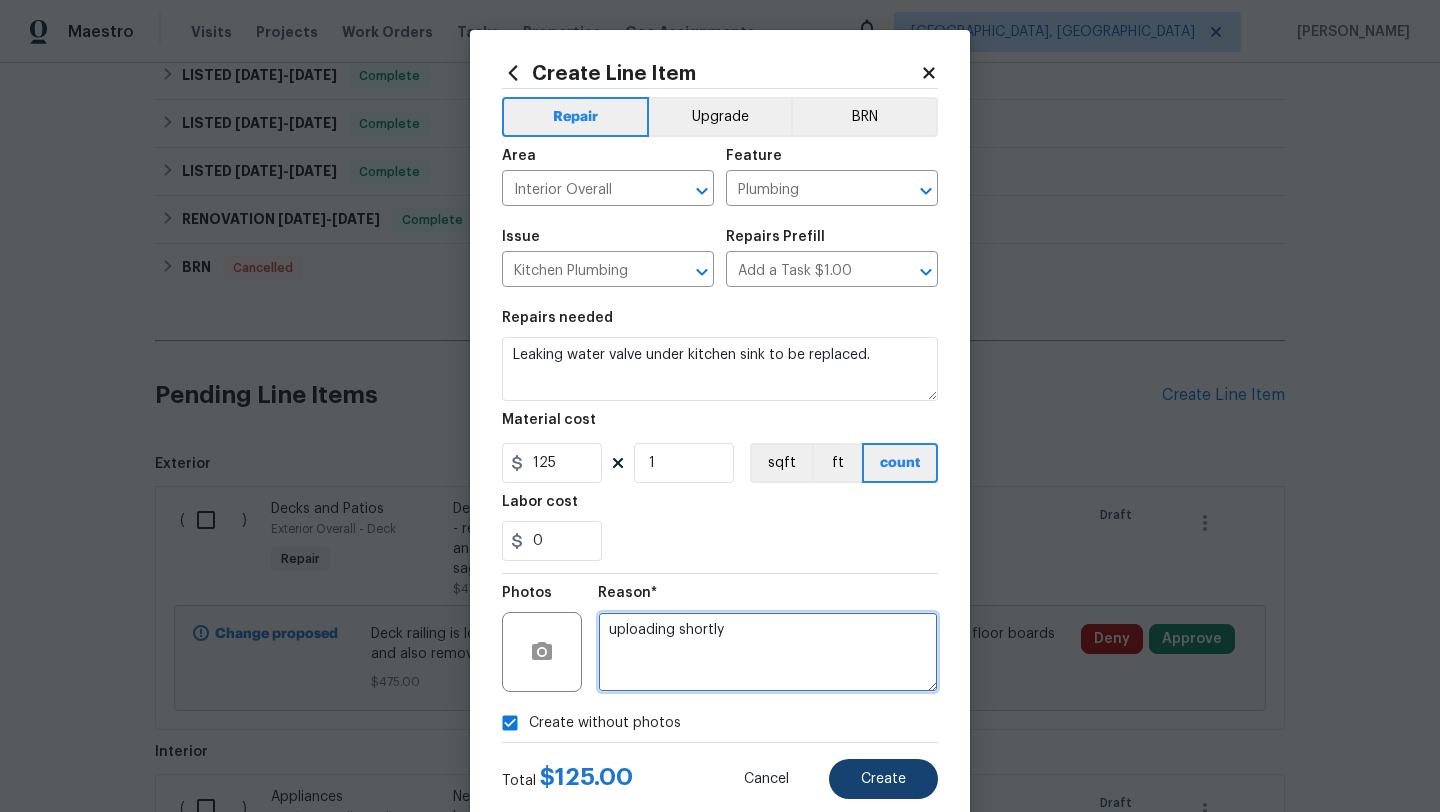 type on "uploading shortly" 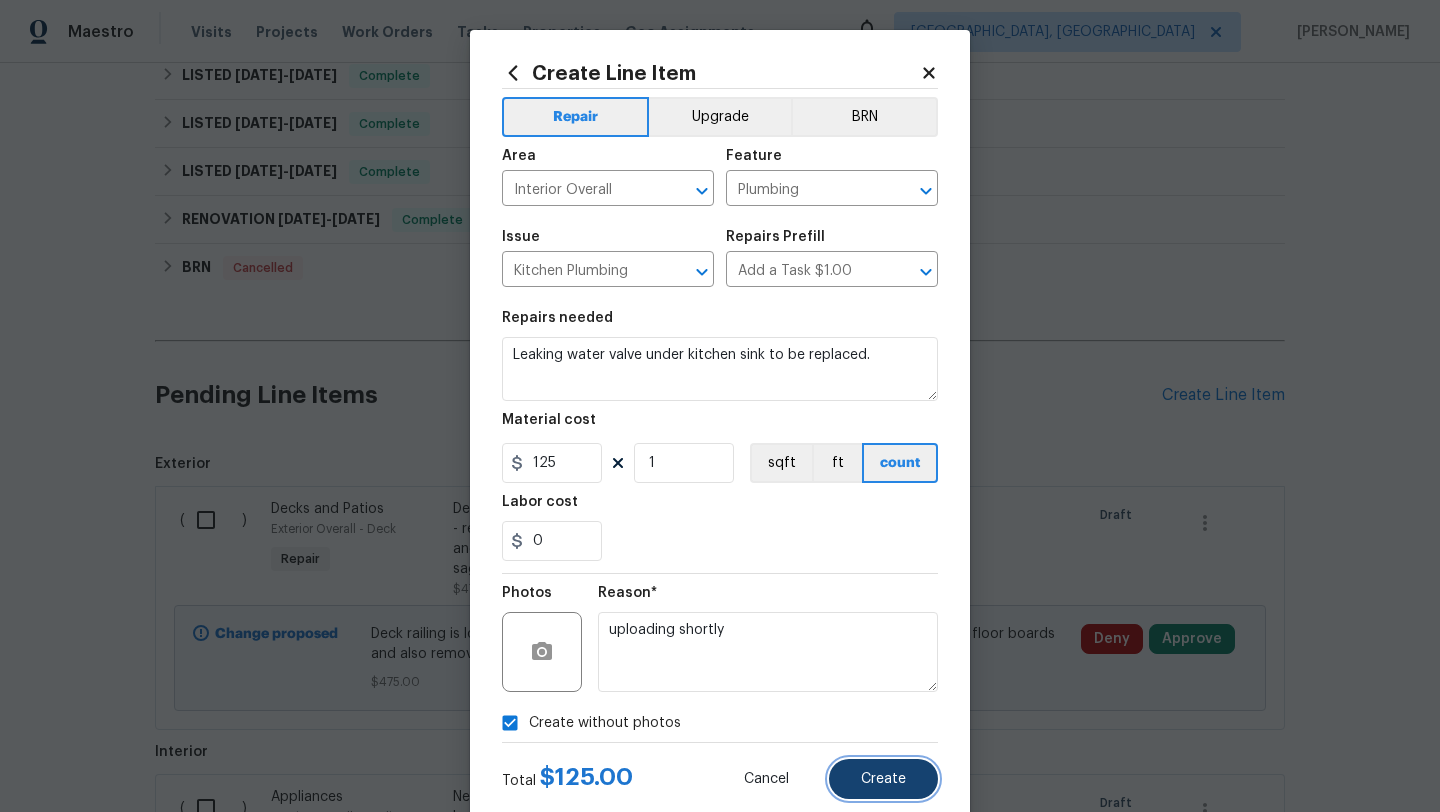 click on "Create" at bounding box center (883, 779) 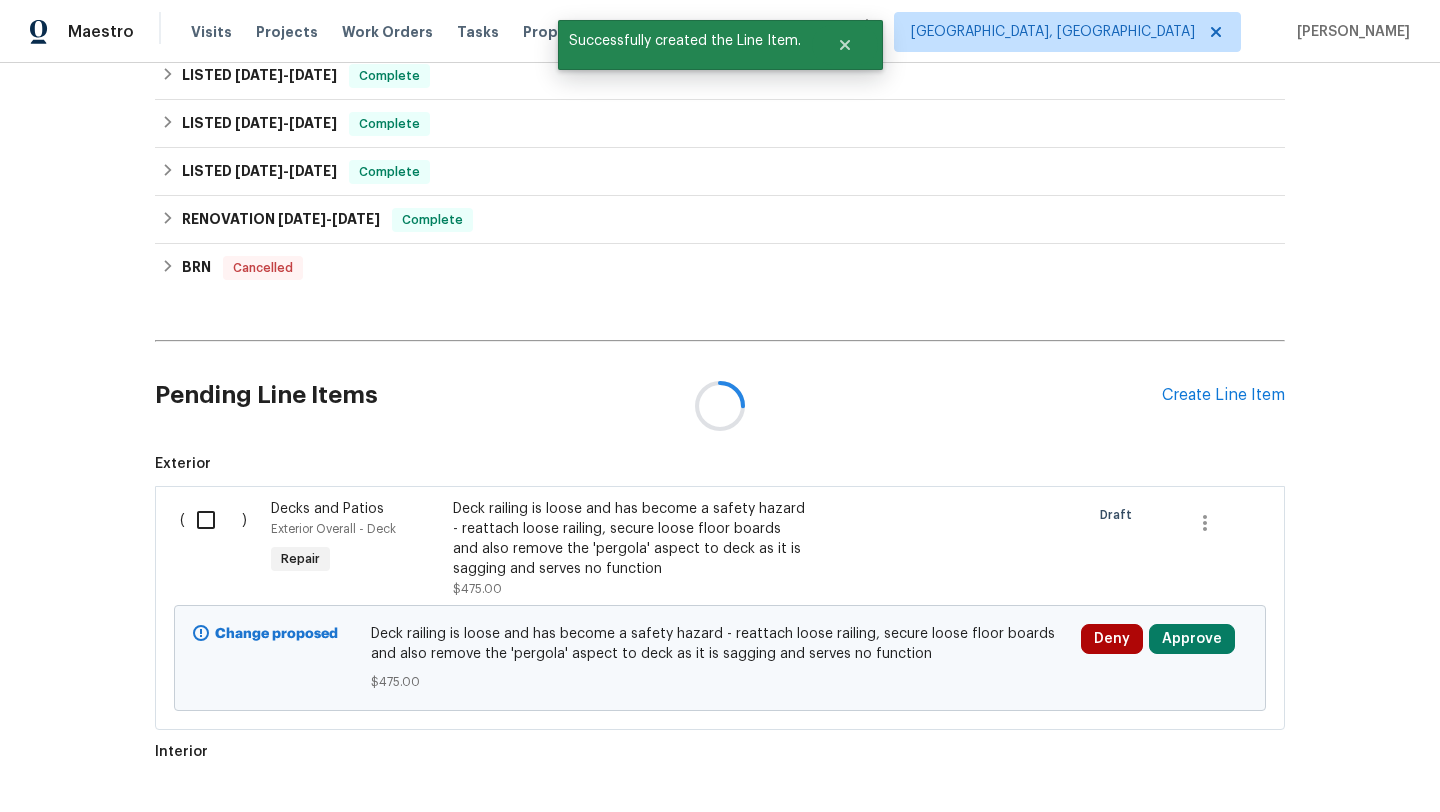 click on "Create Line Item" at bounding box center (1223, 395) 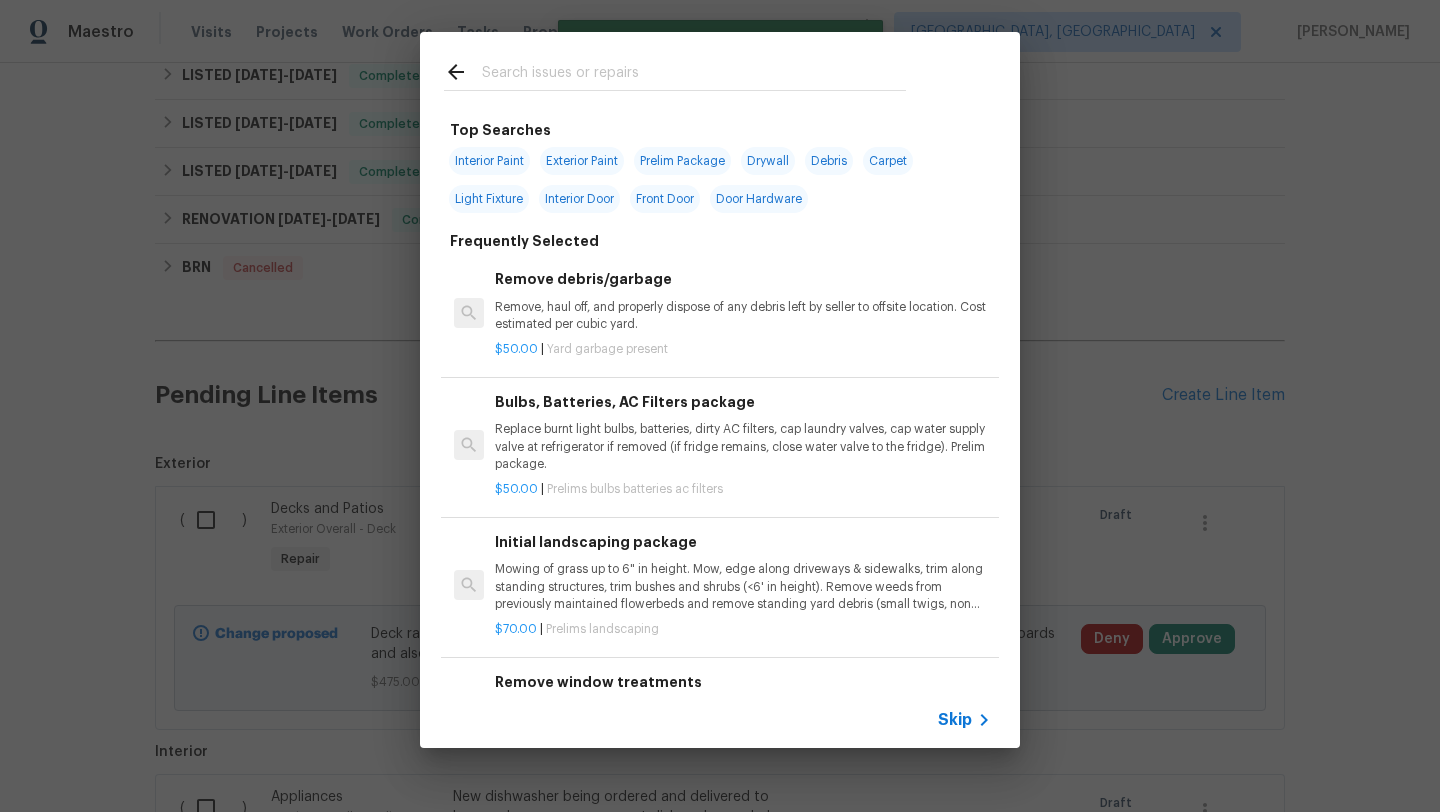 click at bounding box center (694, 75) 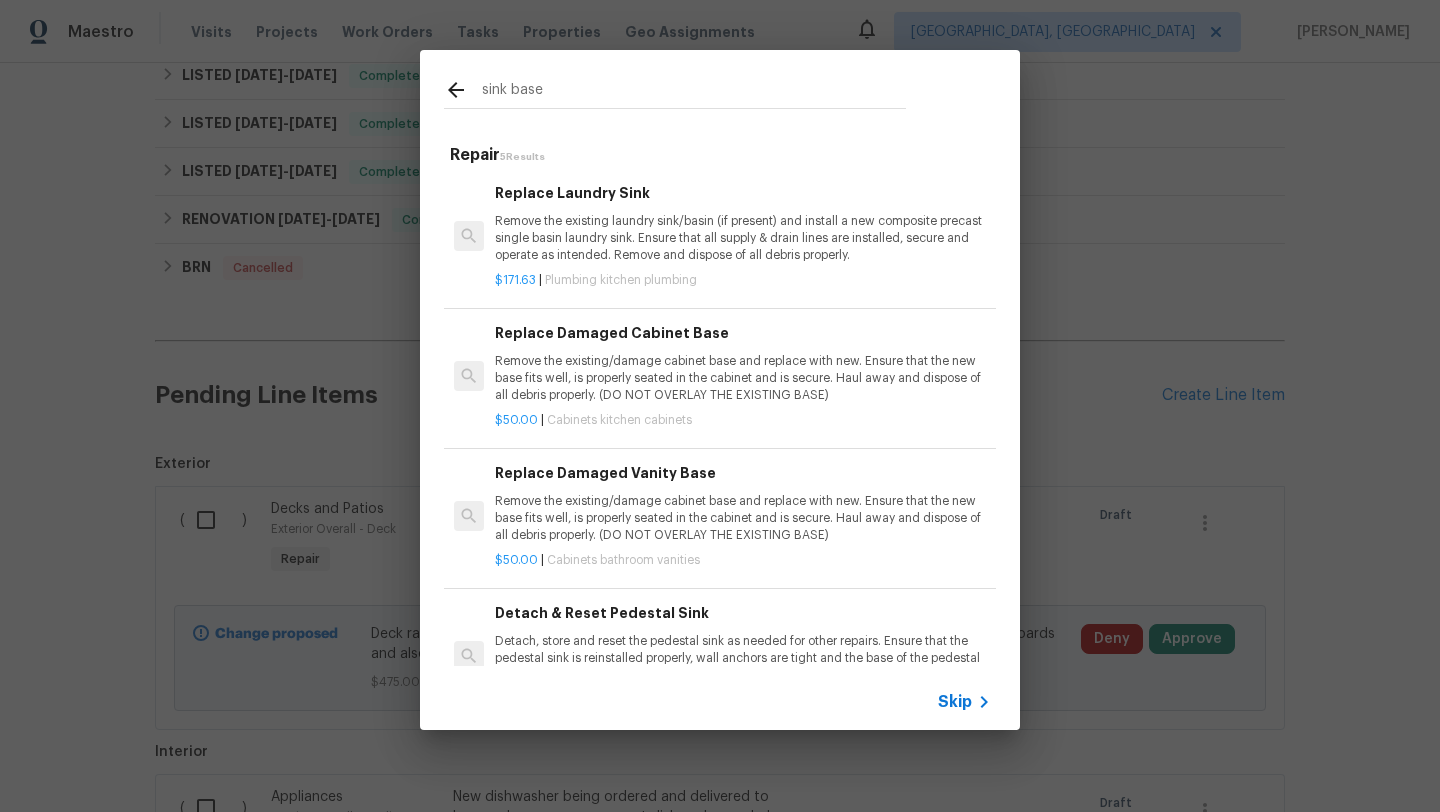 type on "sink base" 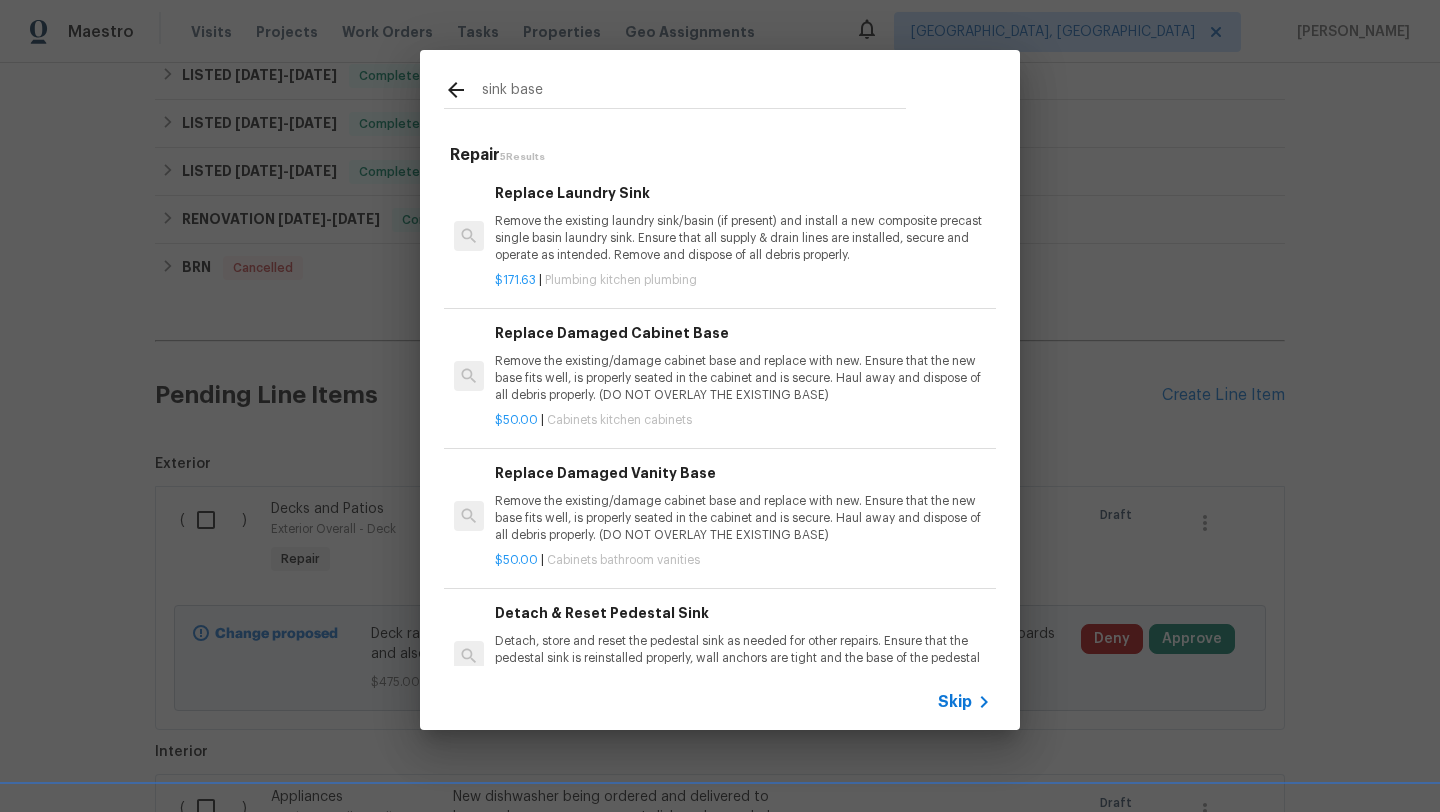 click on "Remove the existing/damage cabinet base and replace with new. Ensure that the new base fits well, is properly seated in the cabinet and is secure. Haul away and dispose of all debris properly. (DO NOT OVERLAY THE EXISTING BASE)" at bounding box center [743, 378] 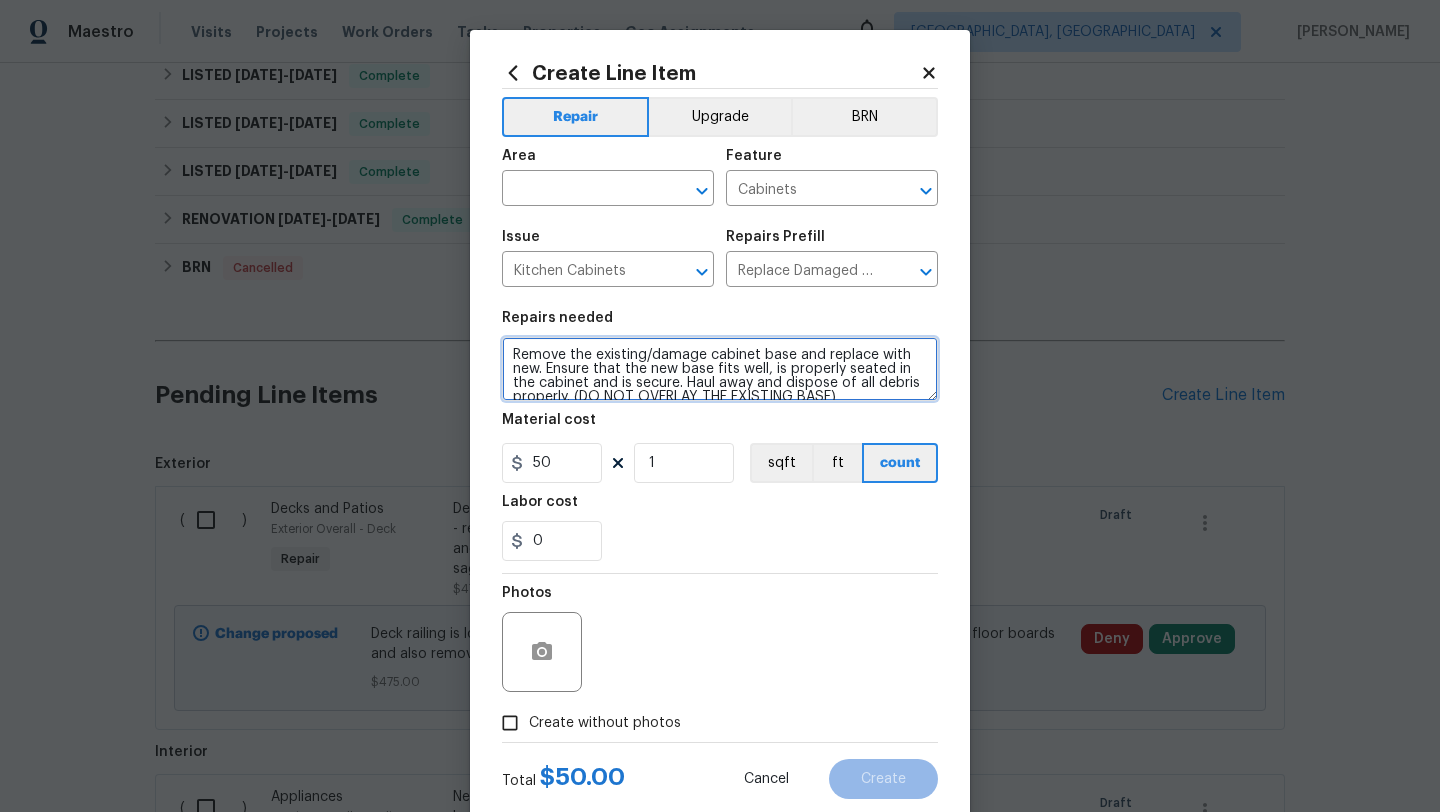 click on "Remove the existing/damage cabinet base and replace with new. Ensure that the new base fits well, is properly seated in the cabinet and is secure. Haul away and dispose of all debris properly. (DO NOT OVERLAY THE EXISTING BASE)" at bounding box center [720, 369] 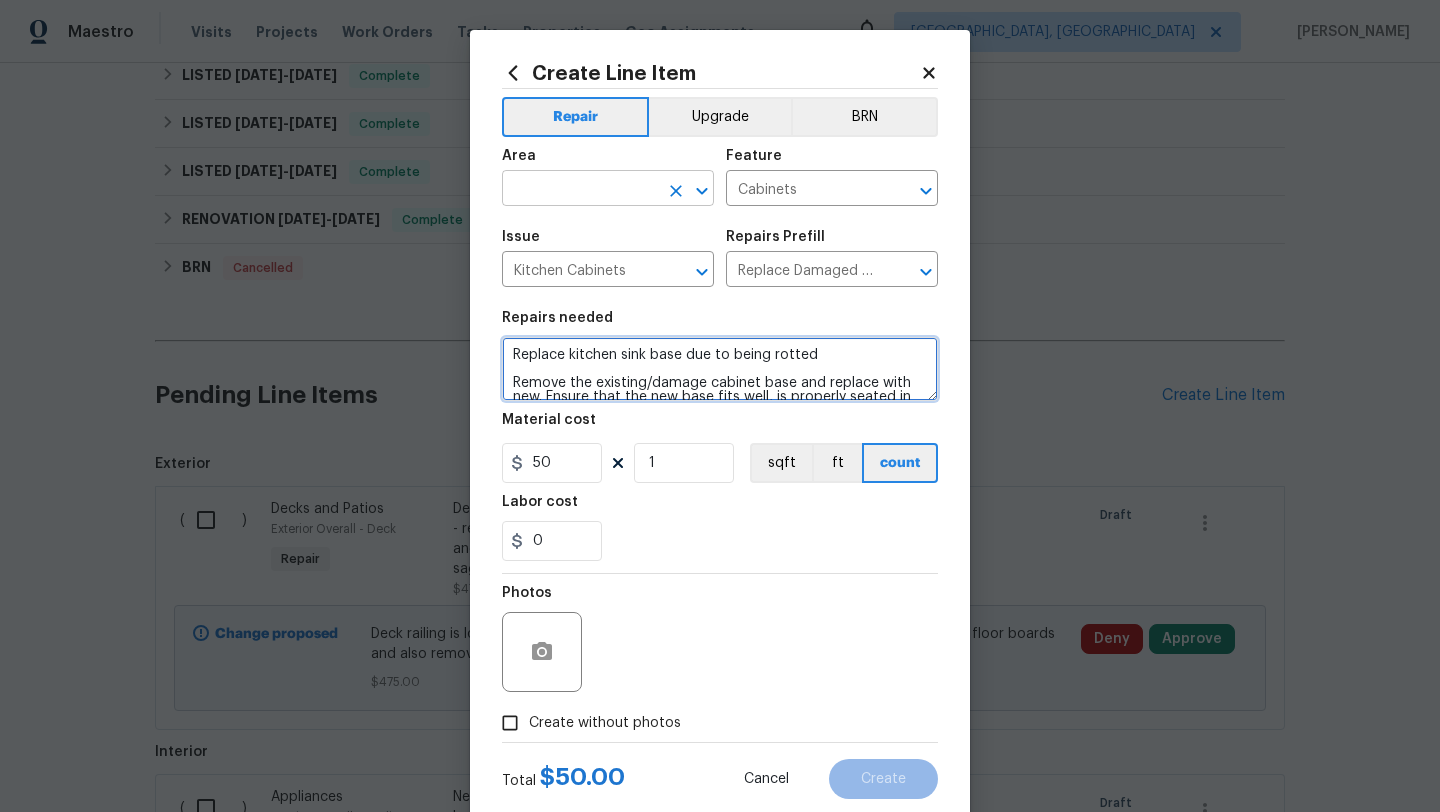 type on "Replace kitchen sink base due to being rotted
Remove the existing/damage cabinet base and replace with new. Ensure that the new base fits well, is properly seated in the cabinet and is secure. Haul away and dispose of all debris properly. (DO NOT OVERLAY THE EXISTING BASE)" 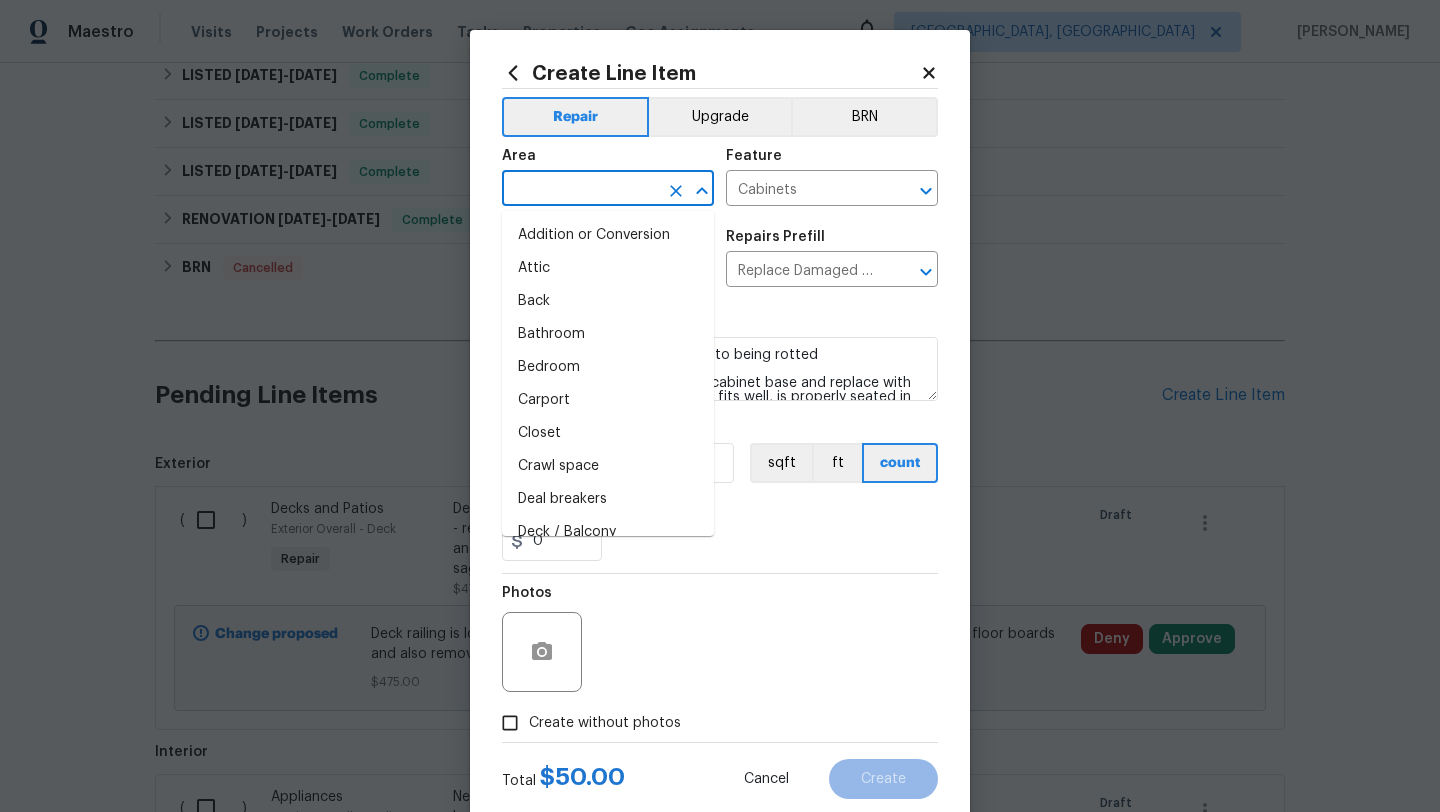 click at bounding box center [580, 190] 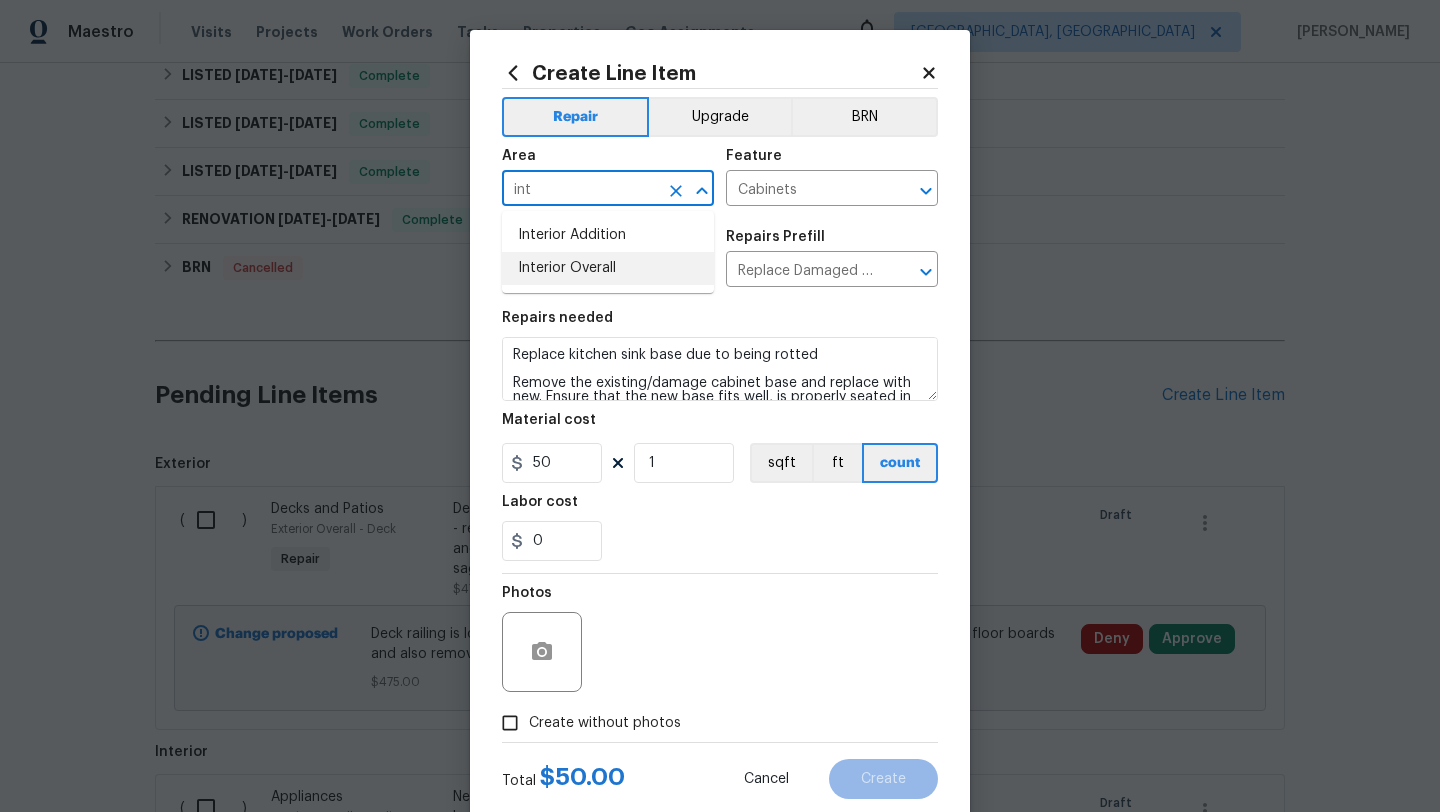 click on "Interior Overall" at bounding box center [608, 268] 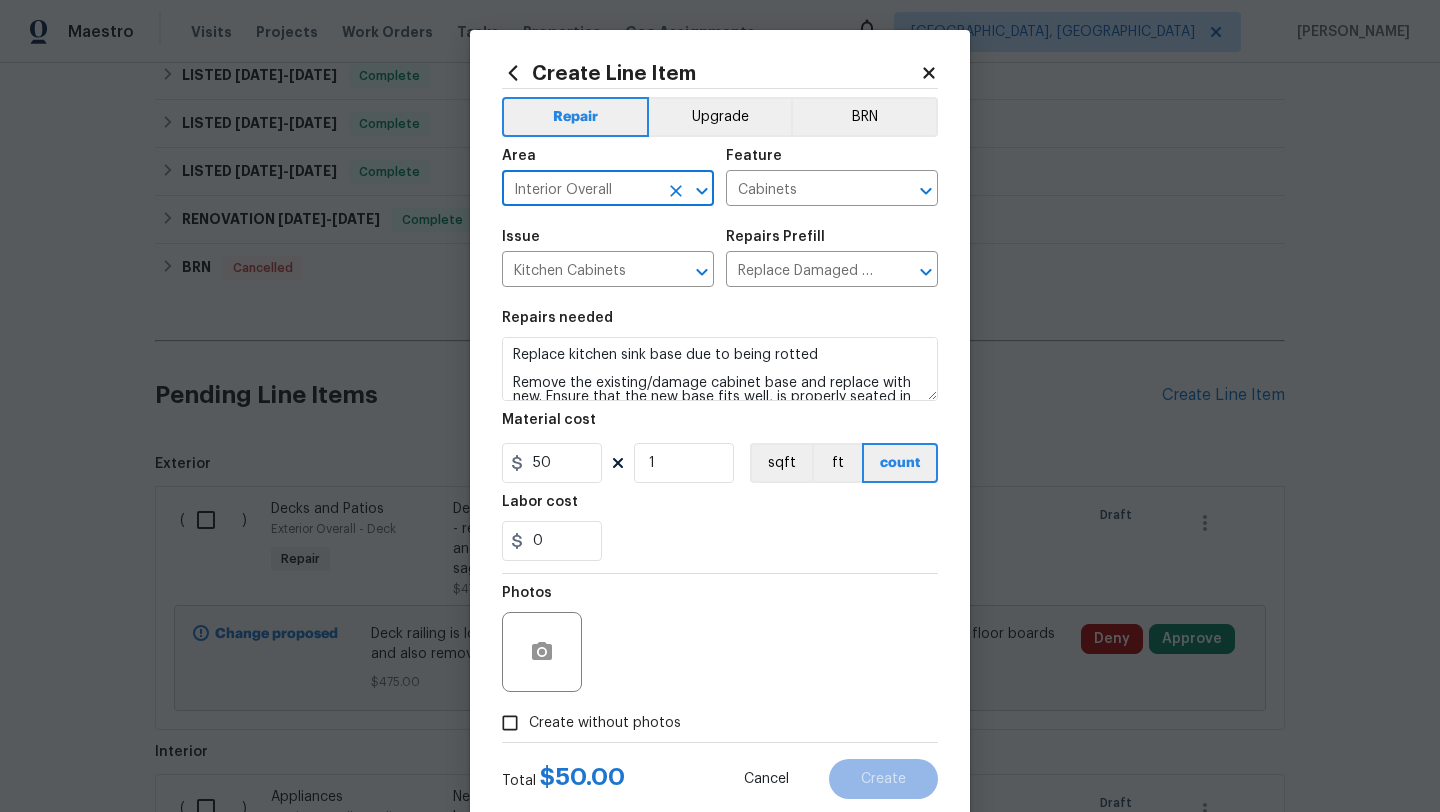 type on "Interior Overall" 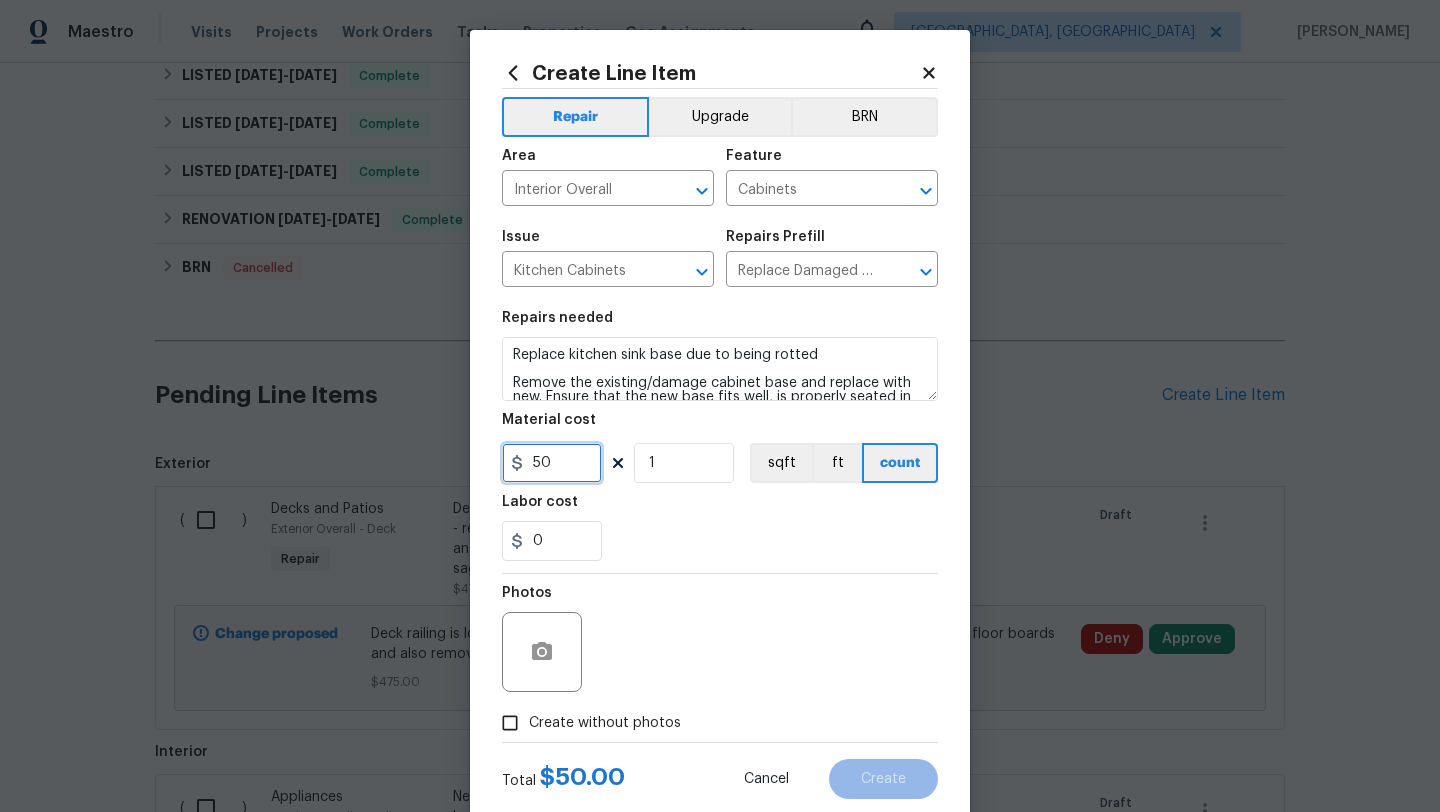 click on "50" at bounding box center (552, 463) 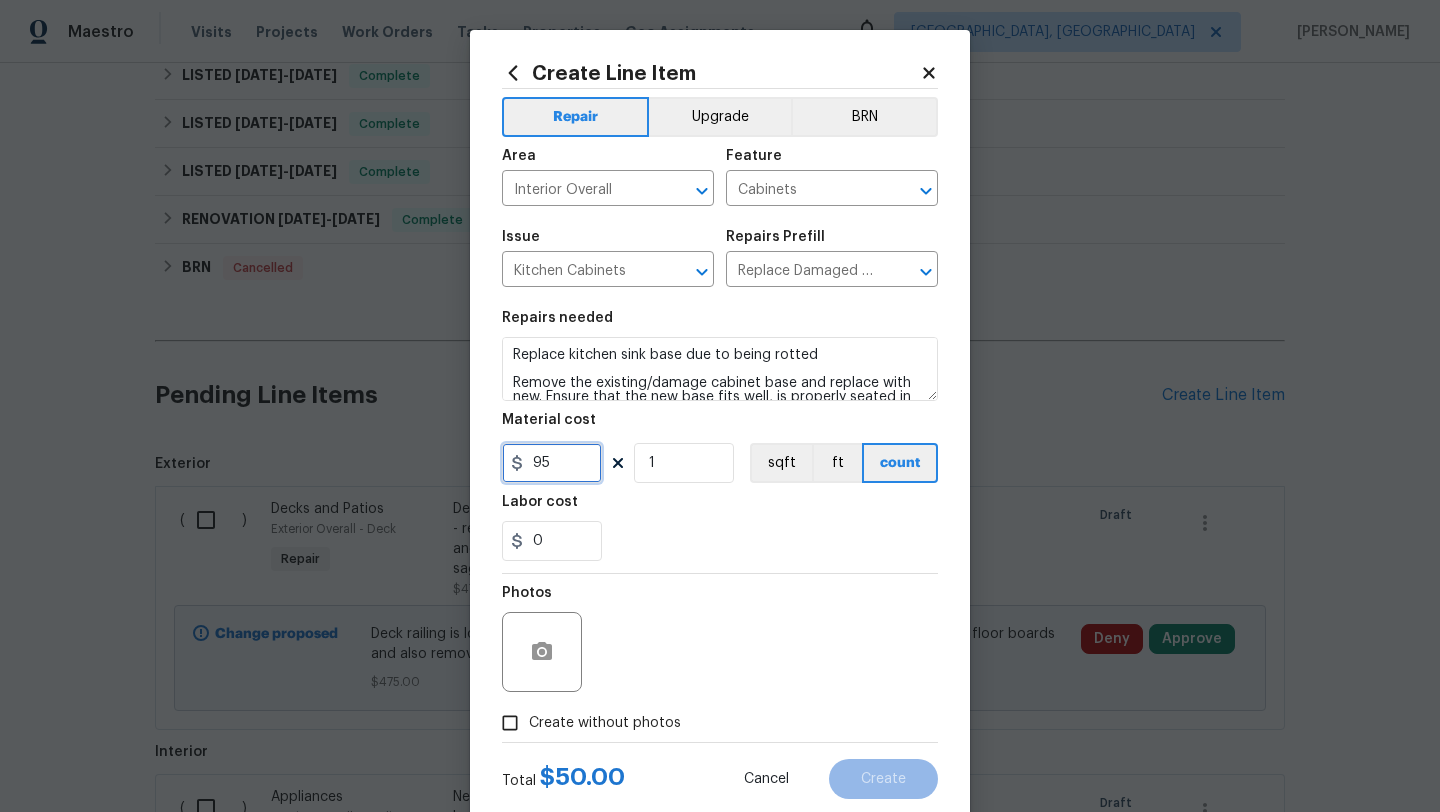 type on "95" 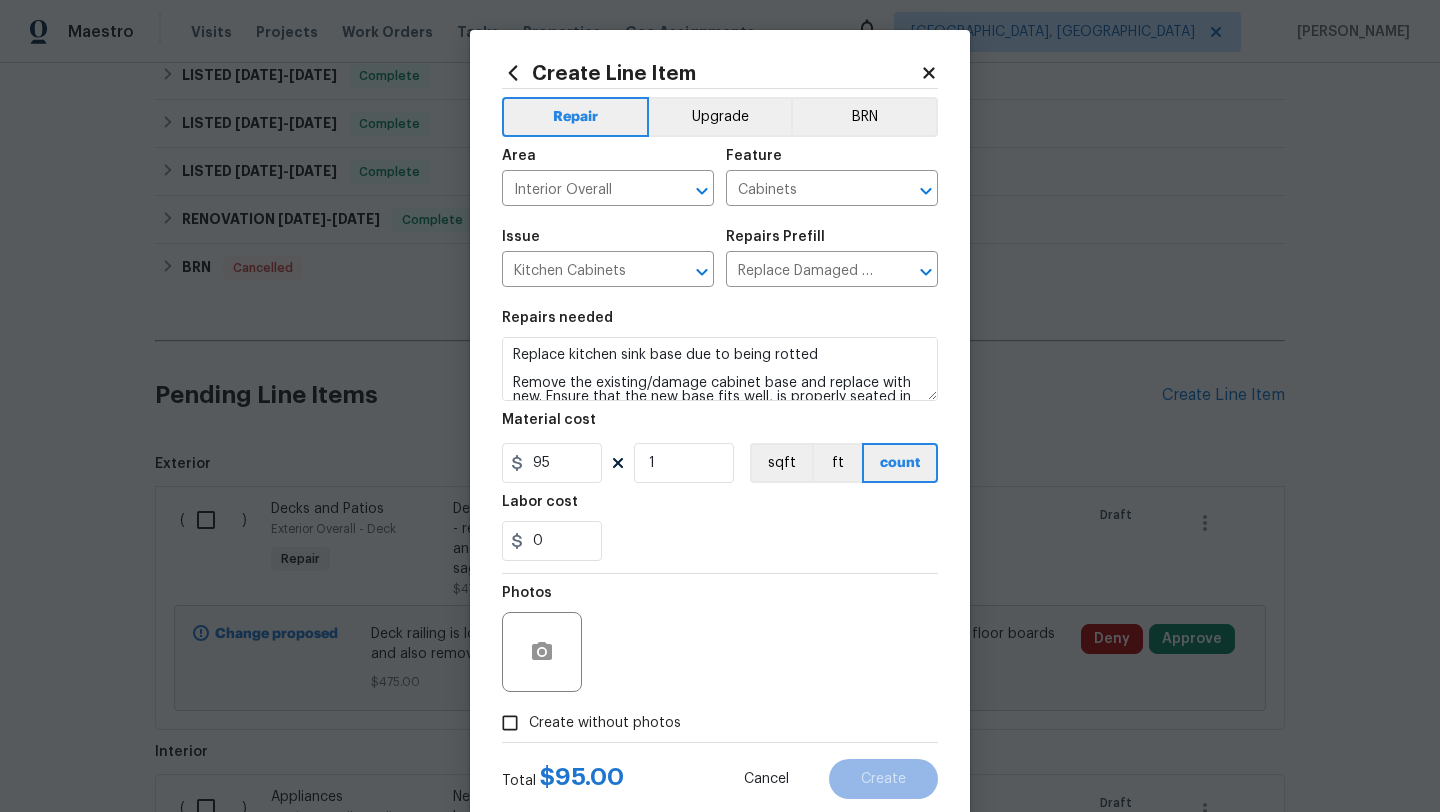 click on "Create without photos" at bounding box center (605, 723) 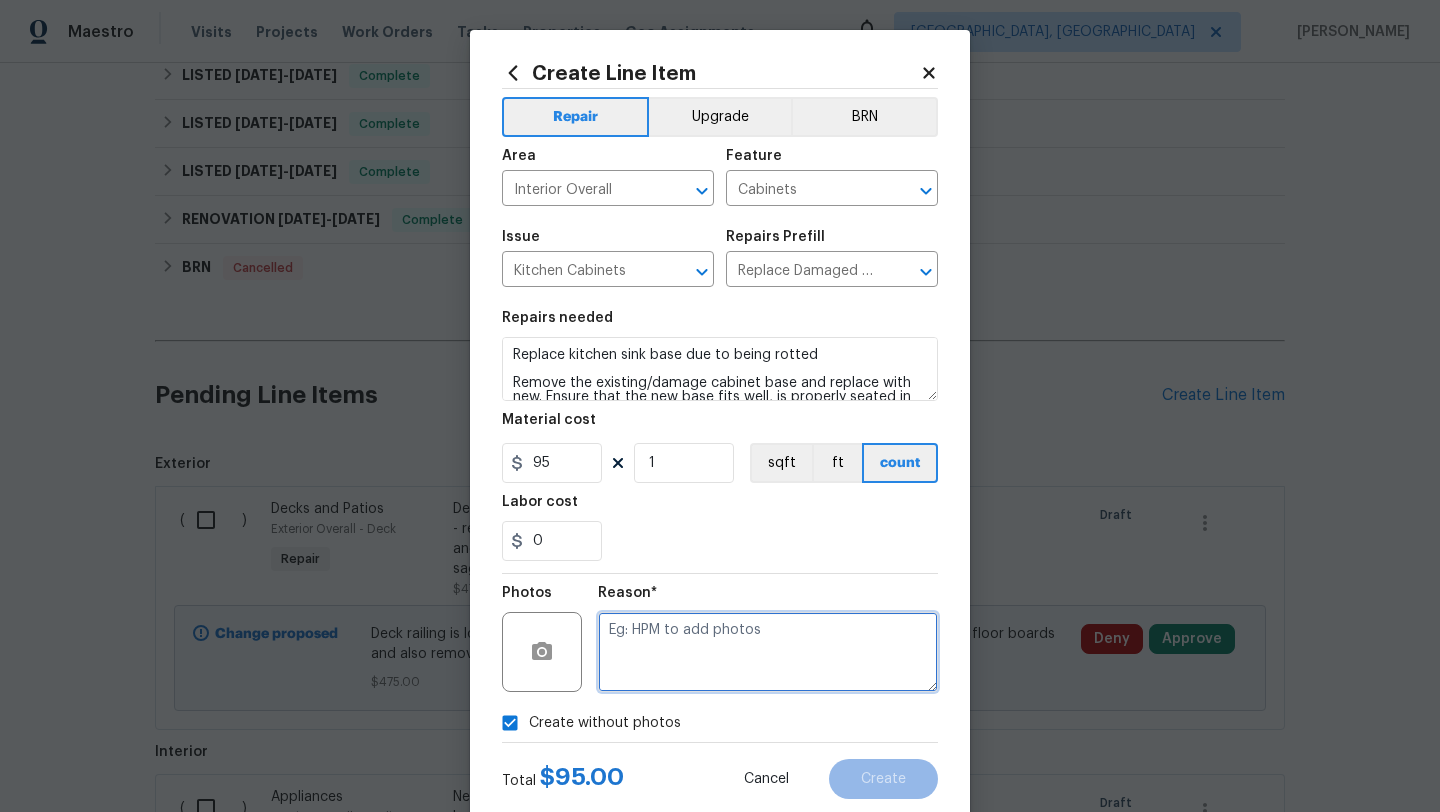 click at bounding box center [768, 652] 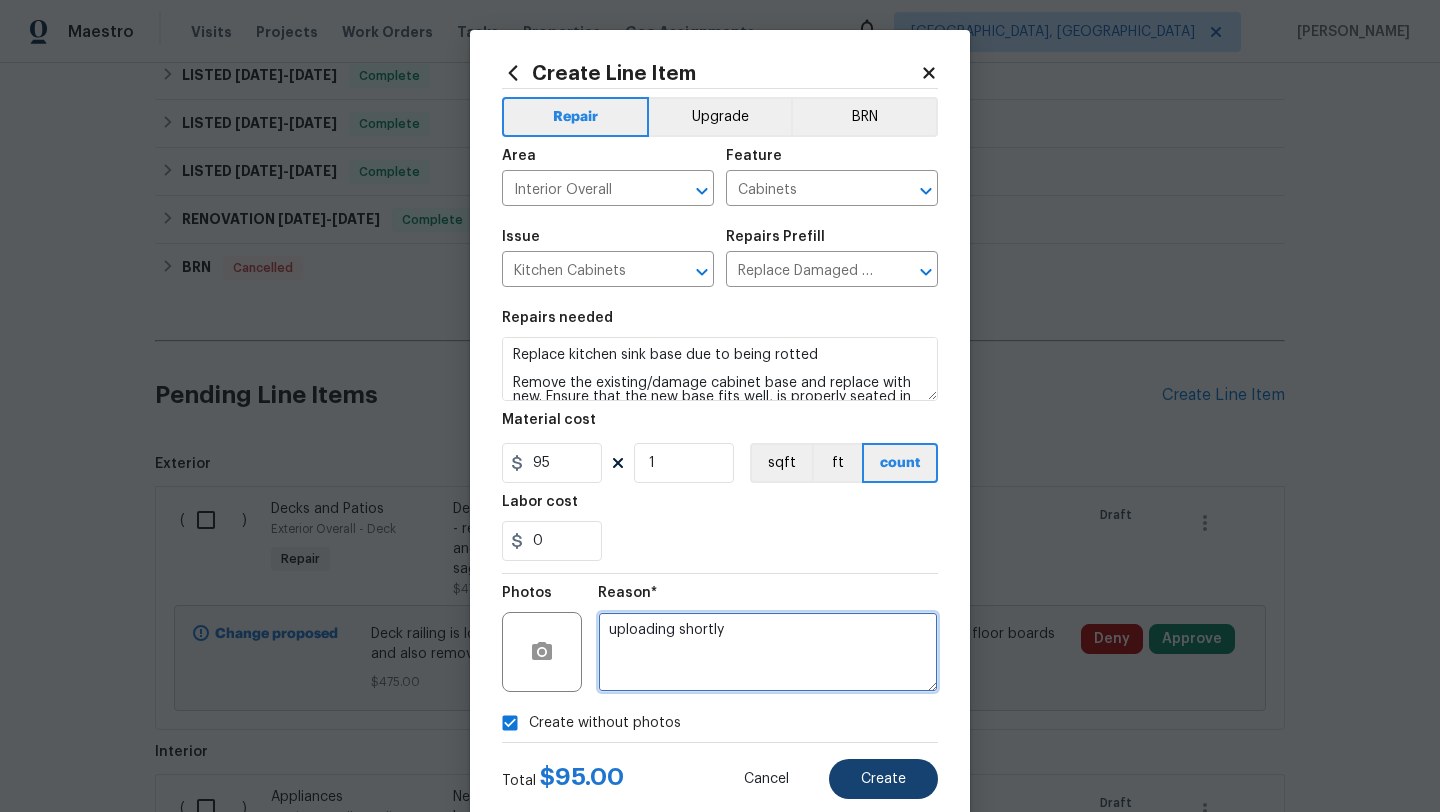 type on "uploading shortly" 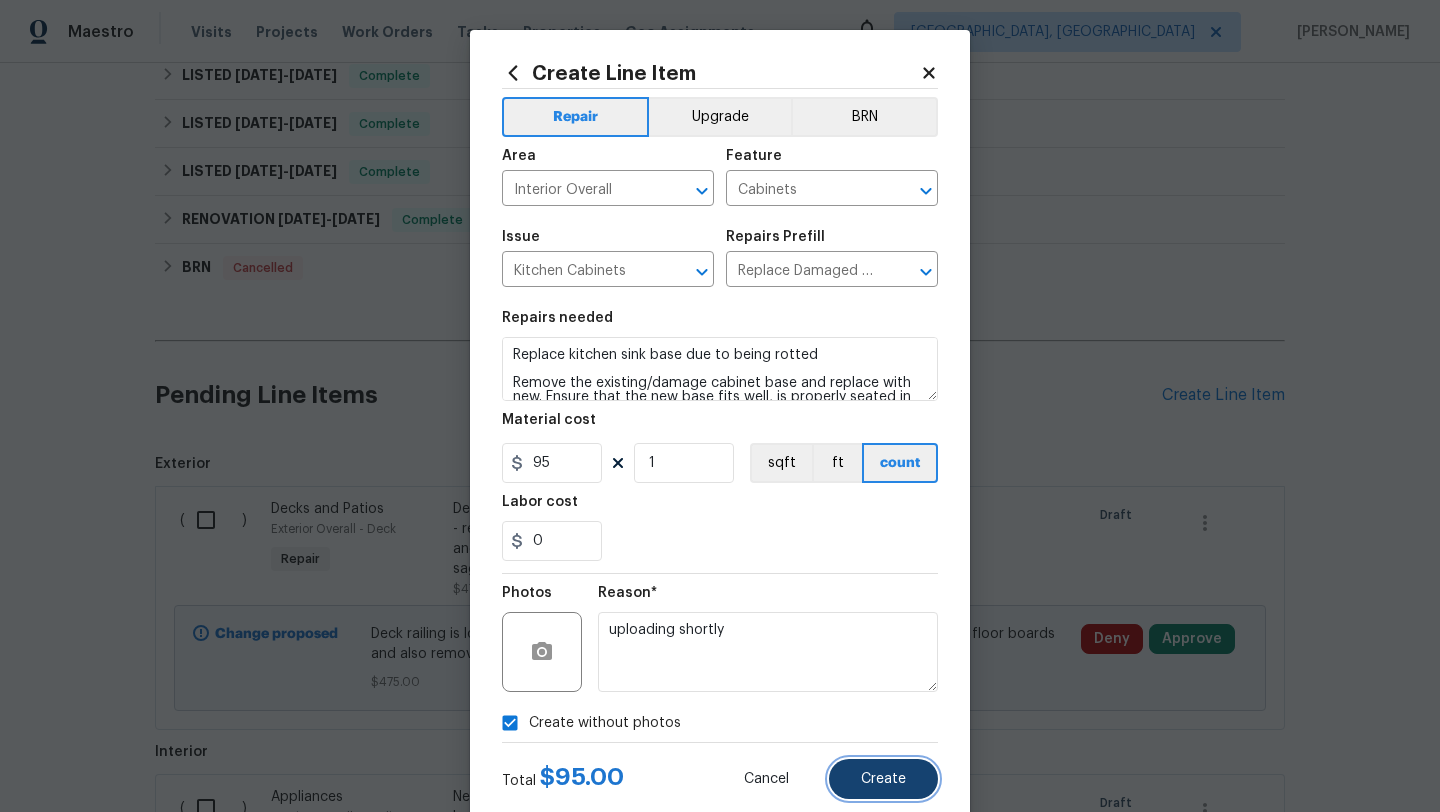 click on "Create" at bounding box center (883, 779) 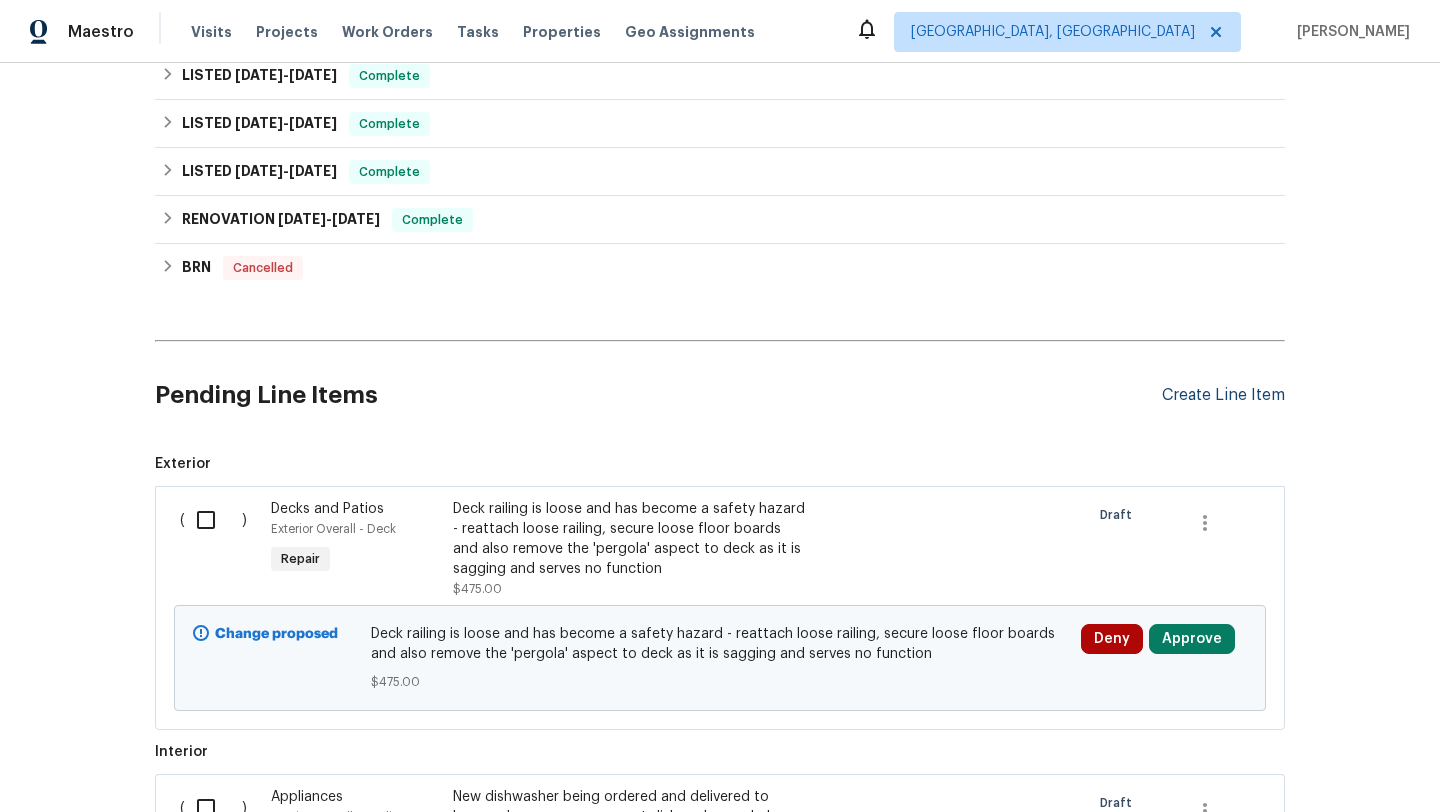 click on "Create Line Item" at bounding box center [1223, 395] 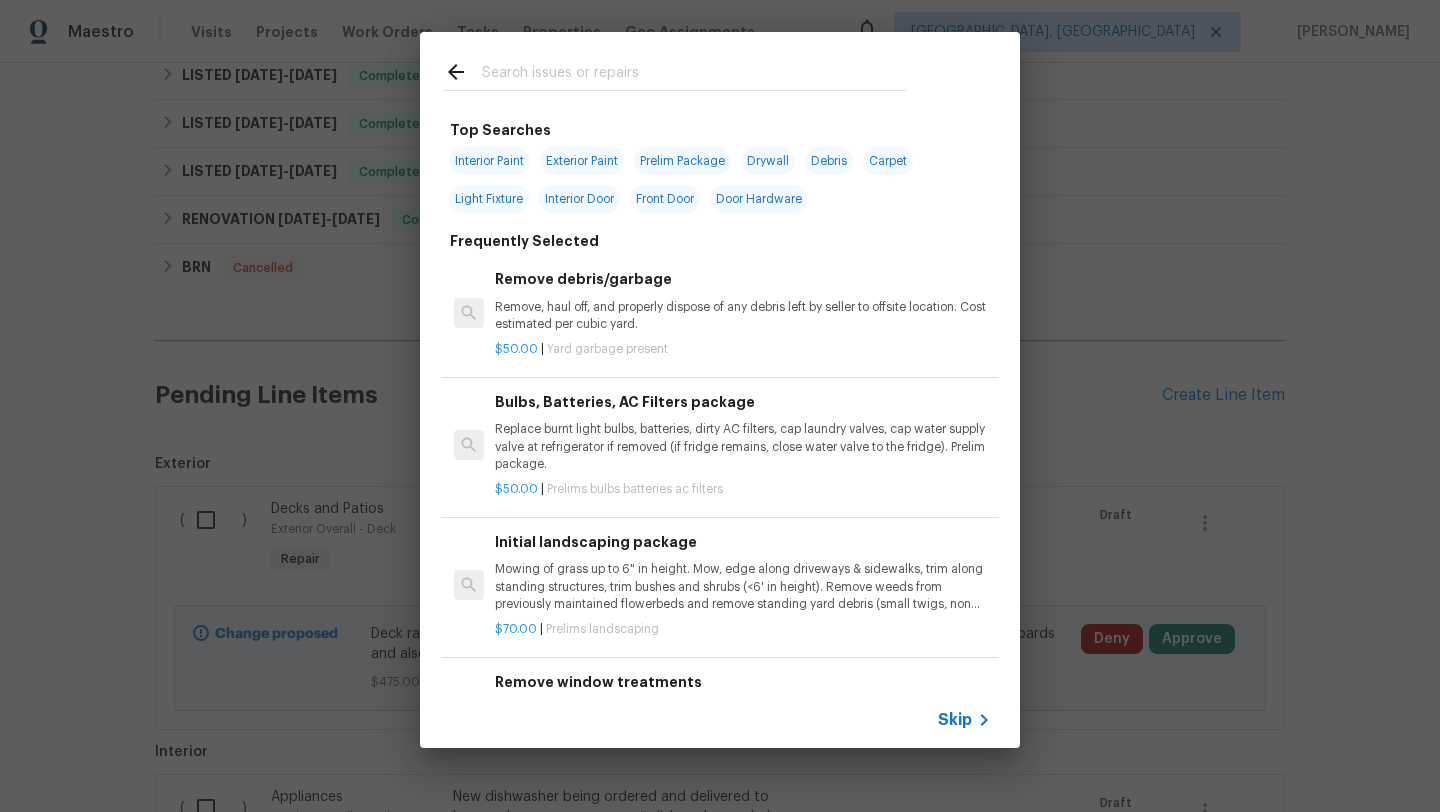 click at bounding box center [694, 75] 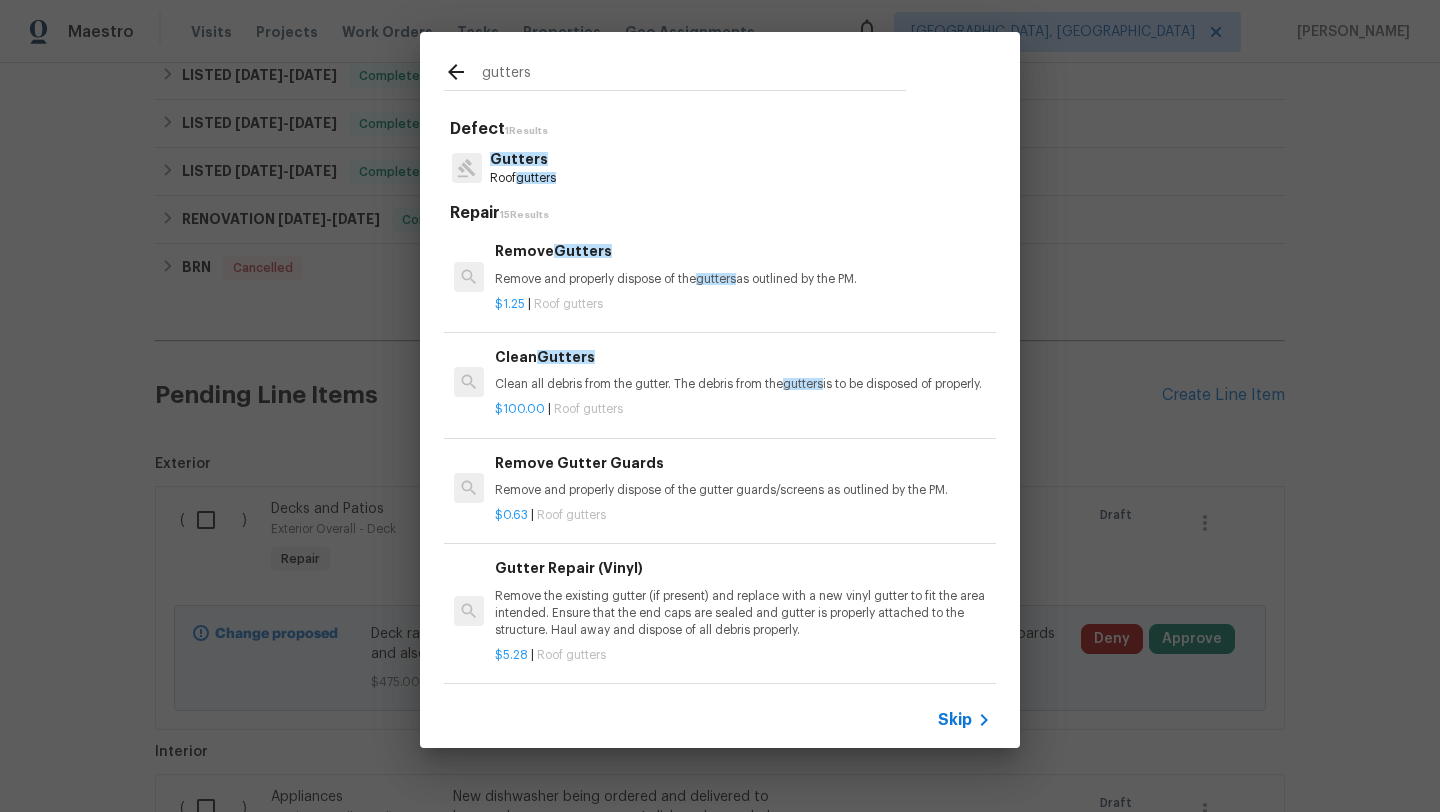 type on "gutters" 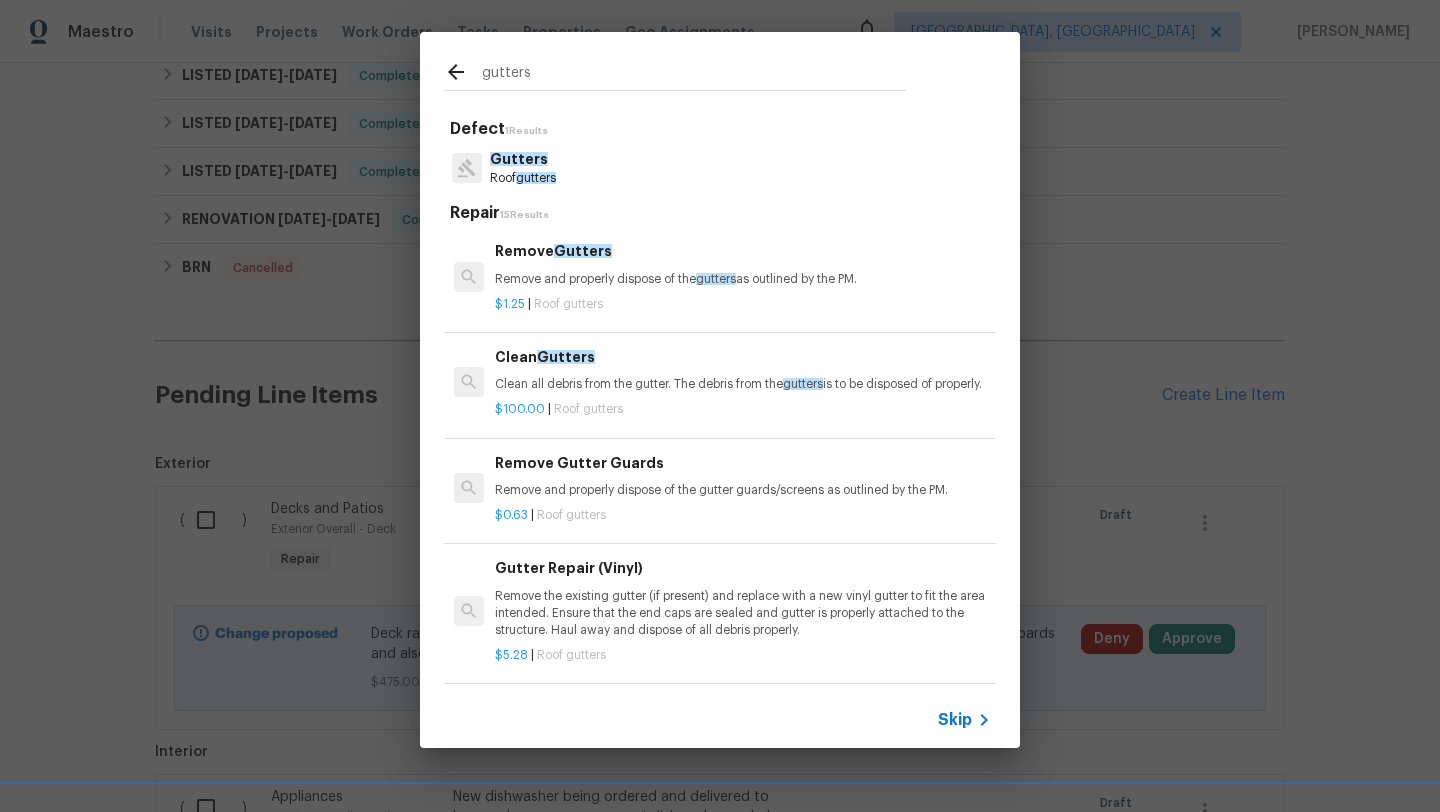 click on "Clean all debris from the gutter. The debris from the  gutters  is to be disposed of properly." at bounding box center [743, 384] 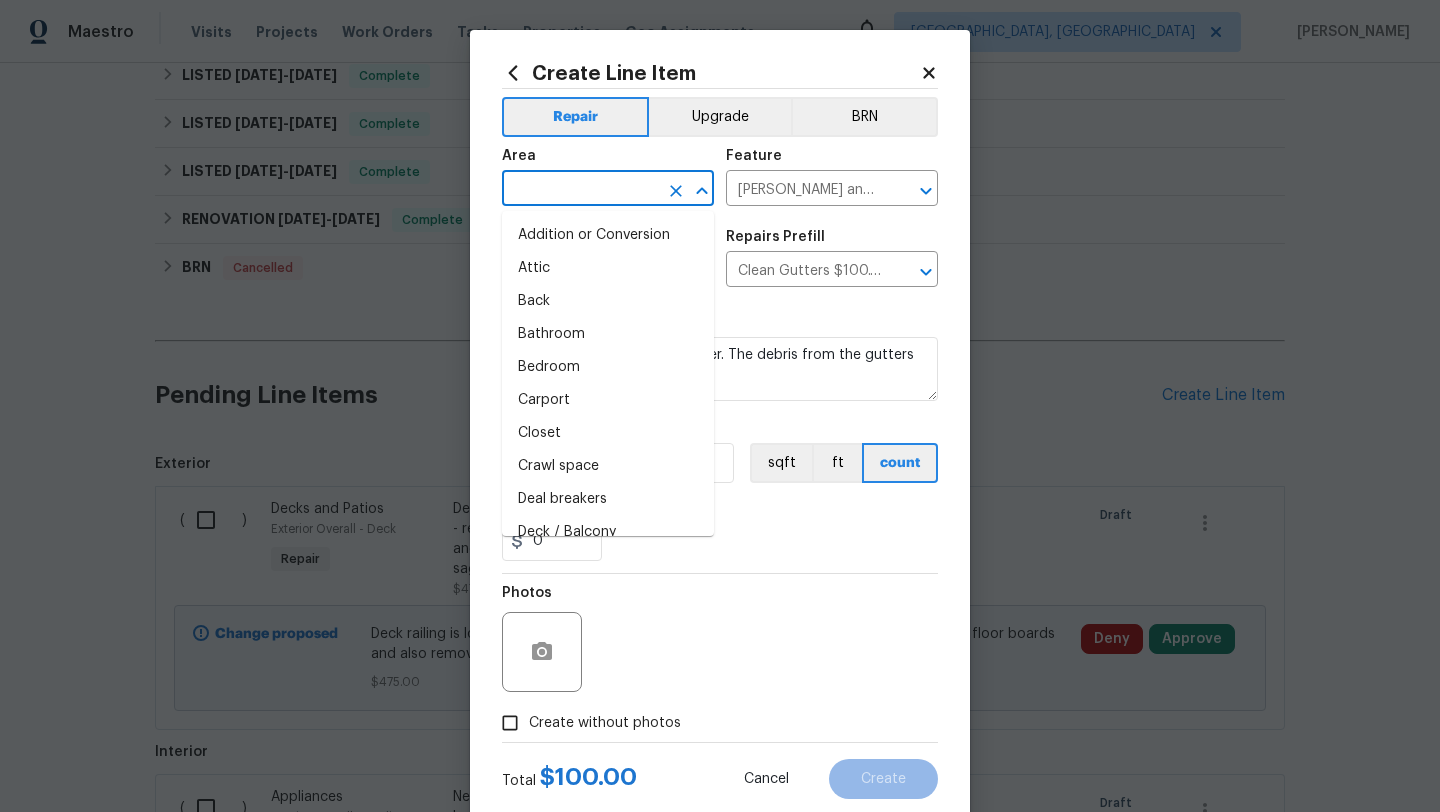 click at bounding box center (580, 190) 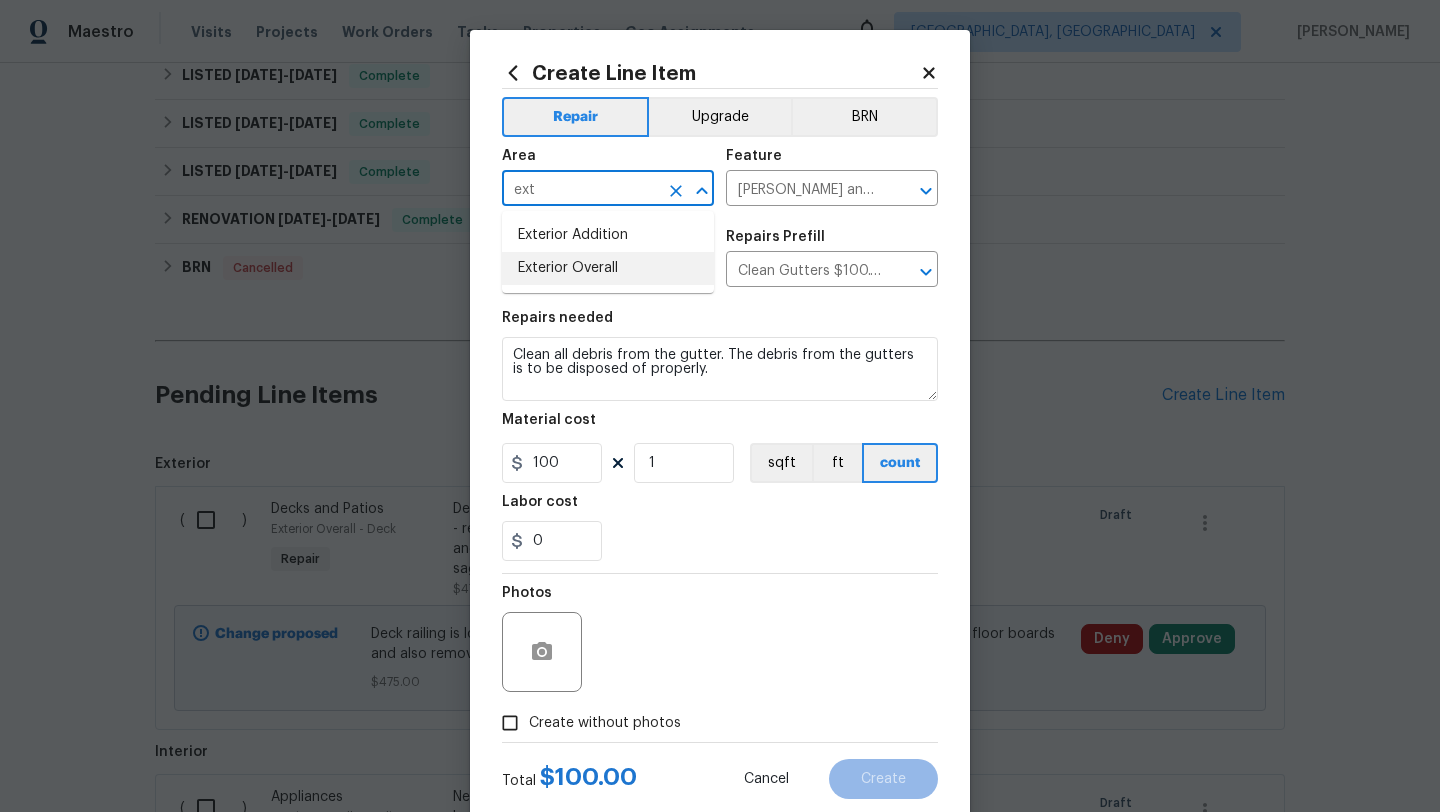 click on "Exterior Overall" at bounding box center (608, 268) 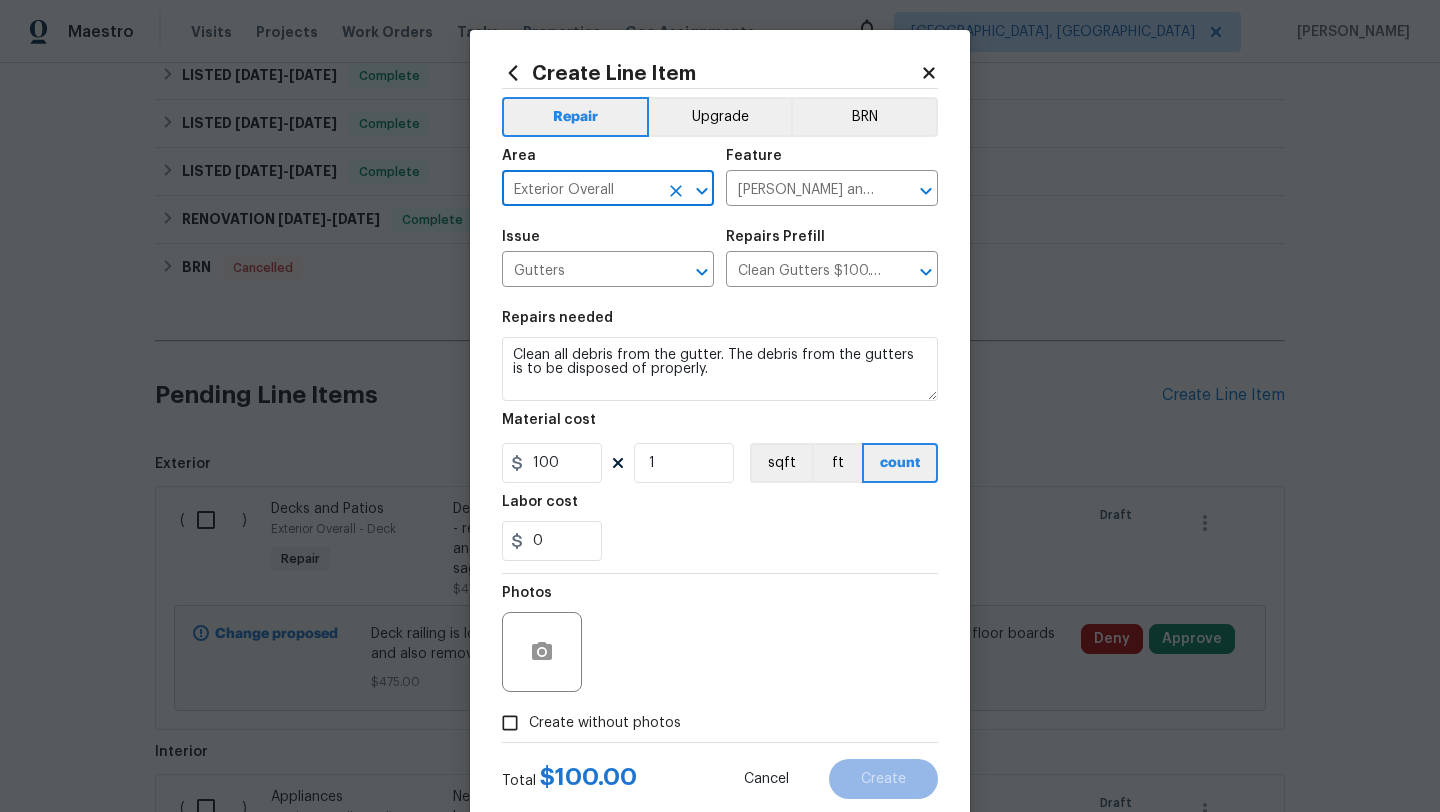 type on "Exterior Overall" 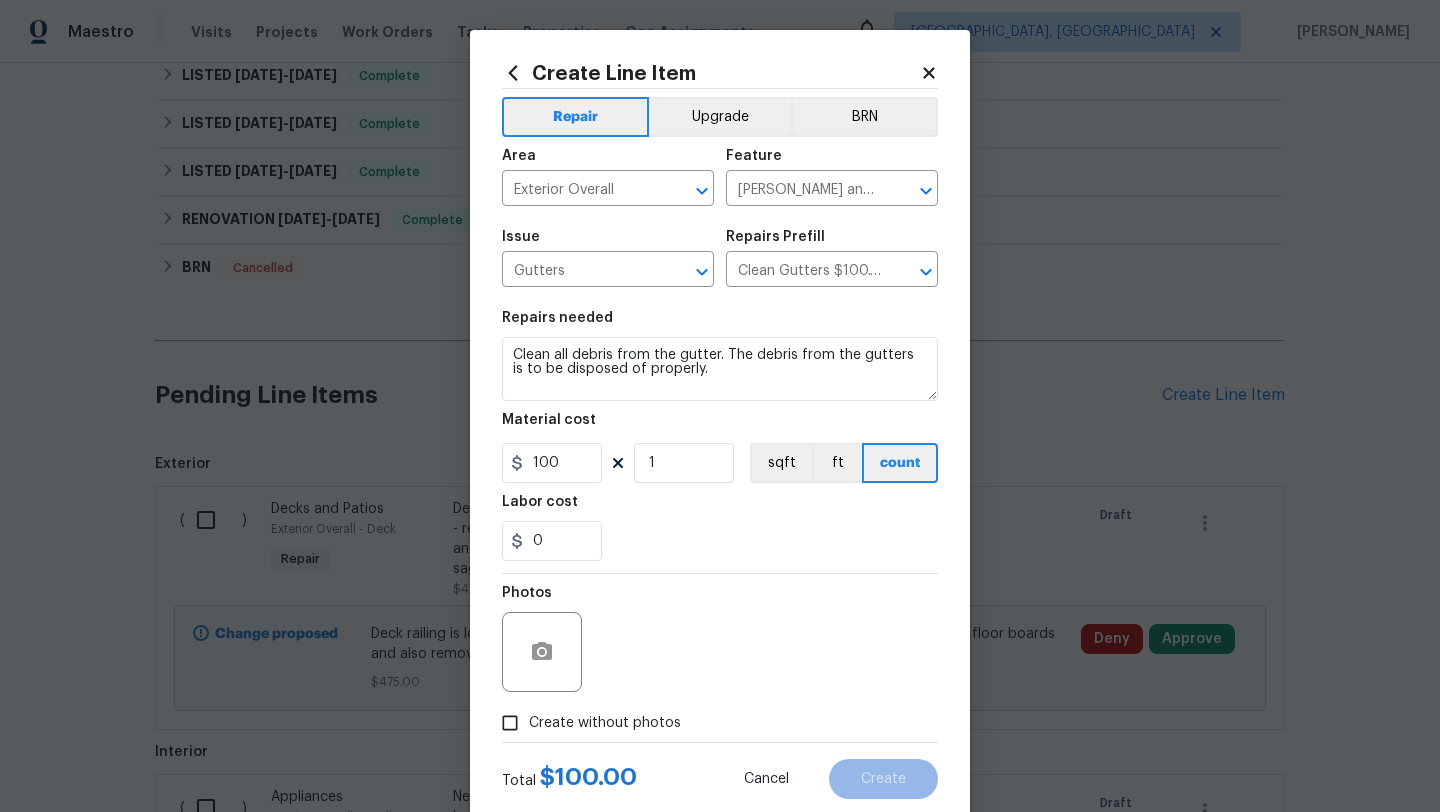 click on "Create without photos" at bounding box center (605, 723) 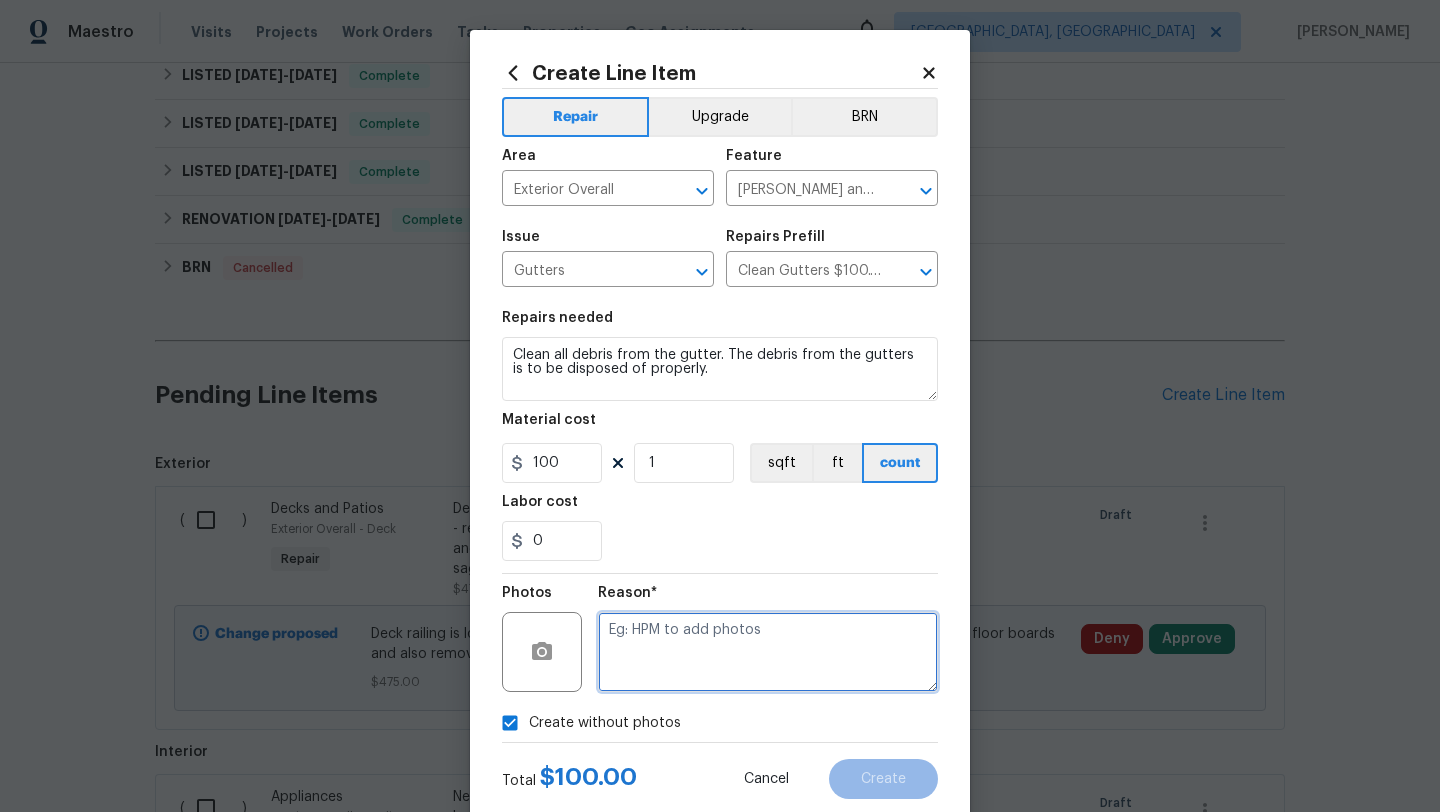 click at bounding box center [768, 652] 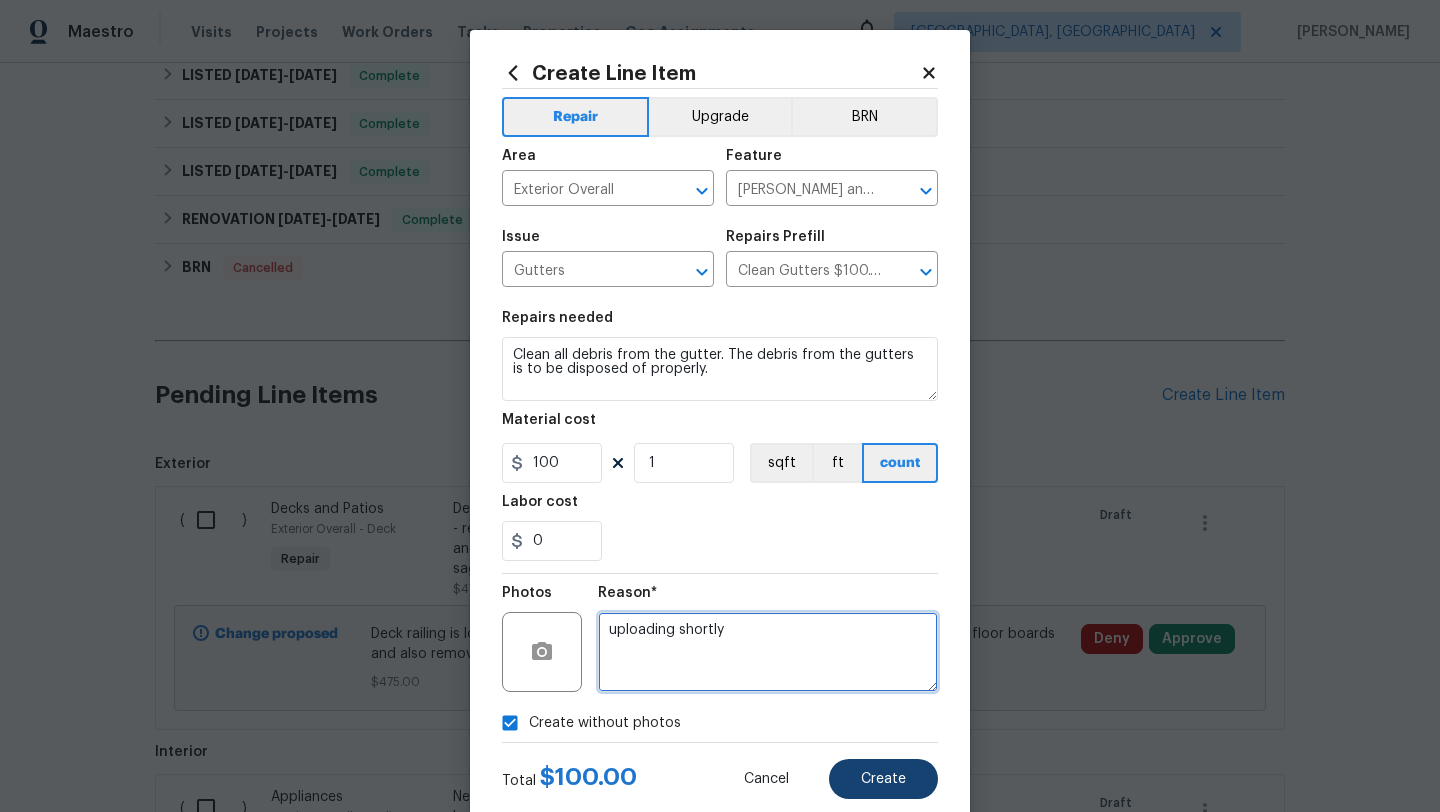 type on "uploading shortly" 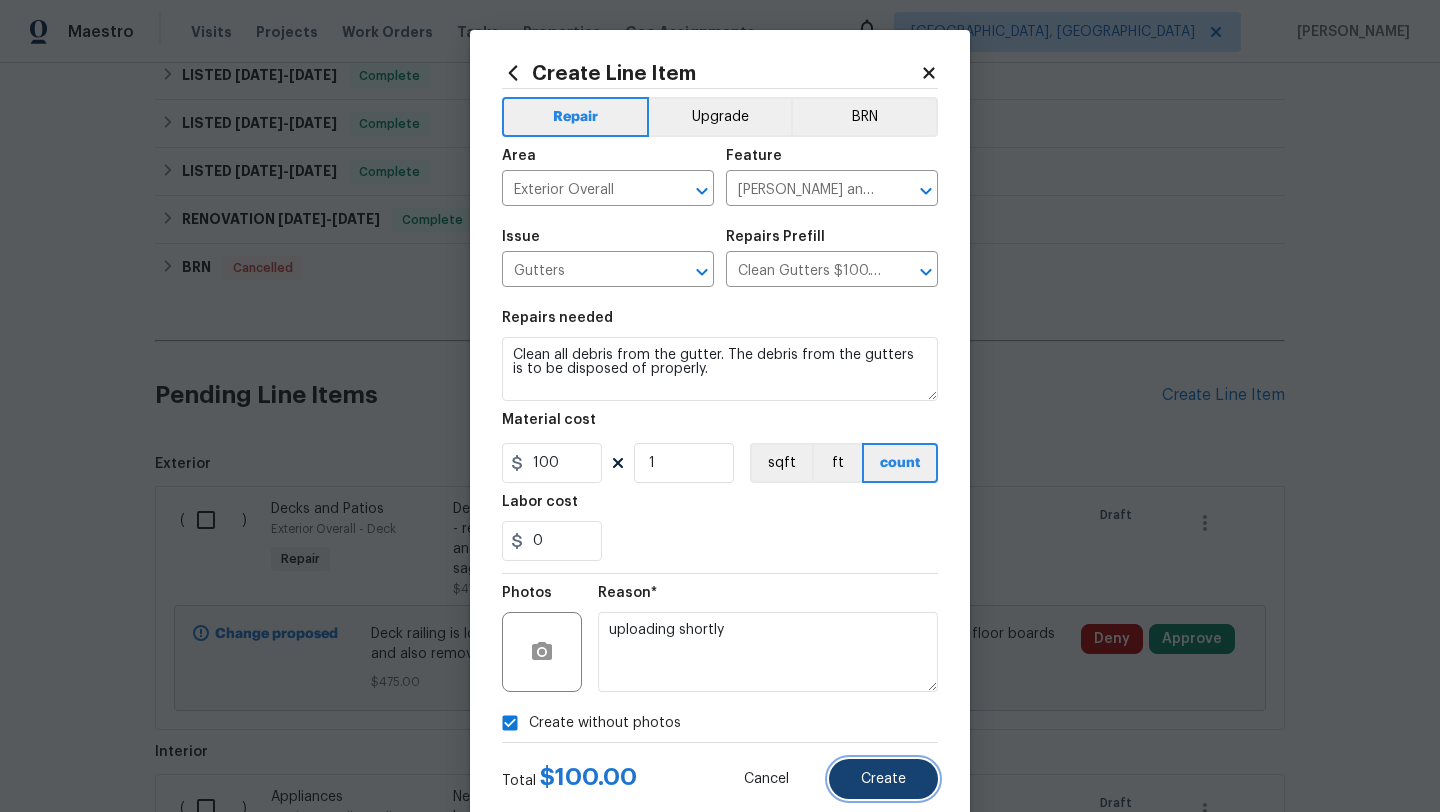click on "Create" at bounding box center [883, 779] 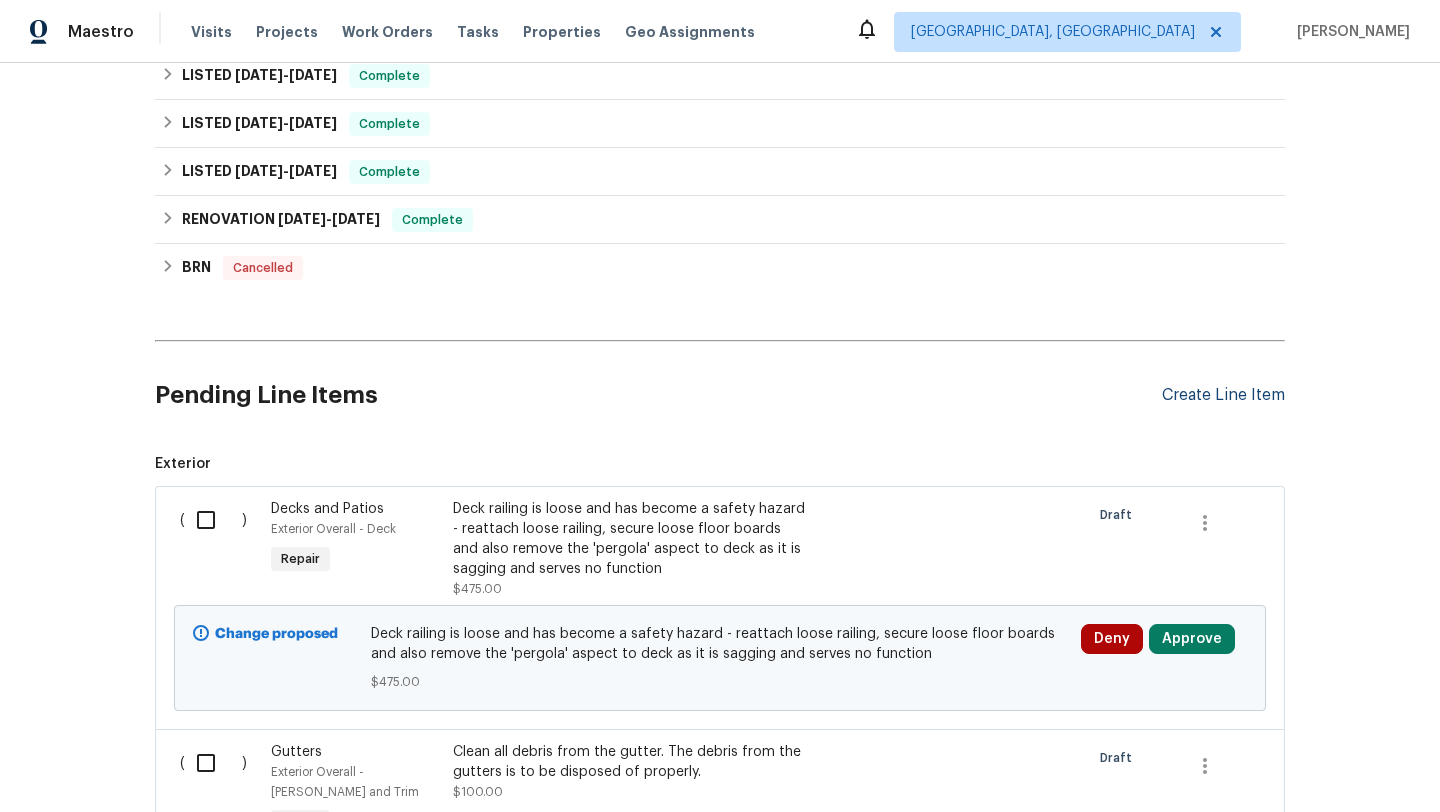 click on "Create Line Item" at bounding box center [1223, 395] 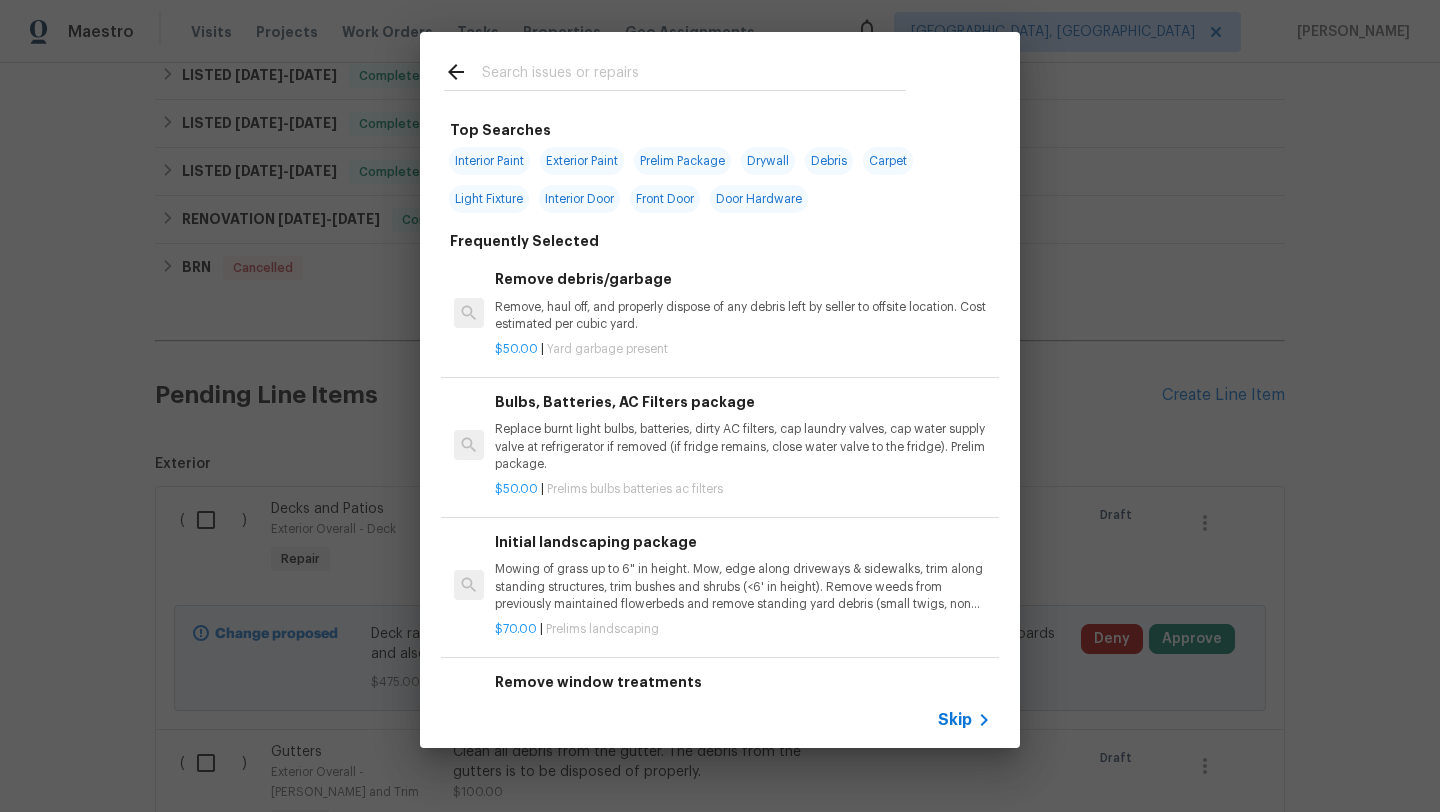 click at bounding box center (694, 75) 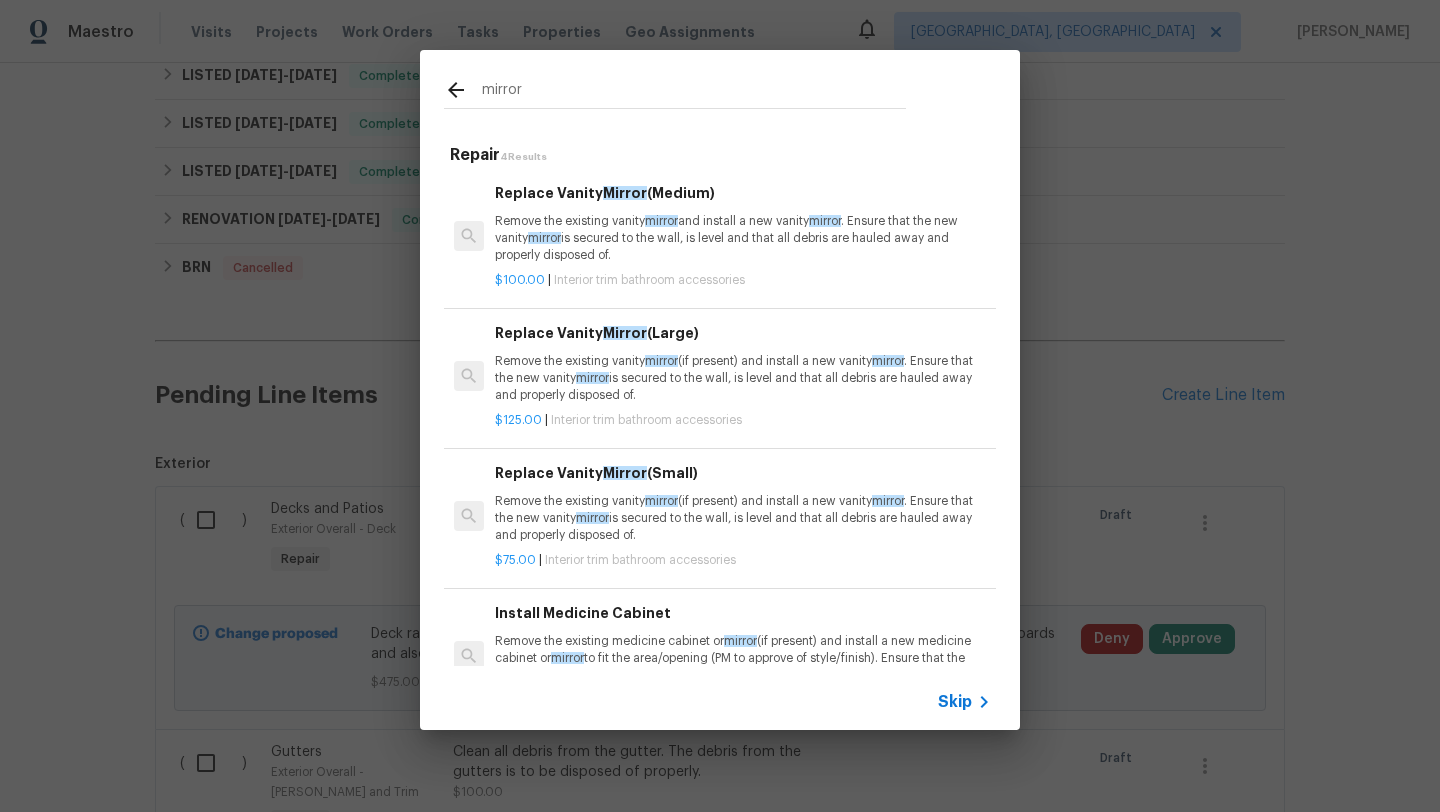 type on "mirror" 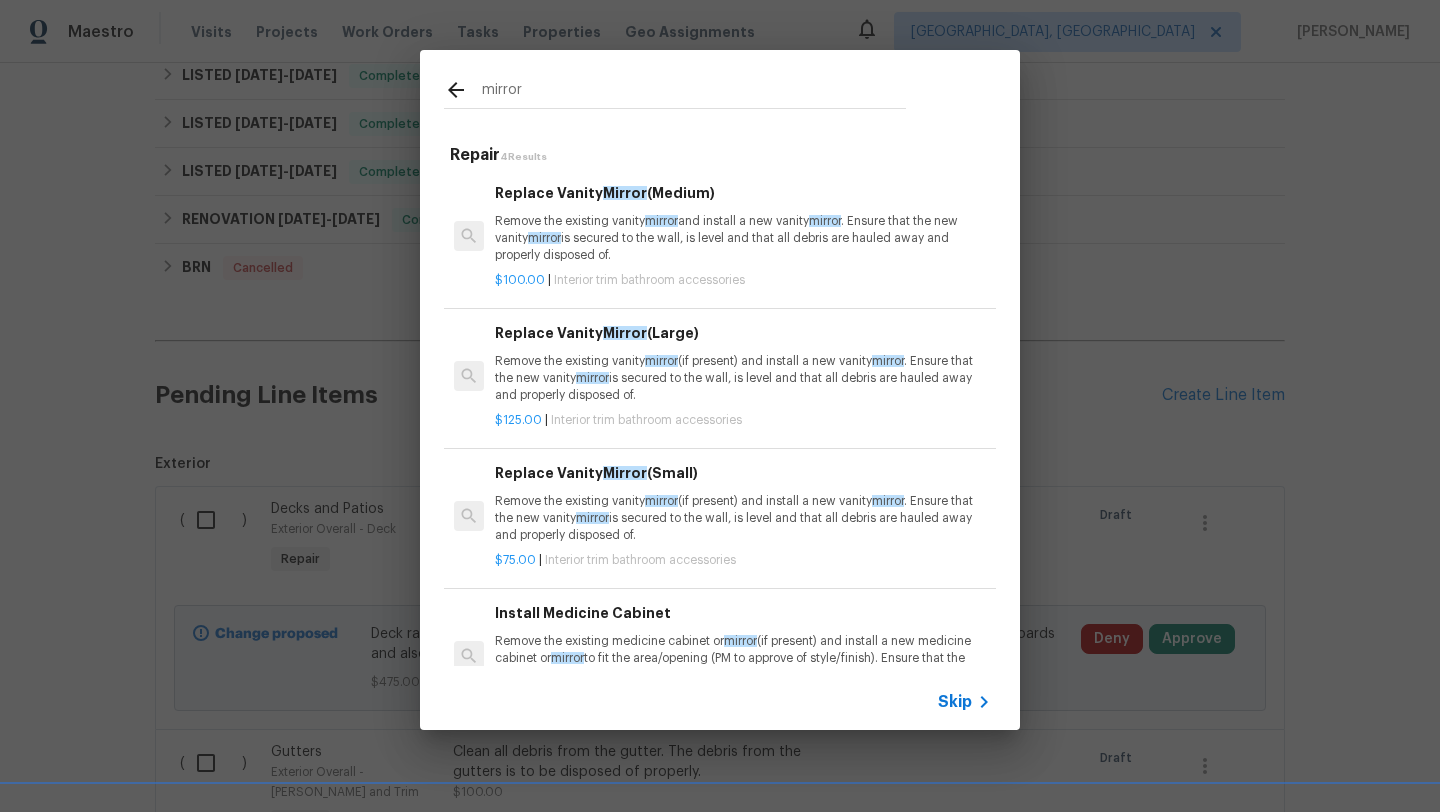 click on "Remove the existing vanity  mirror  (if present) and install a new vanity  mirror . Ensure that the new vanity  mirror  is secured to the wall, is level and that all debris are hauled away and properly disposed of." at bounding box center (743, 378) 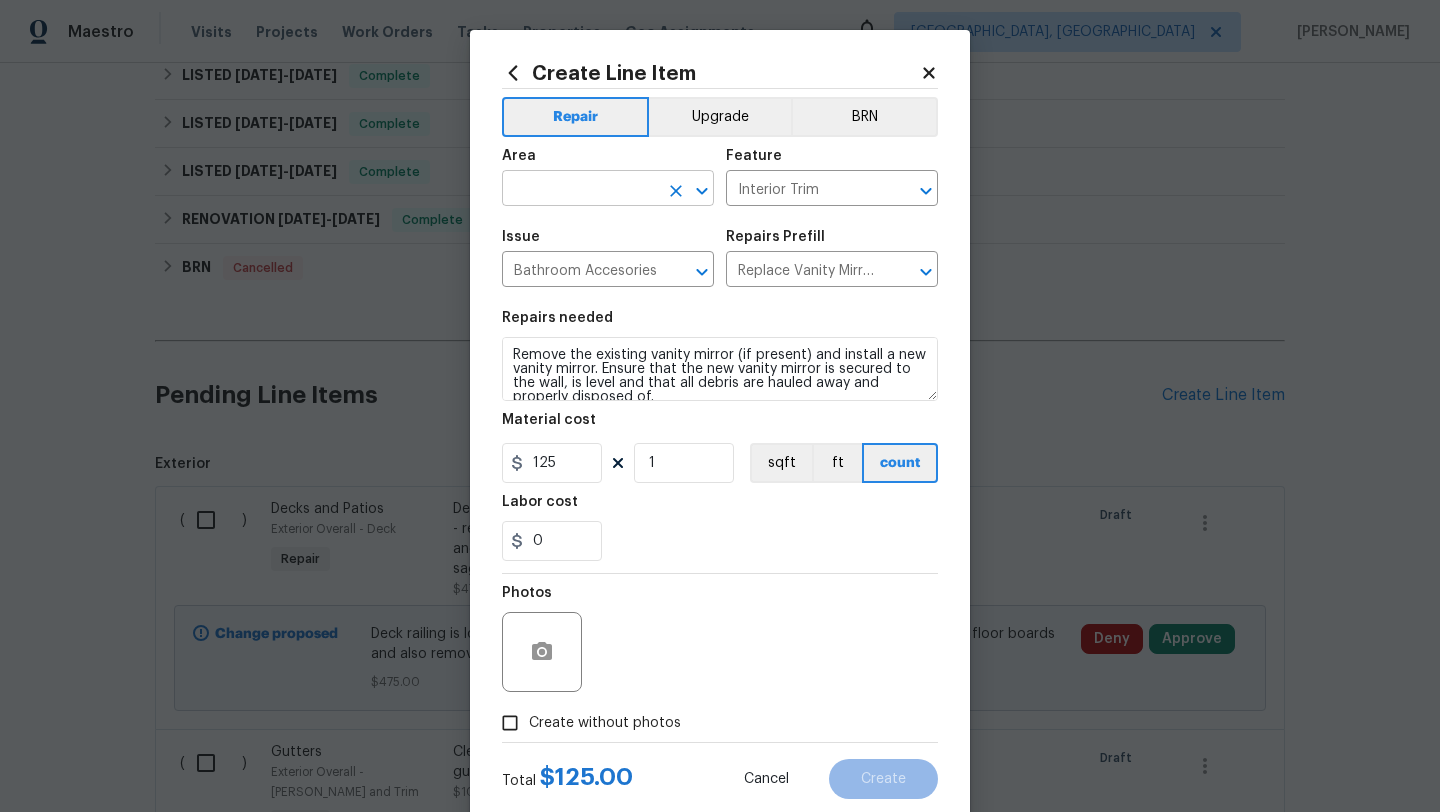 click at bounding box center (580, 190) 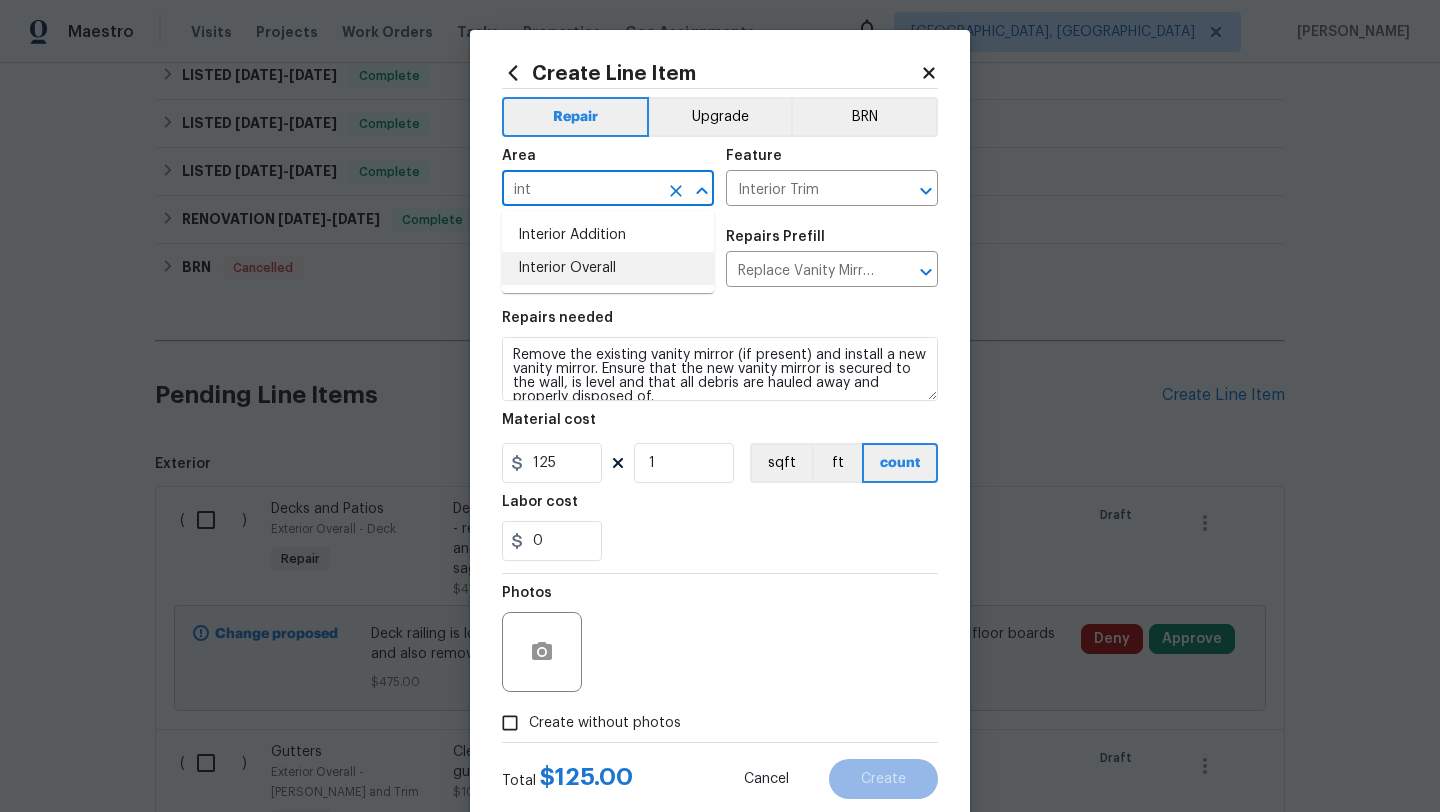 click on "Interior Overall" at bounding box center [608, 268] 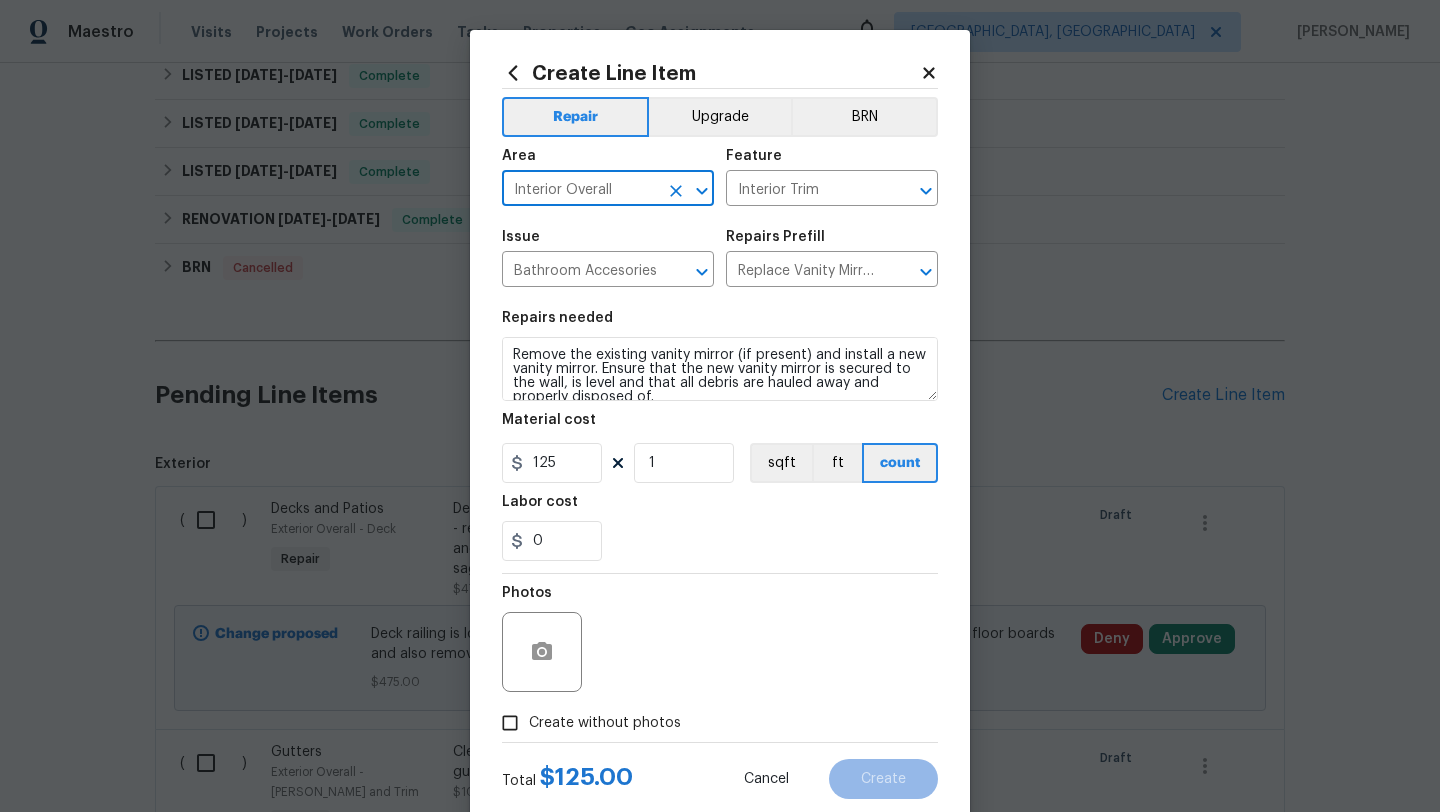 type on "Interior Overall" 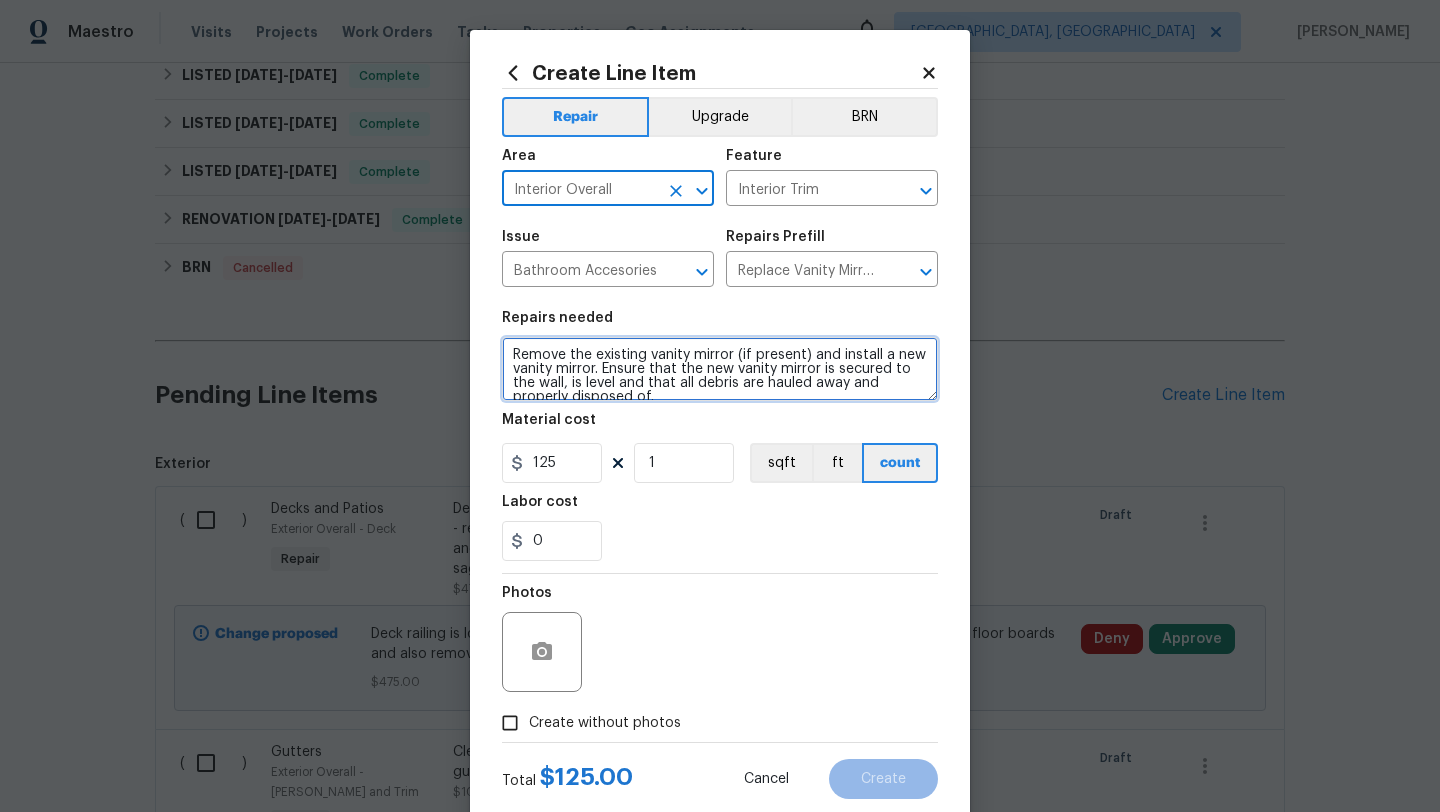 click on "Remove the existing vanity mirror (if present) and install a new vanity mirror. Ensure that the new vanity mirror is secured to the wall, is level and that all debris are hauled away and properly disposed of." at bounding box center [720, 369] 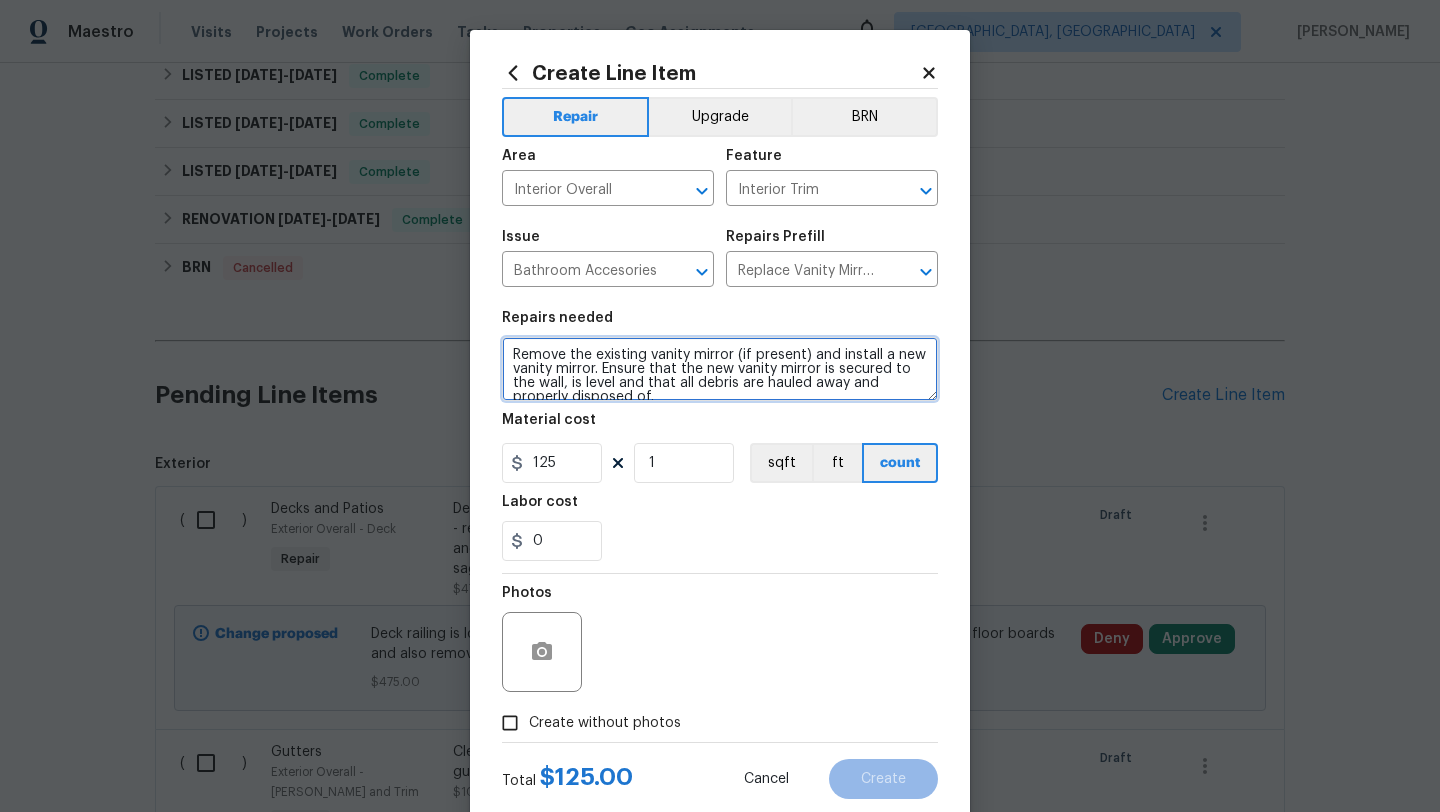 click on "Remove the existing vanity mirror (if present) and install a new vanity mirror. Ensure that the new vanity mirror is secured to the wall, is level and that all debris are hauled away and properly disposed of." at bounding box center [720, 369] 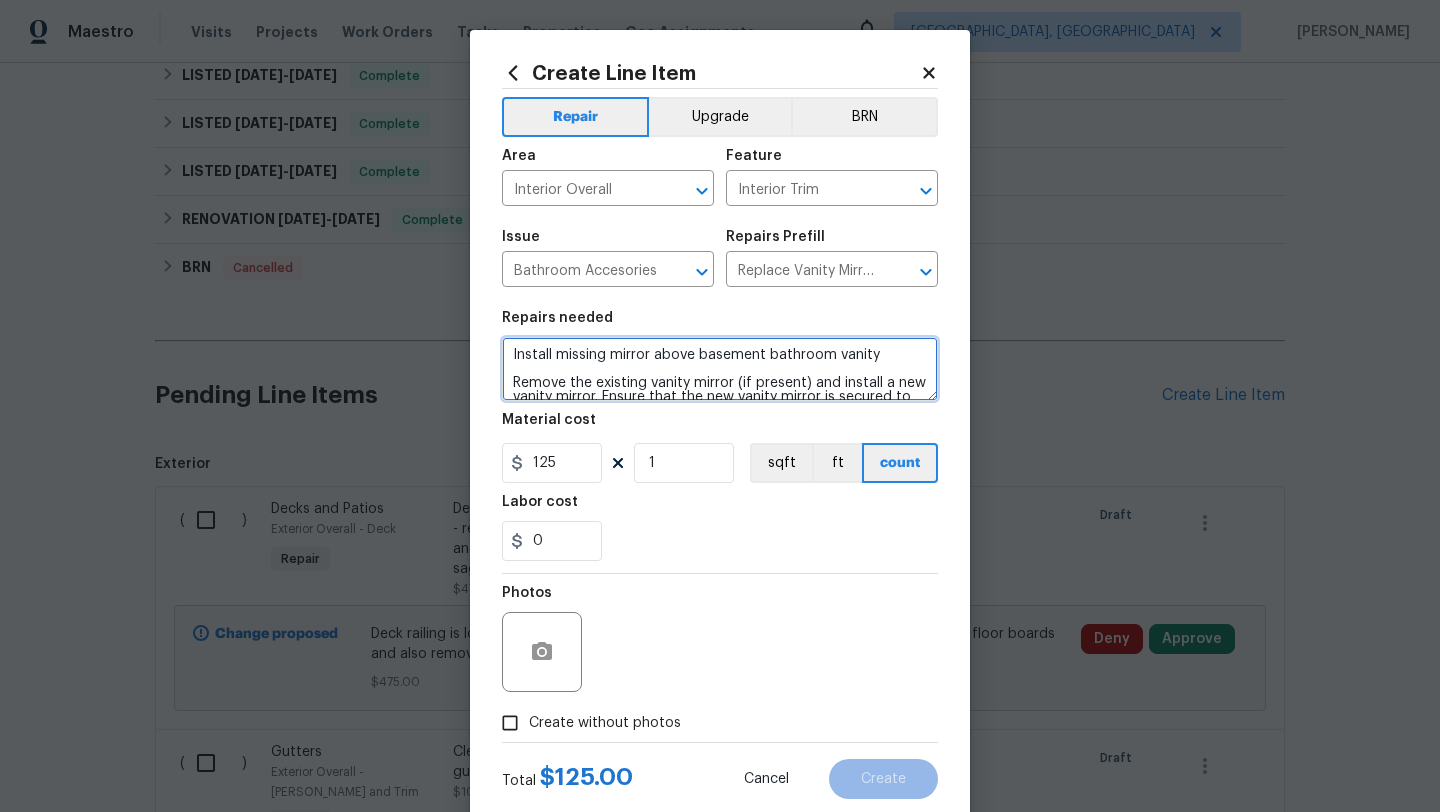 type on "Install missing mirror above basement bathroom vanity
Remove the existing vanity mirror (if present) and install a new vanity mirror. Ensure that the new vanity mirror is secured to the wall, is level and that all debris are hauled away and properly disposed of." 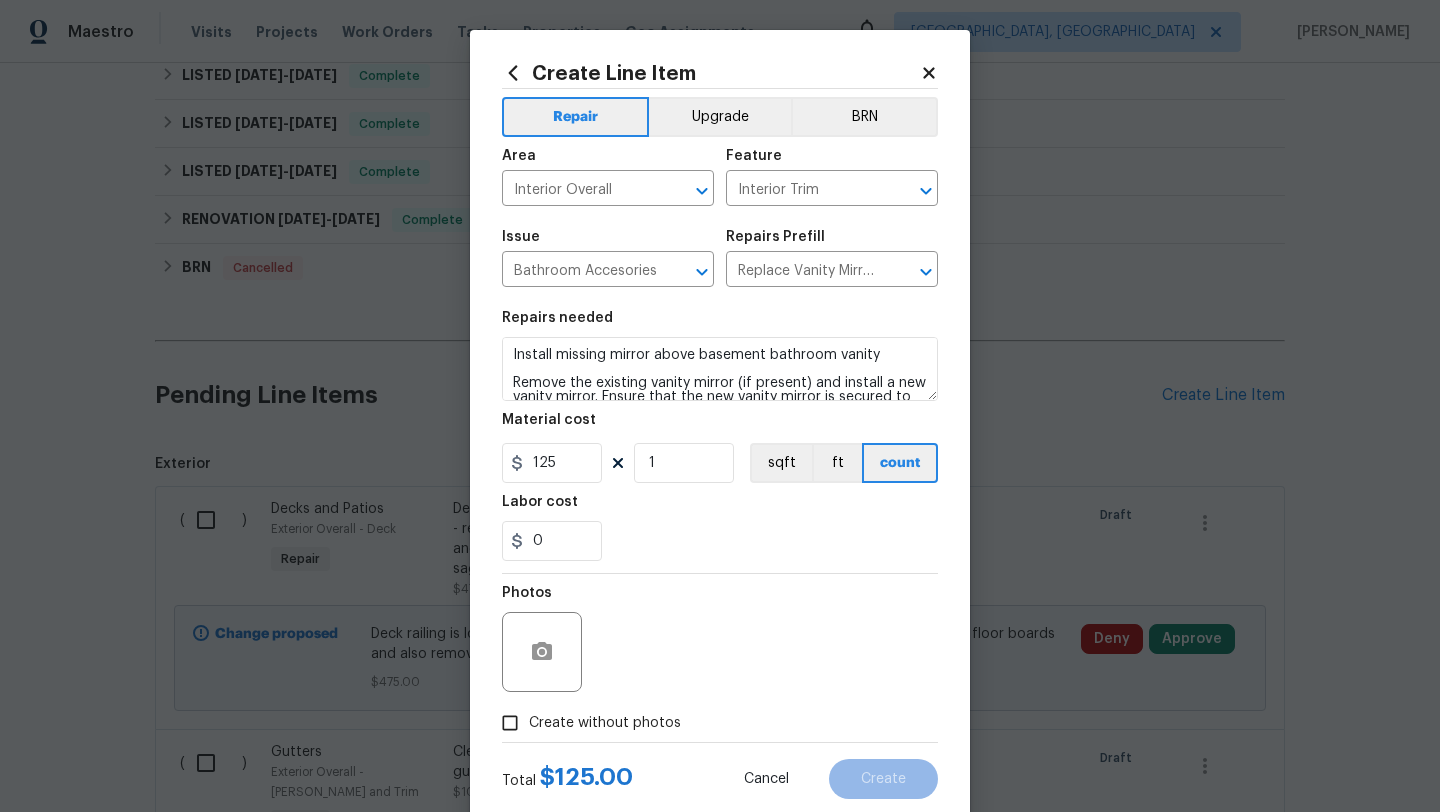click on "Create without photos" at bounding box center (605, 723) 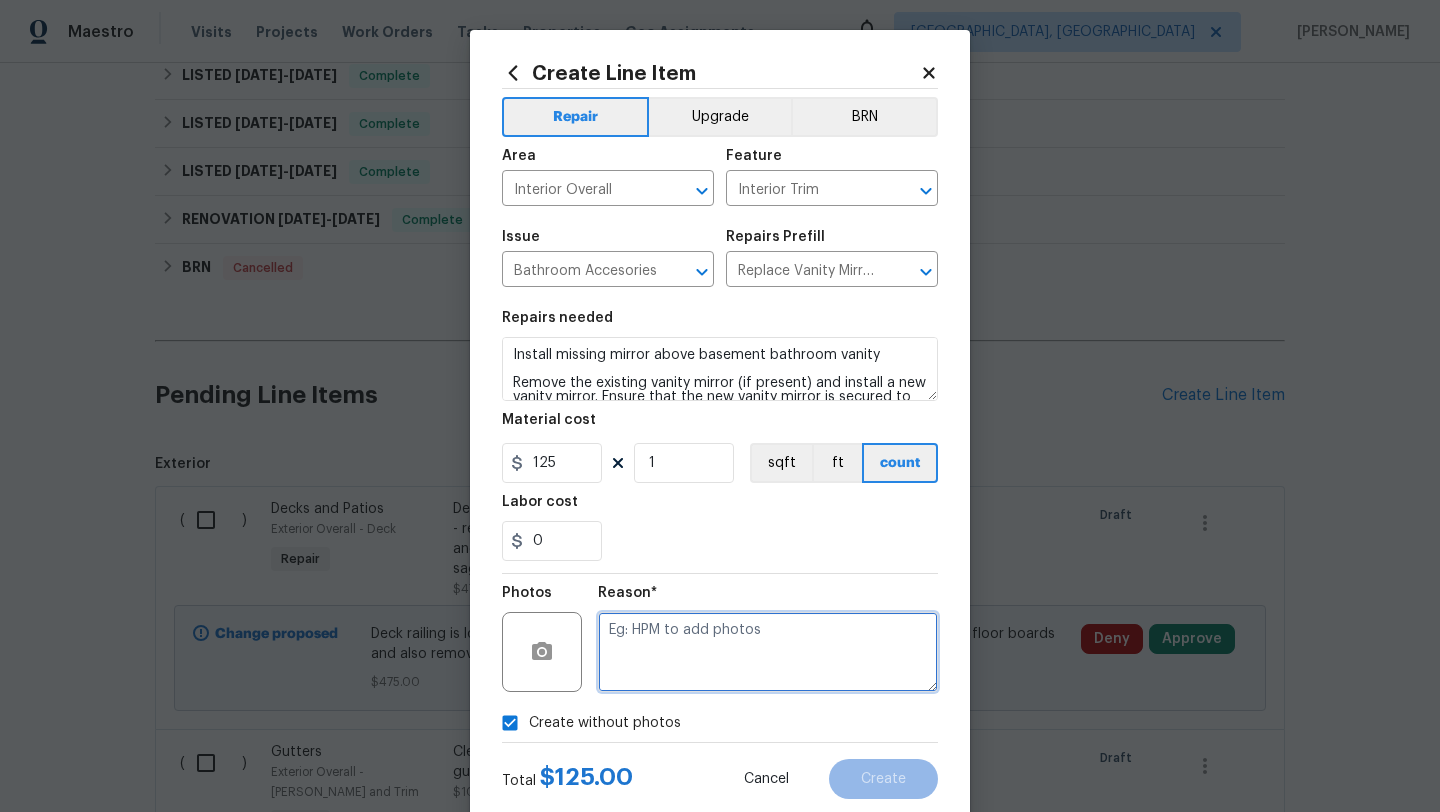 click at bounding box center [768, 652] 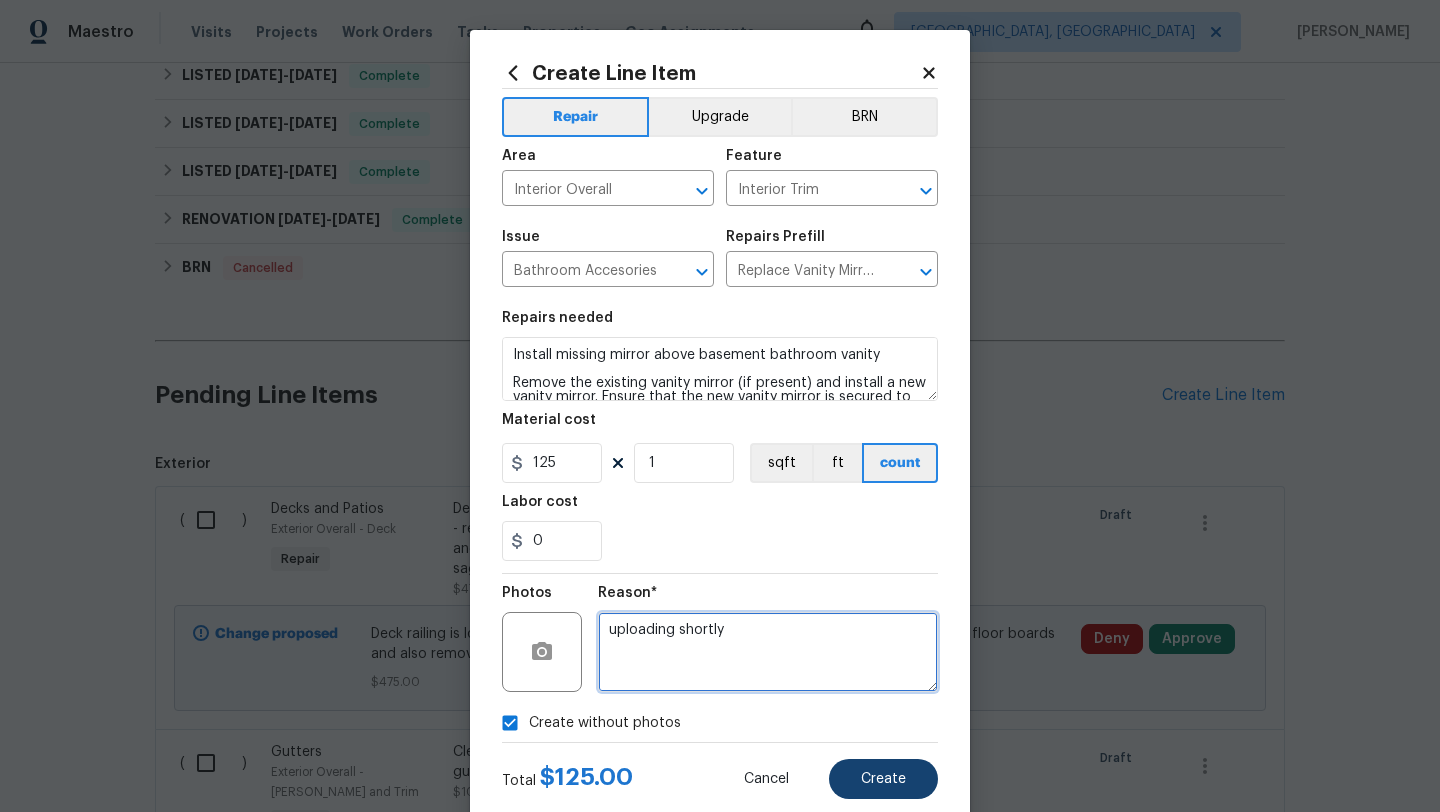 type on "uploading shortly" 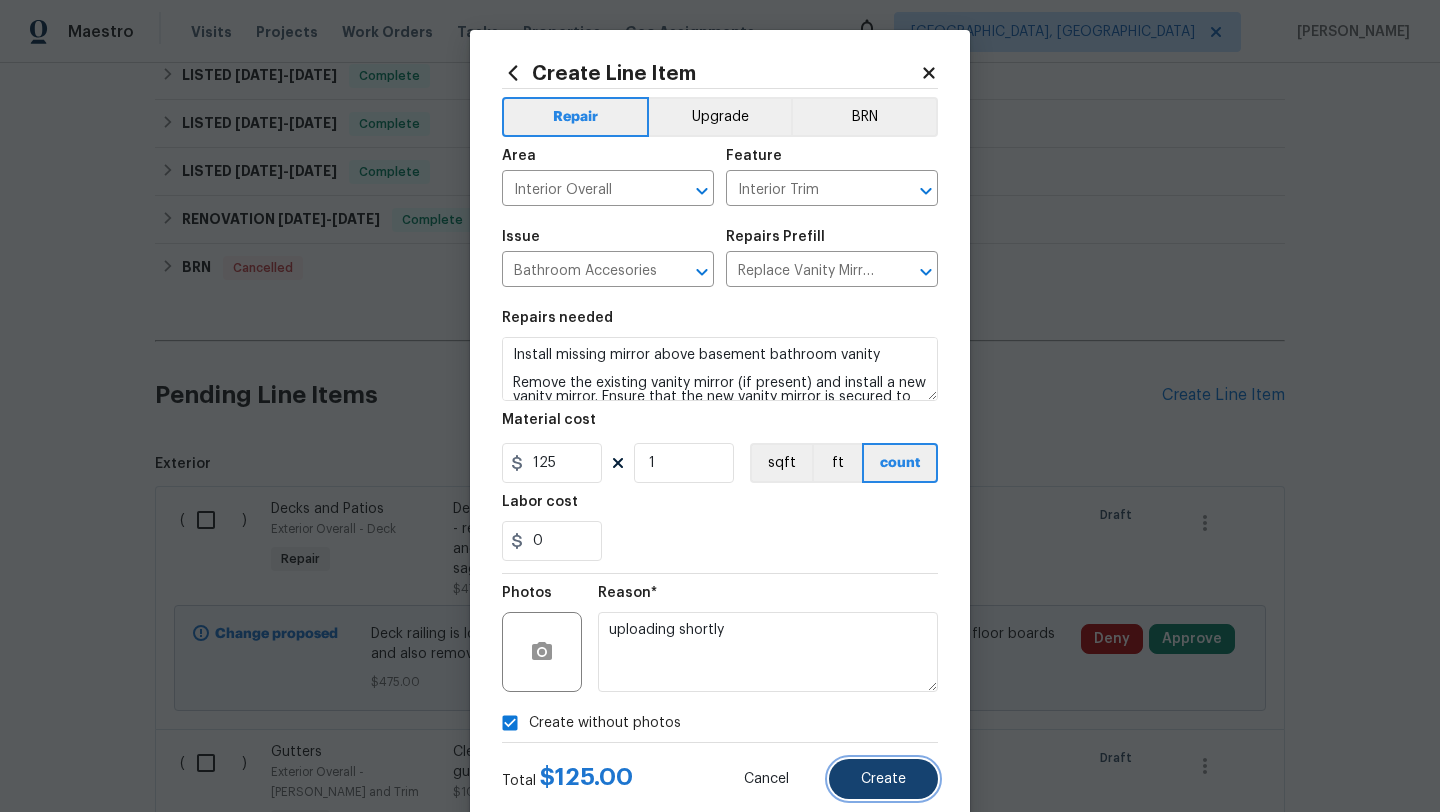 click on "Create" at bounding box center (883, 779) 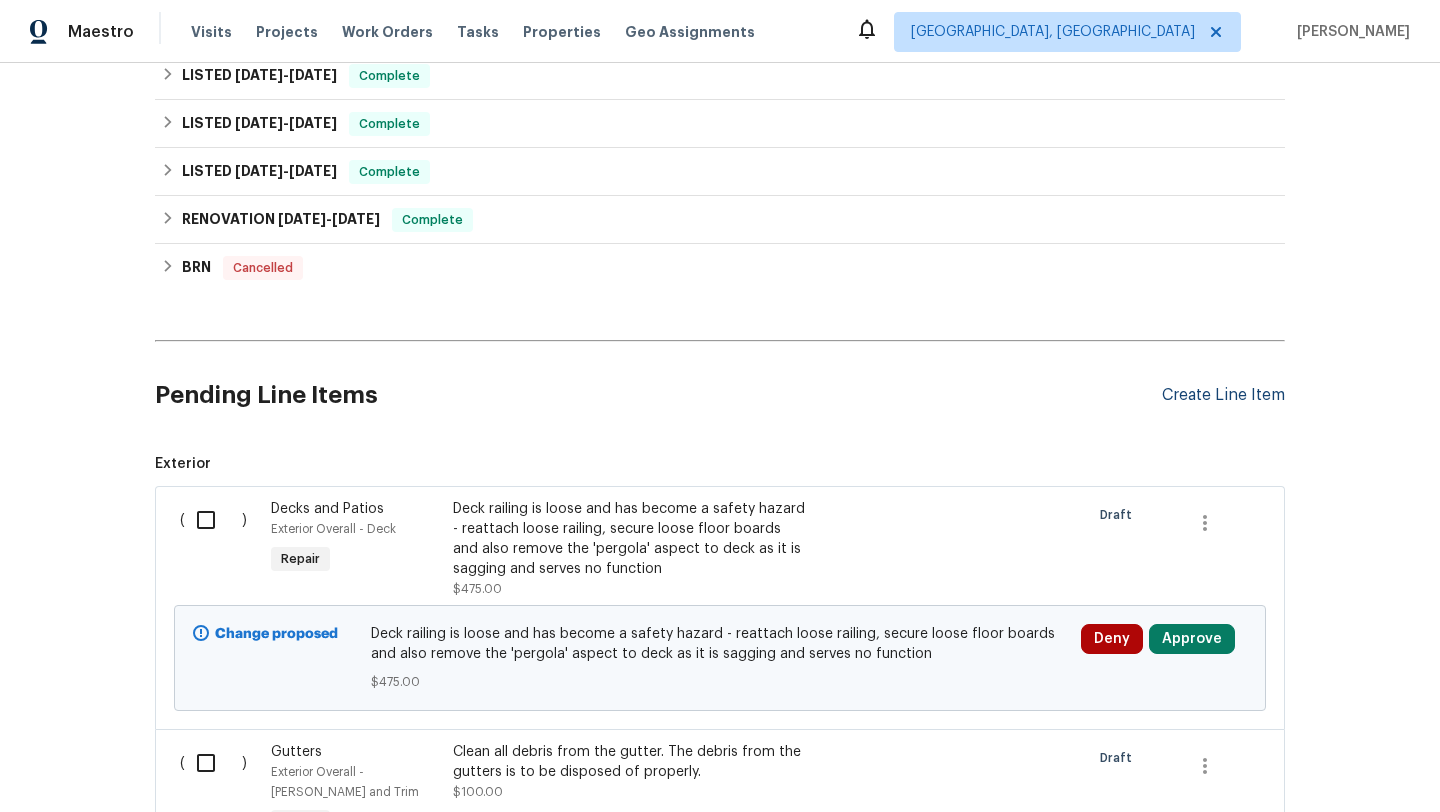 click on "Create Line Item" at bounding box center [1223, 395] 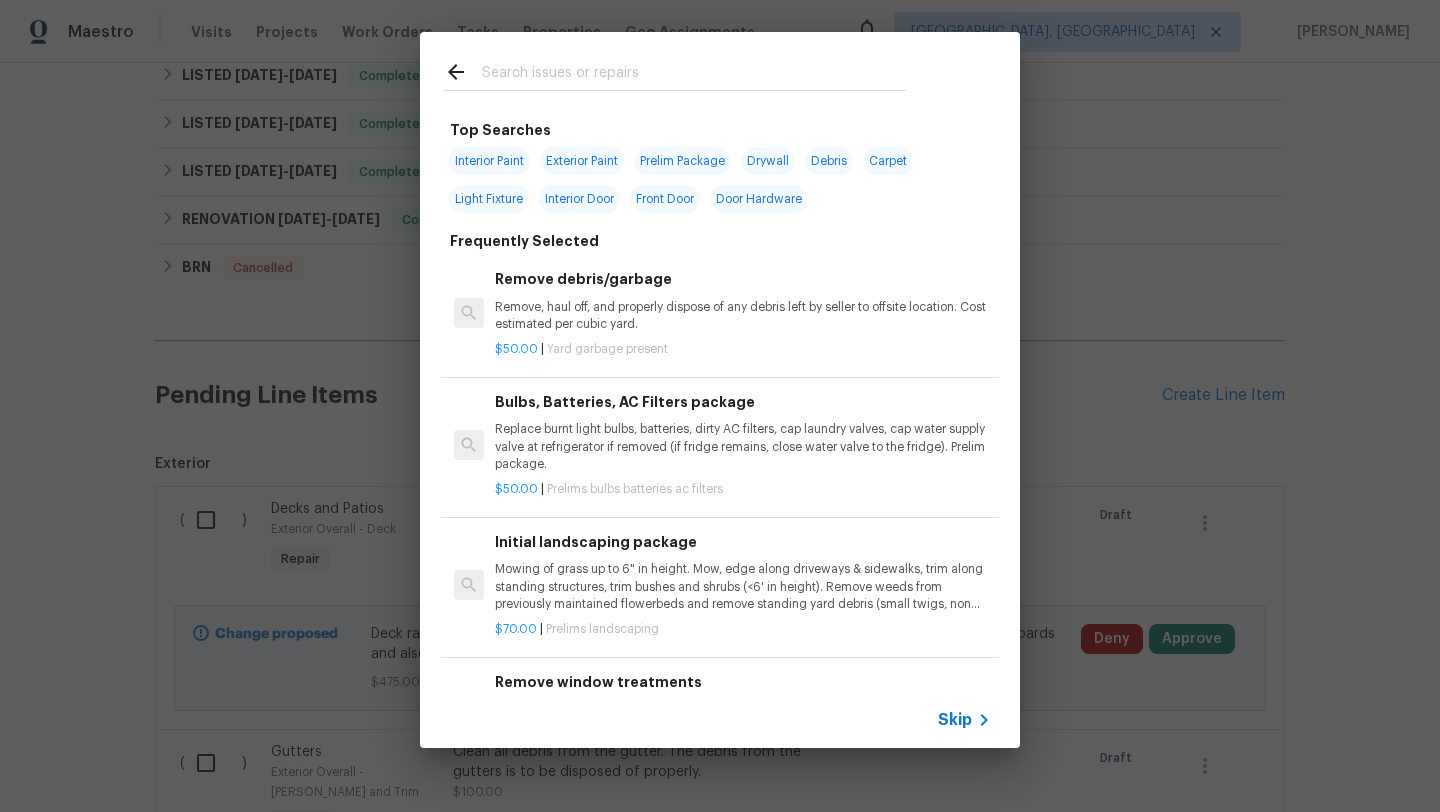 click at bounding box center [694, 75] 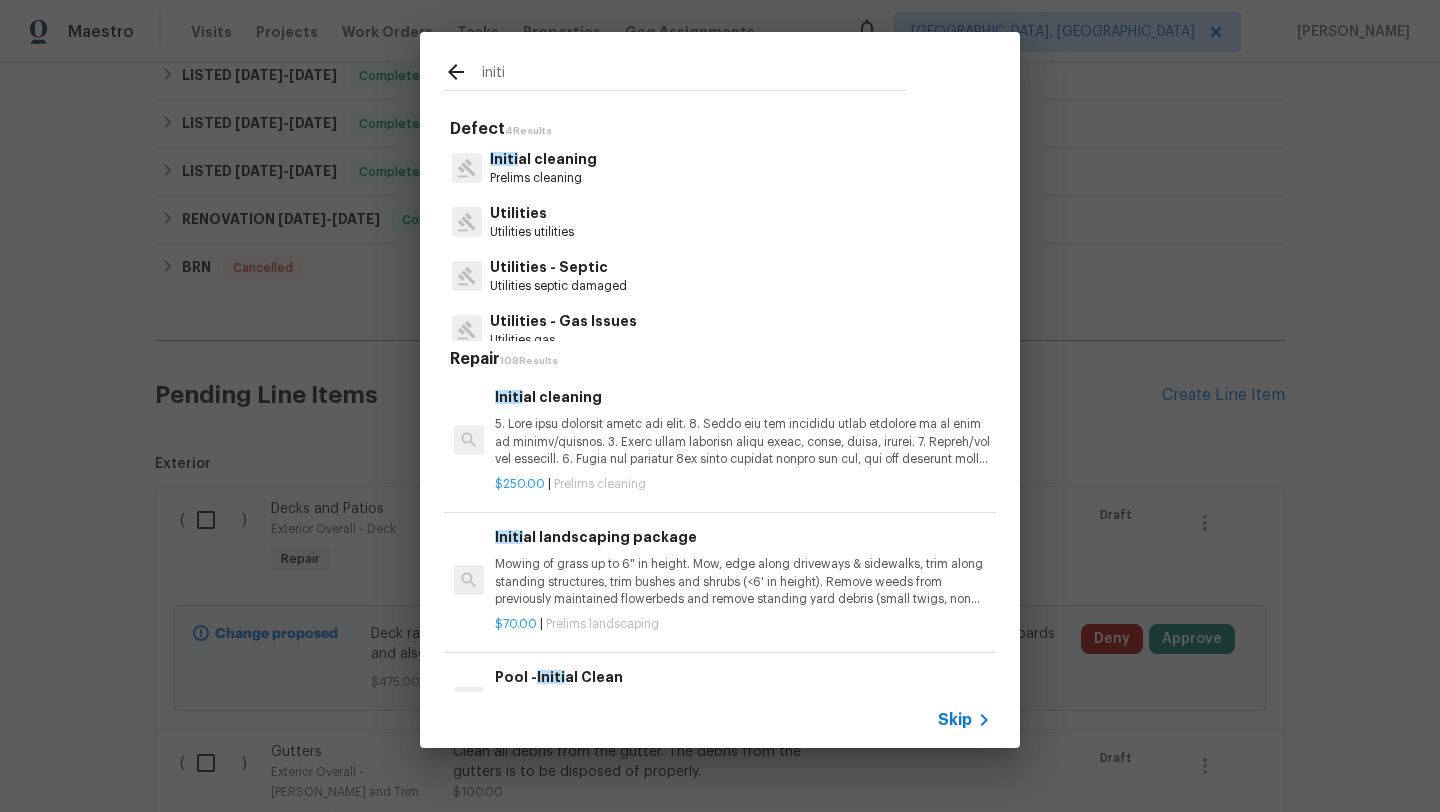 type on "initi" 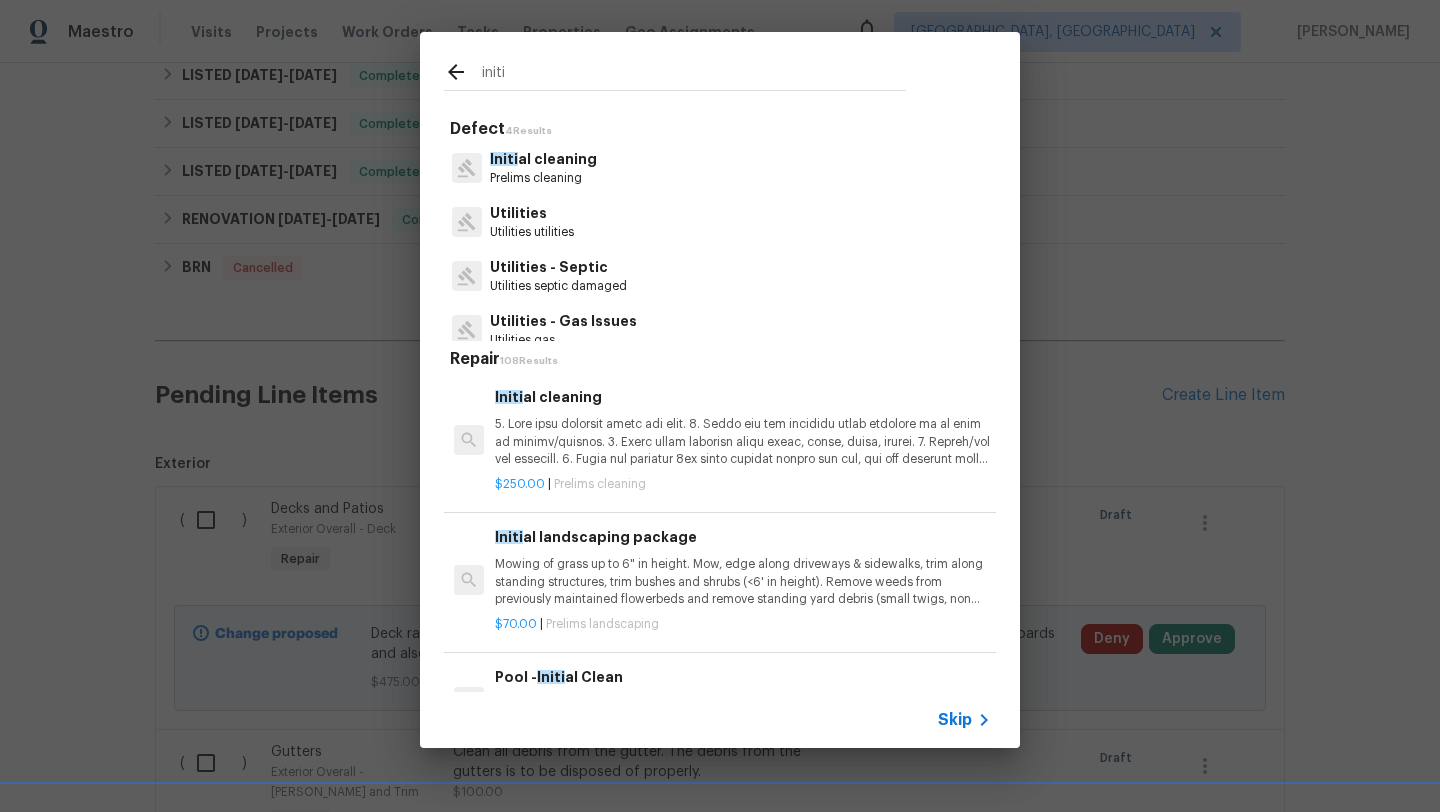 click at bounding box center [743, 441] 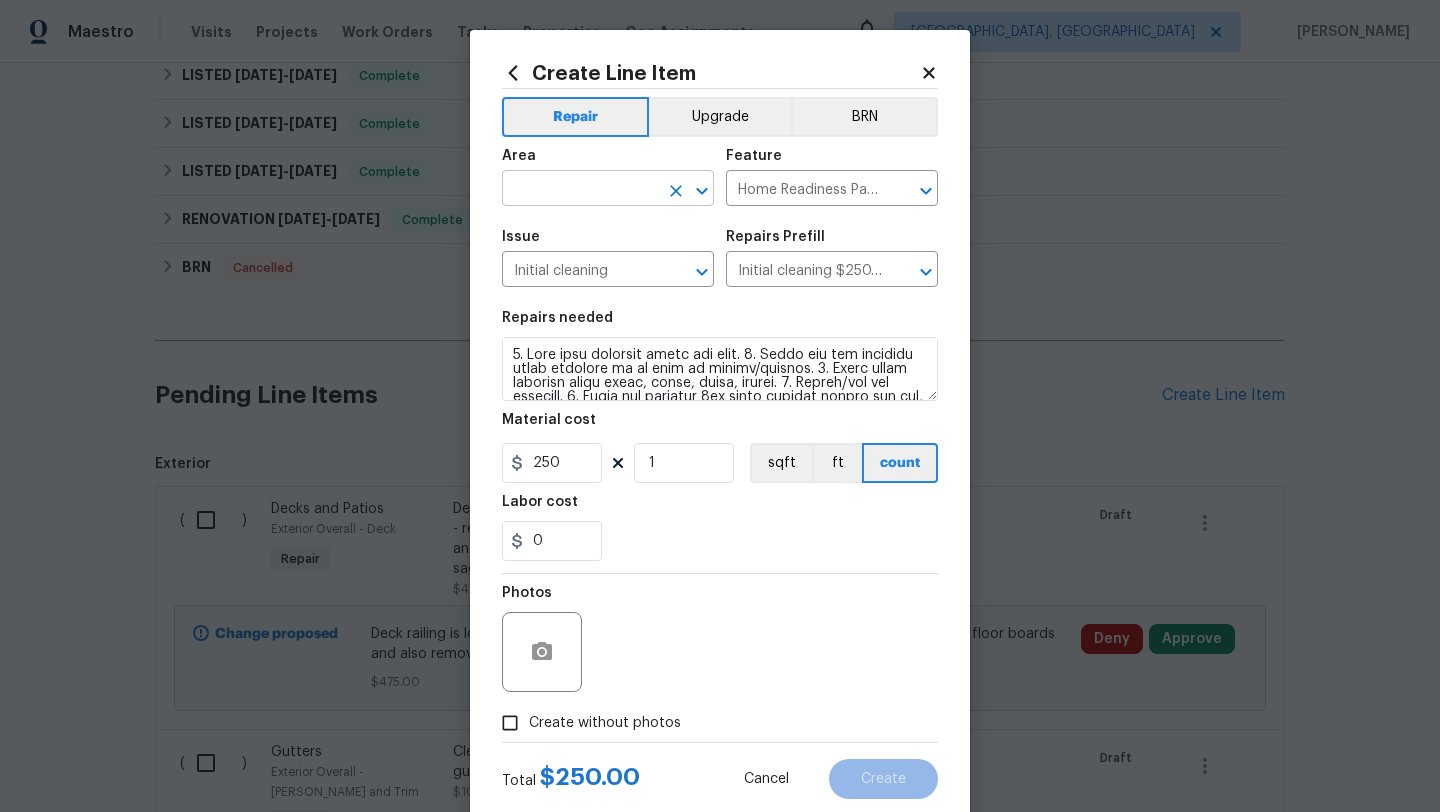 click at bounding box center (580, 190) 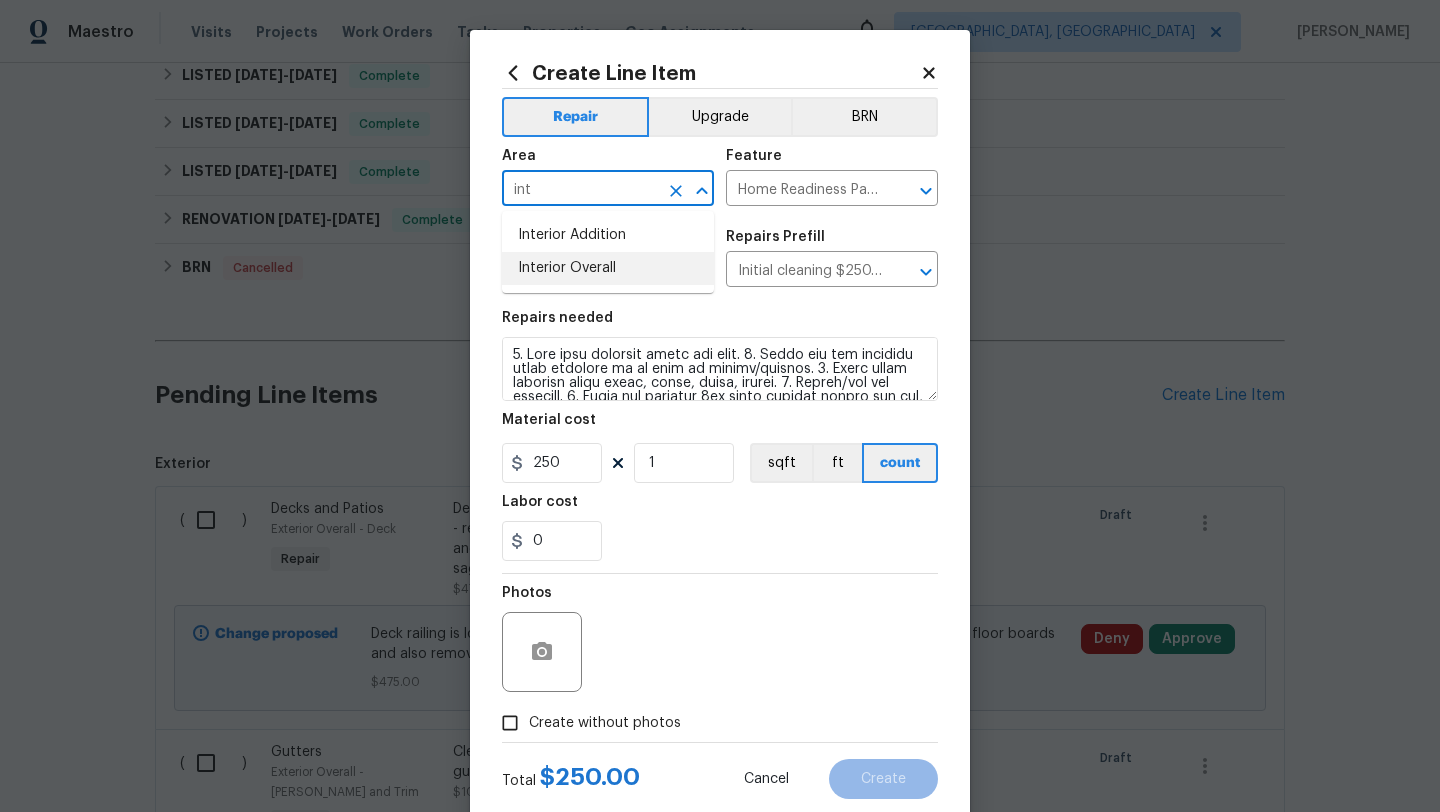 click on "Interior Overall" at bounding box center [608, 268] 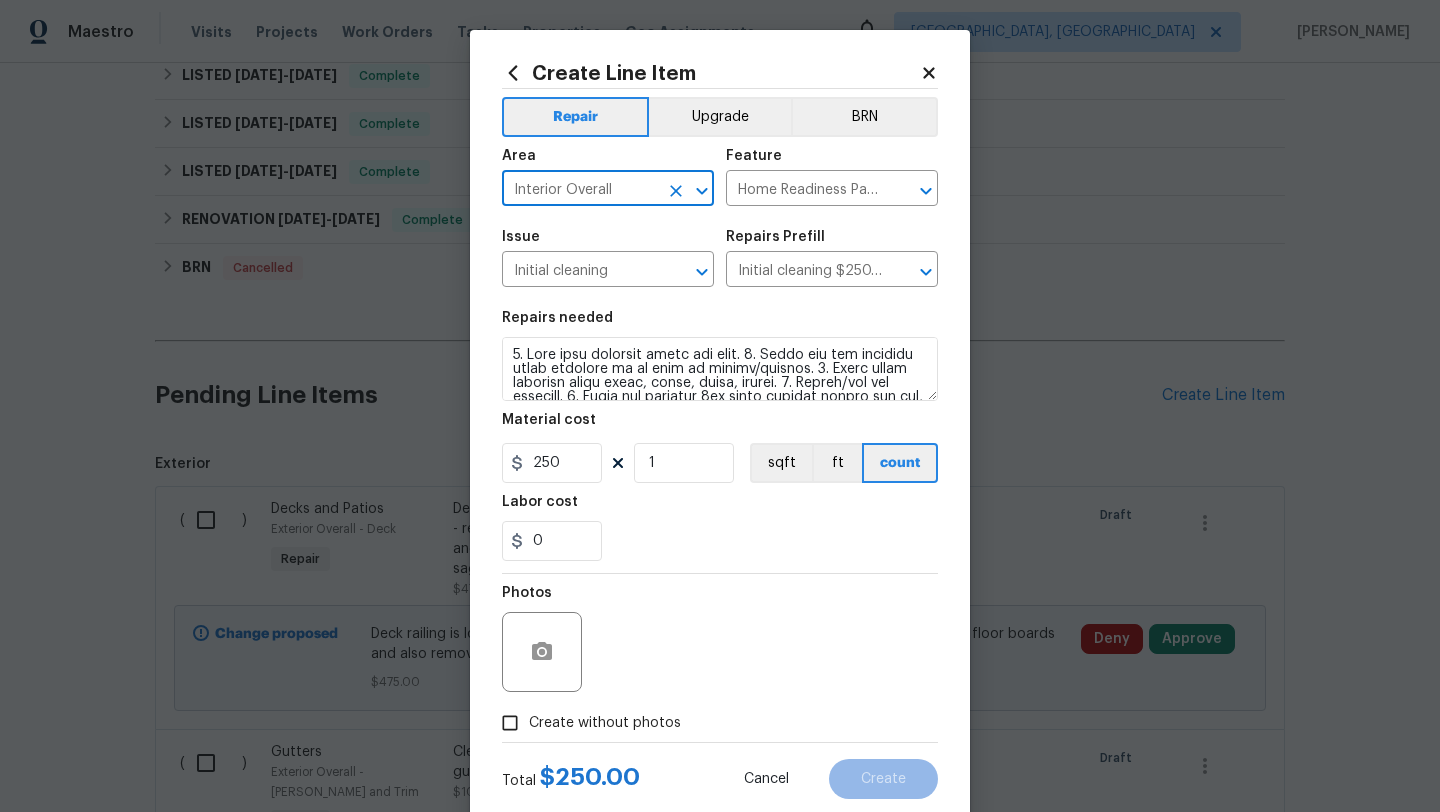type on "Interior Overall" 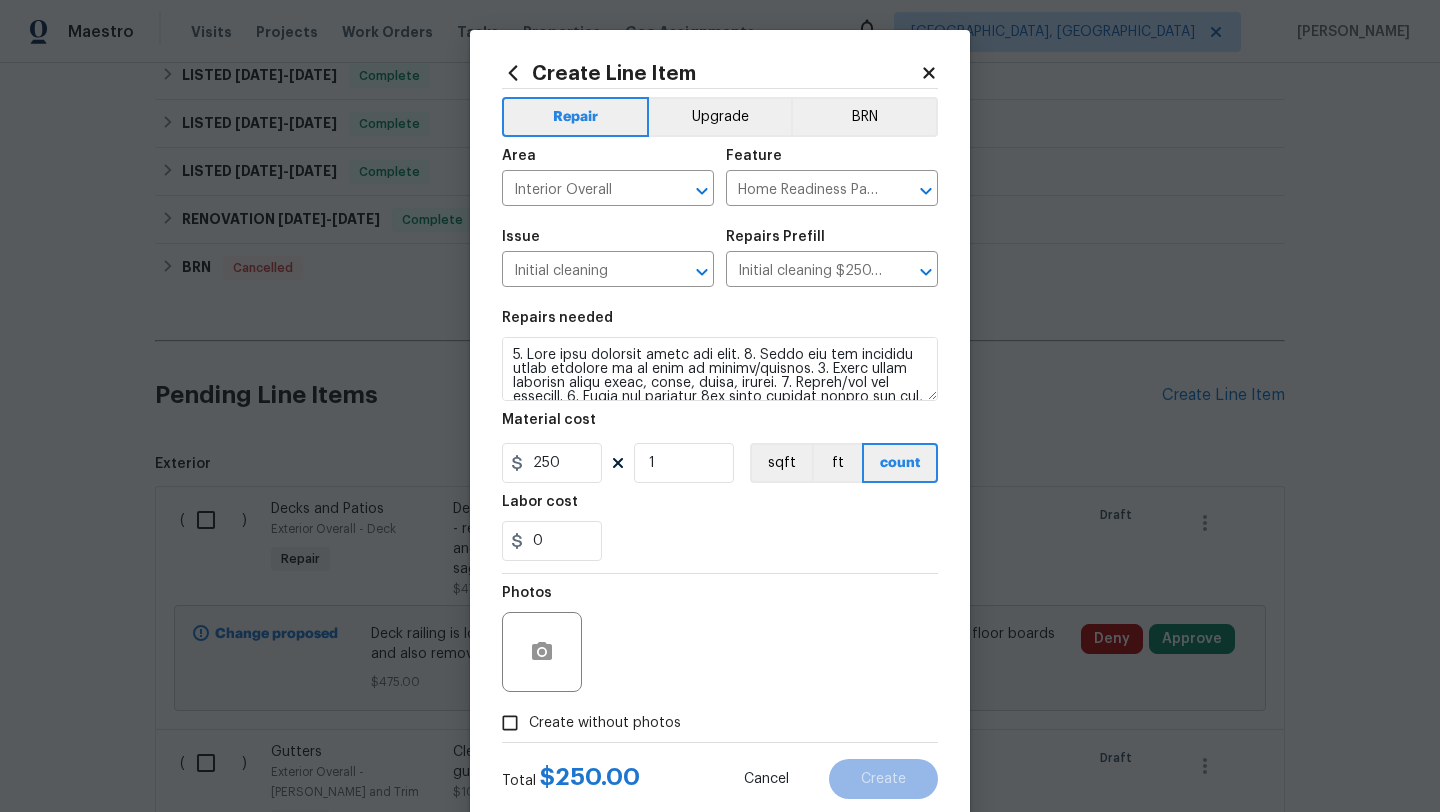 click on "Create without photos" at bounding box center (605, 723) 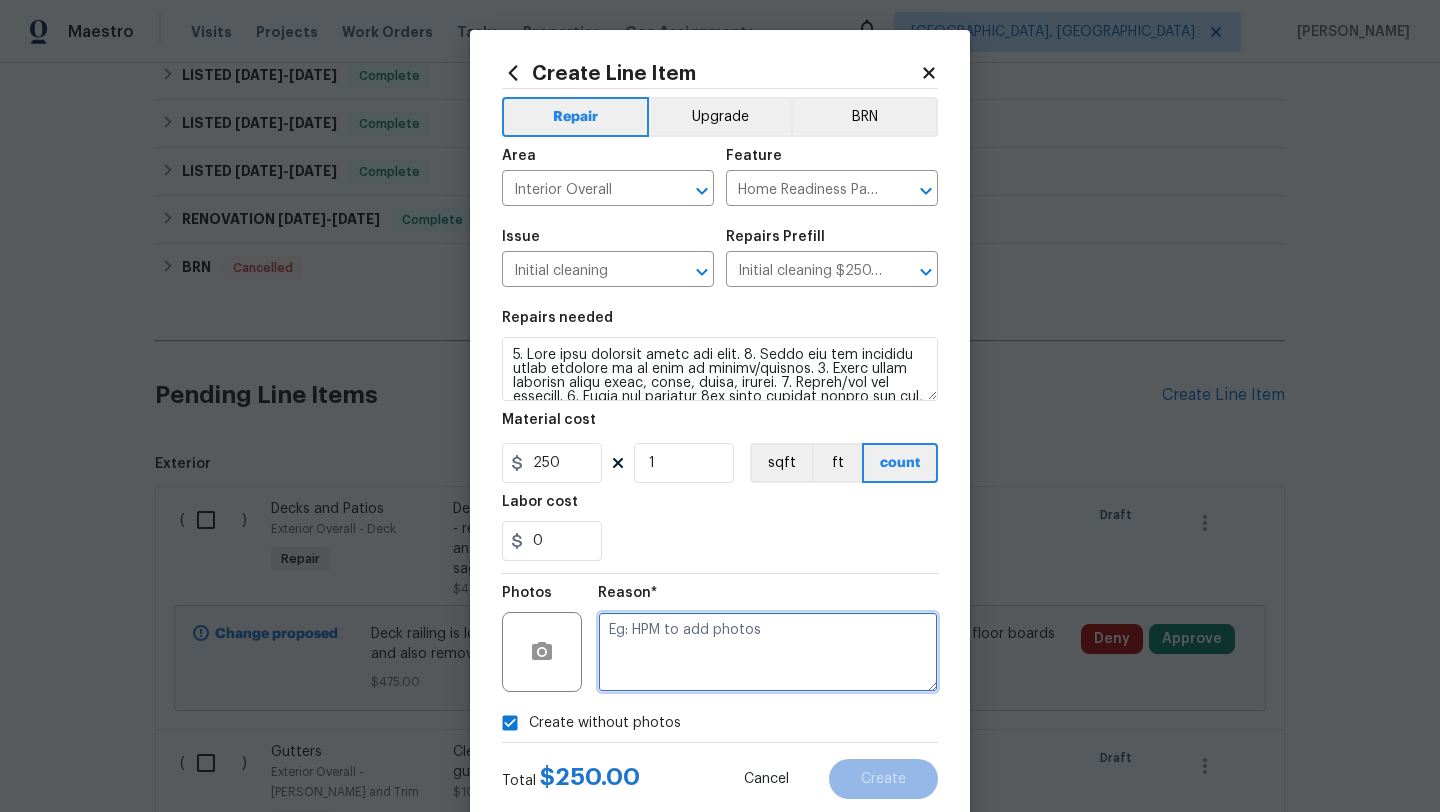 click at bounding box center (768, 652) 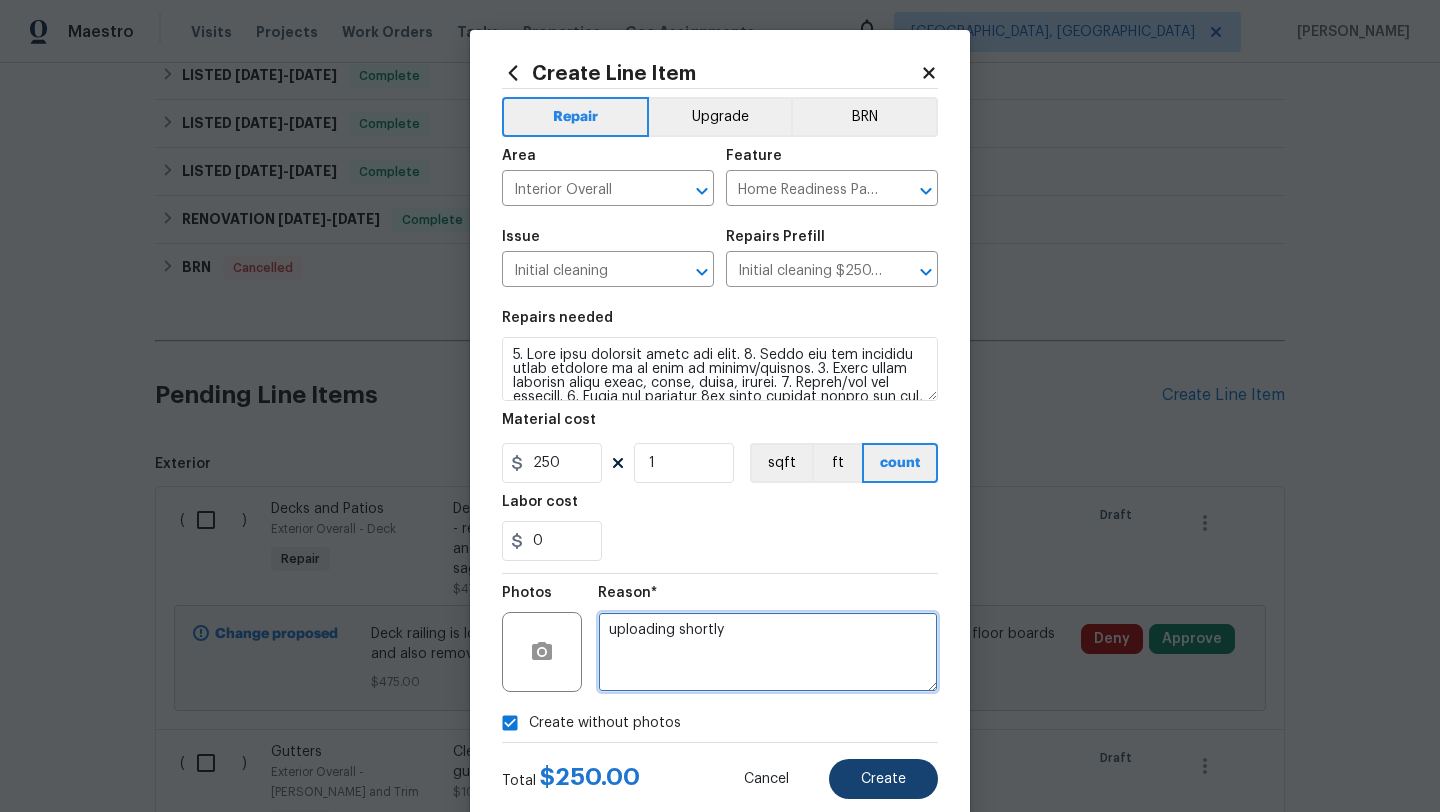 type on "uploading shortly" 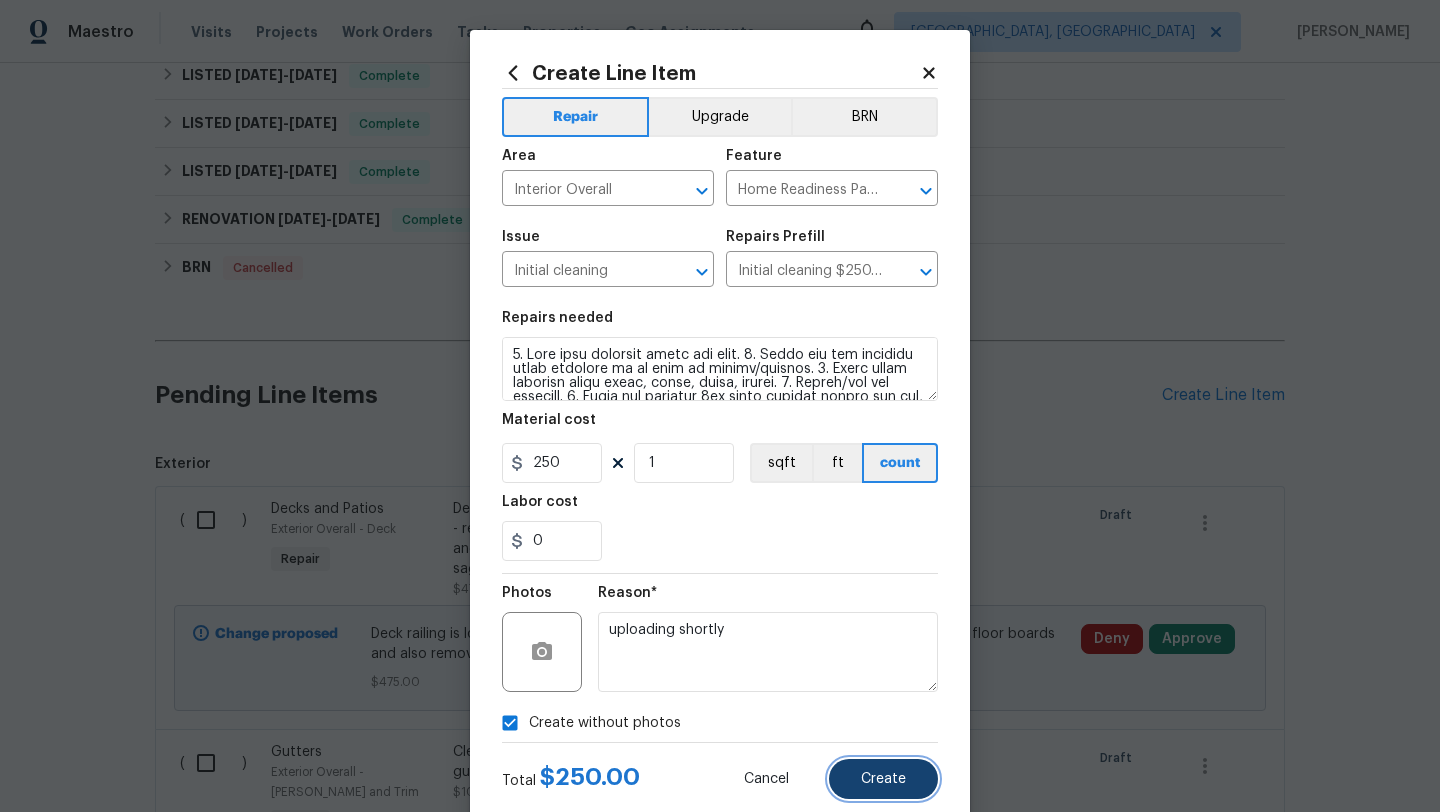 click on "Create" at bounding box center (883, 779) 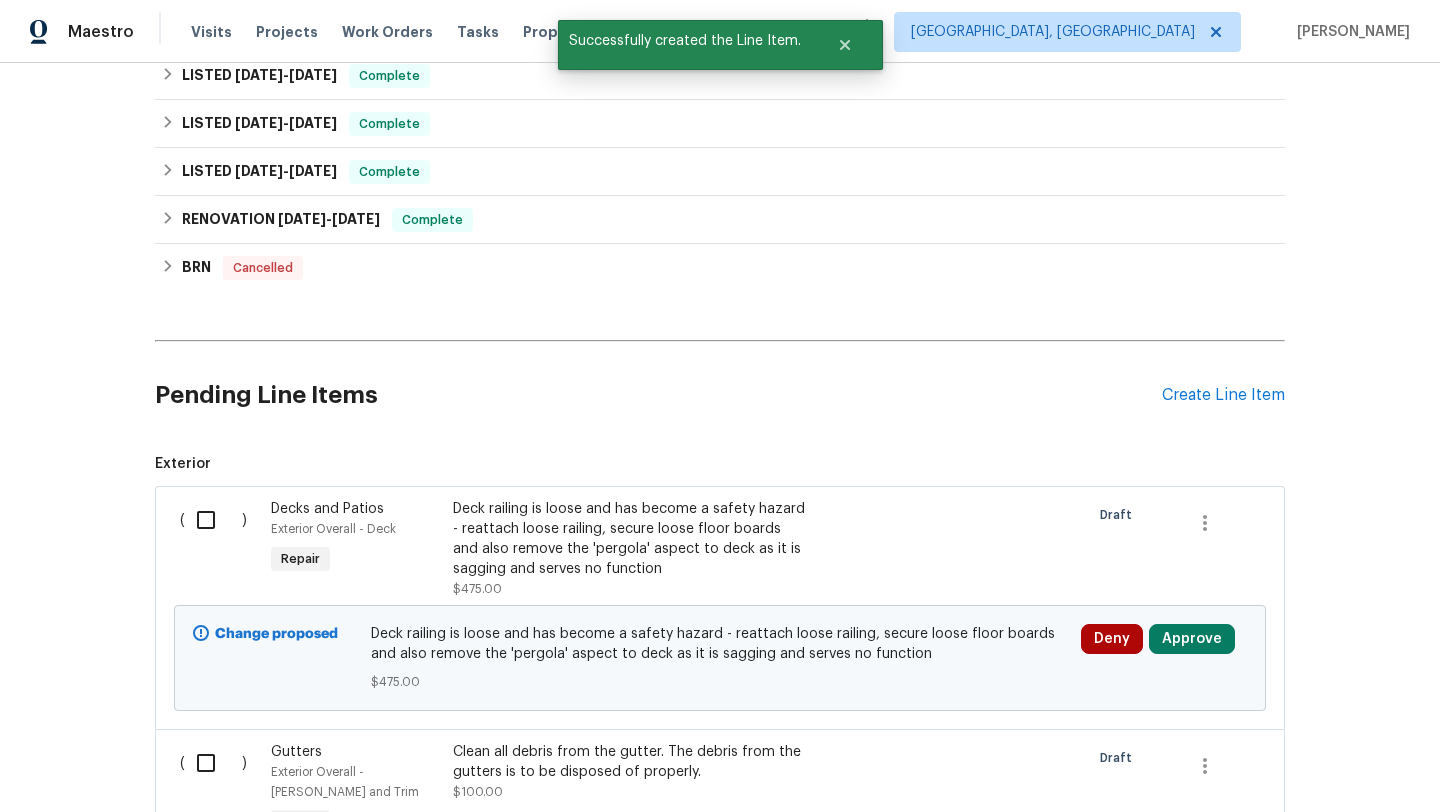 click at bounding box center [213, 520] 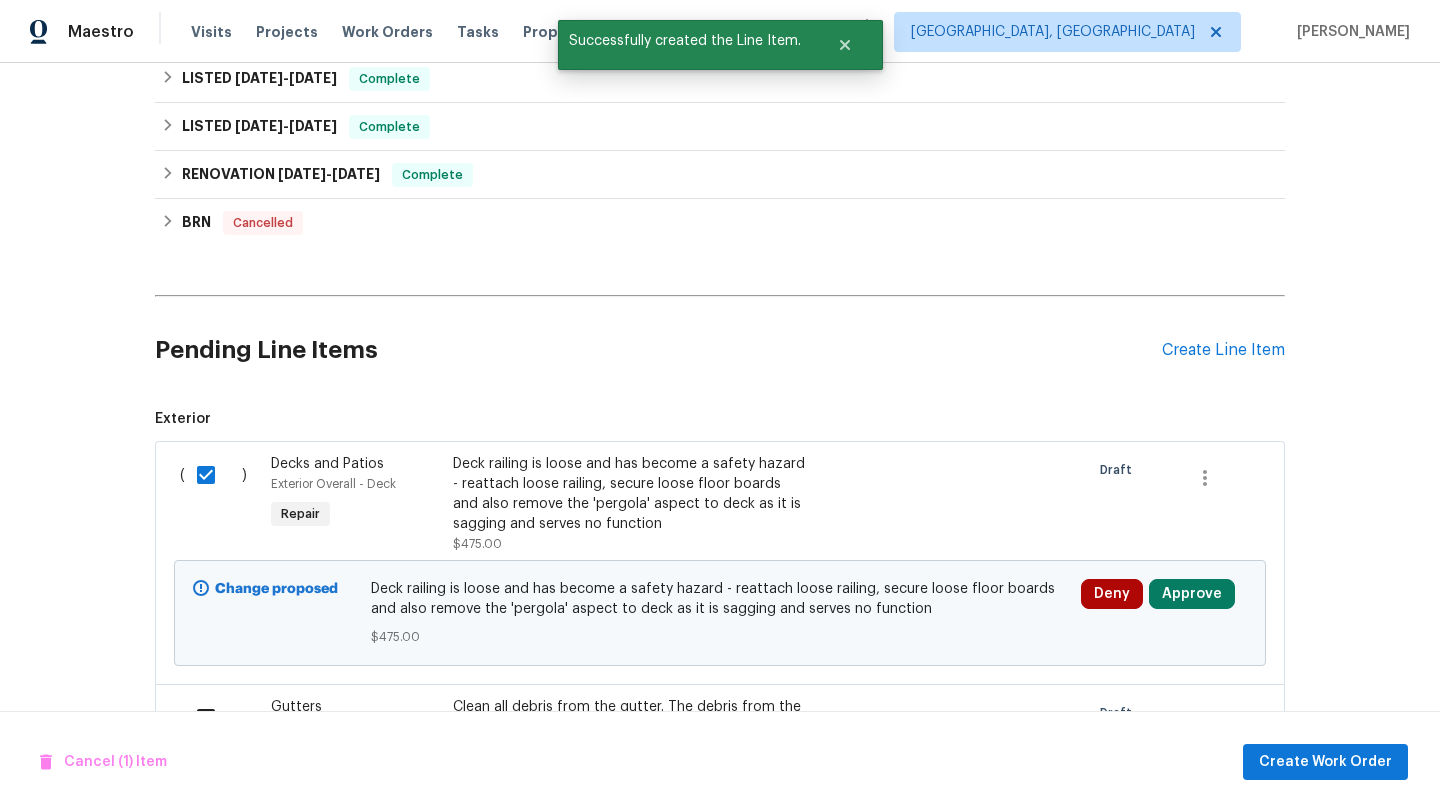 scroll, scrollTop: 702, scrollLeft: 0, axis: vertical 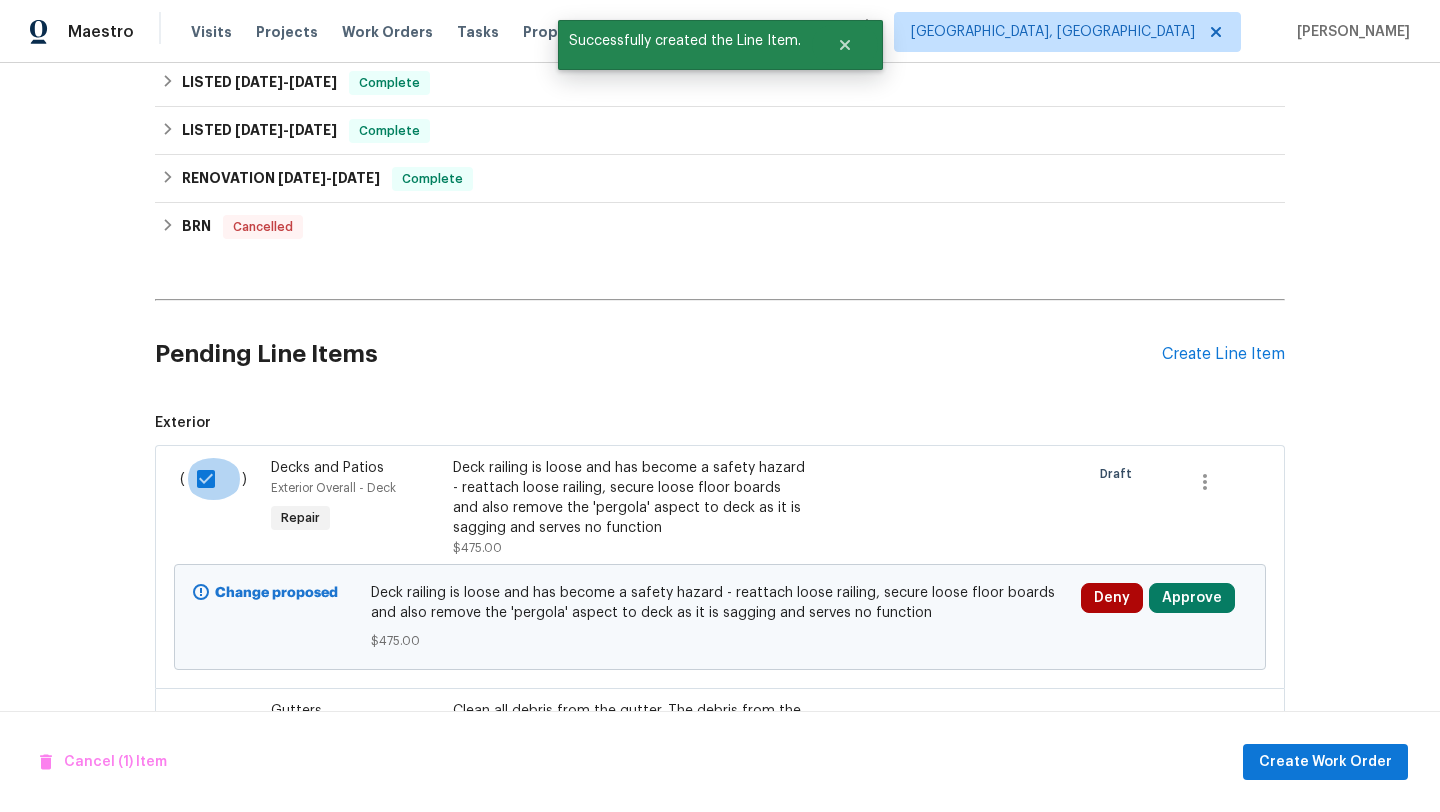 click at bounding box center [213, 479] 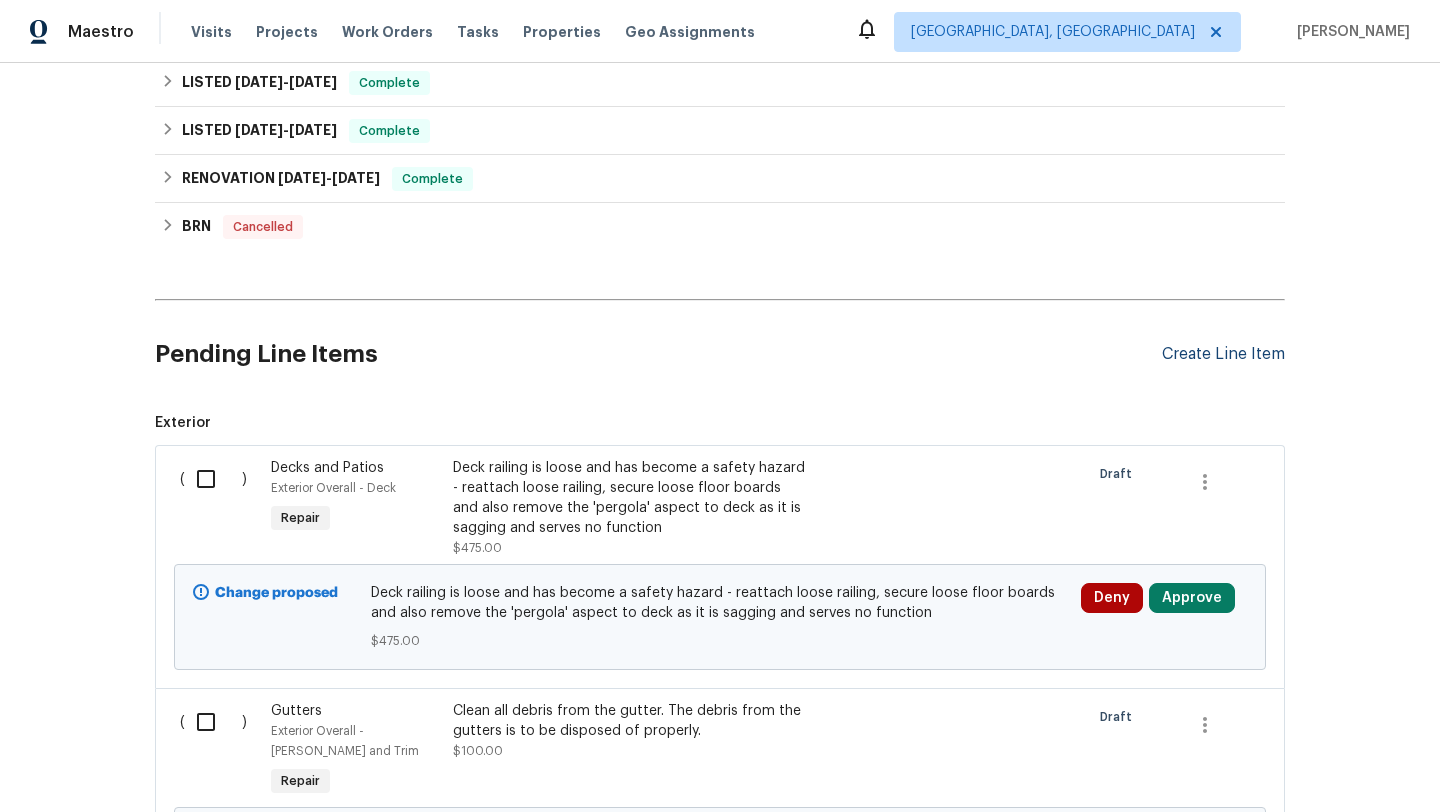 click on "Create Line Item" at bounding box center (1223, 354) 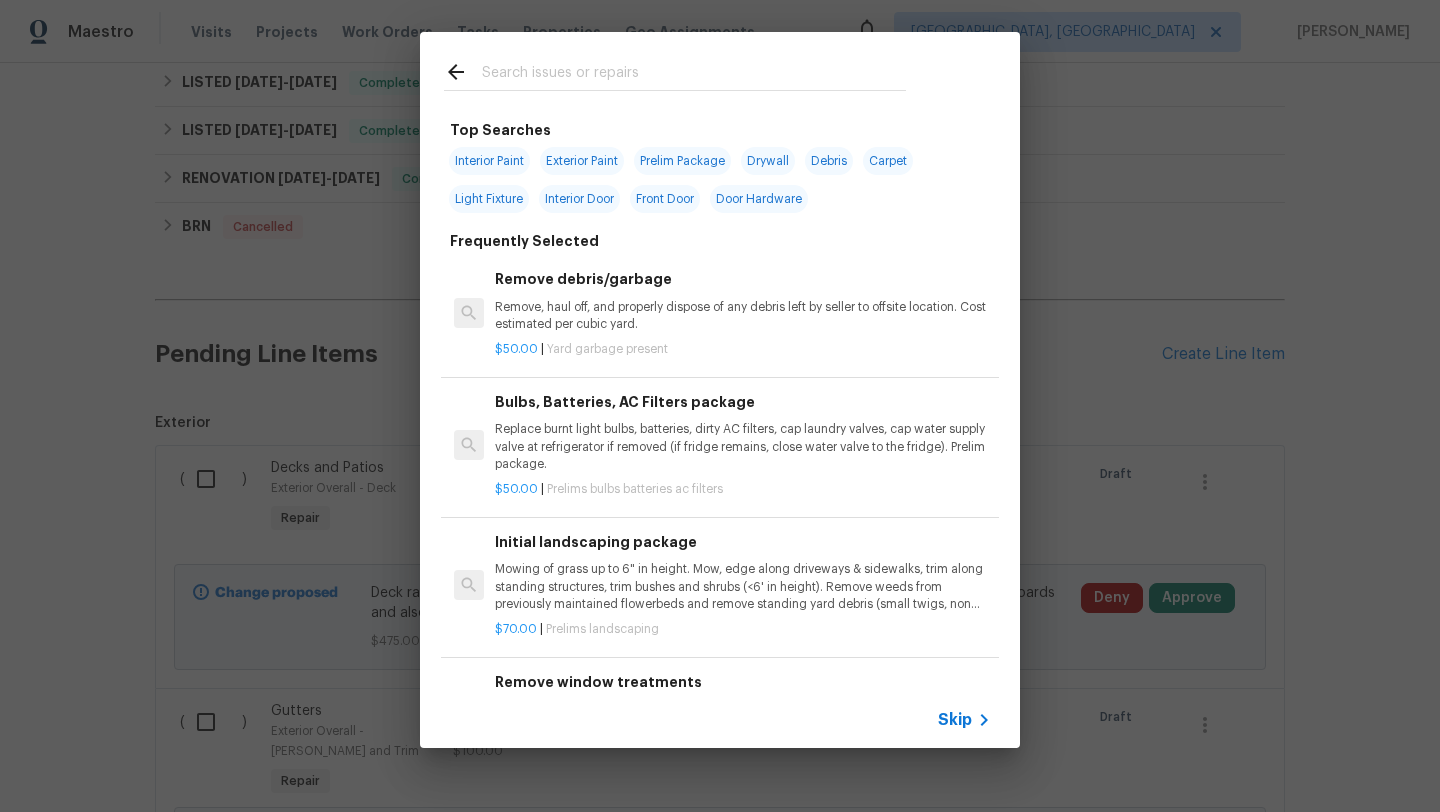 click at bounding box center [694, 75] 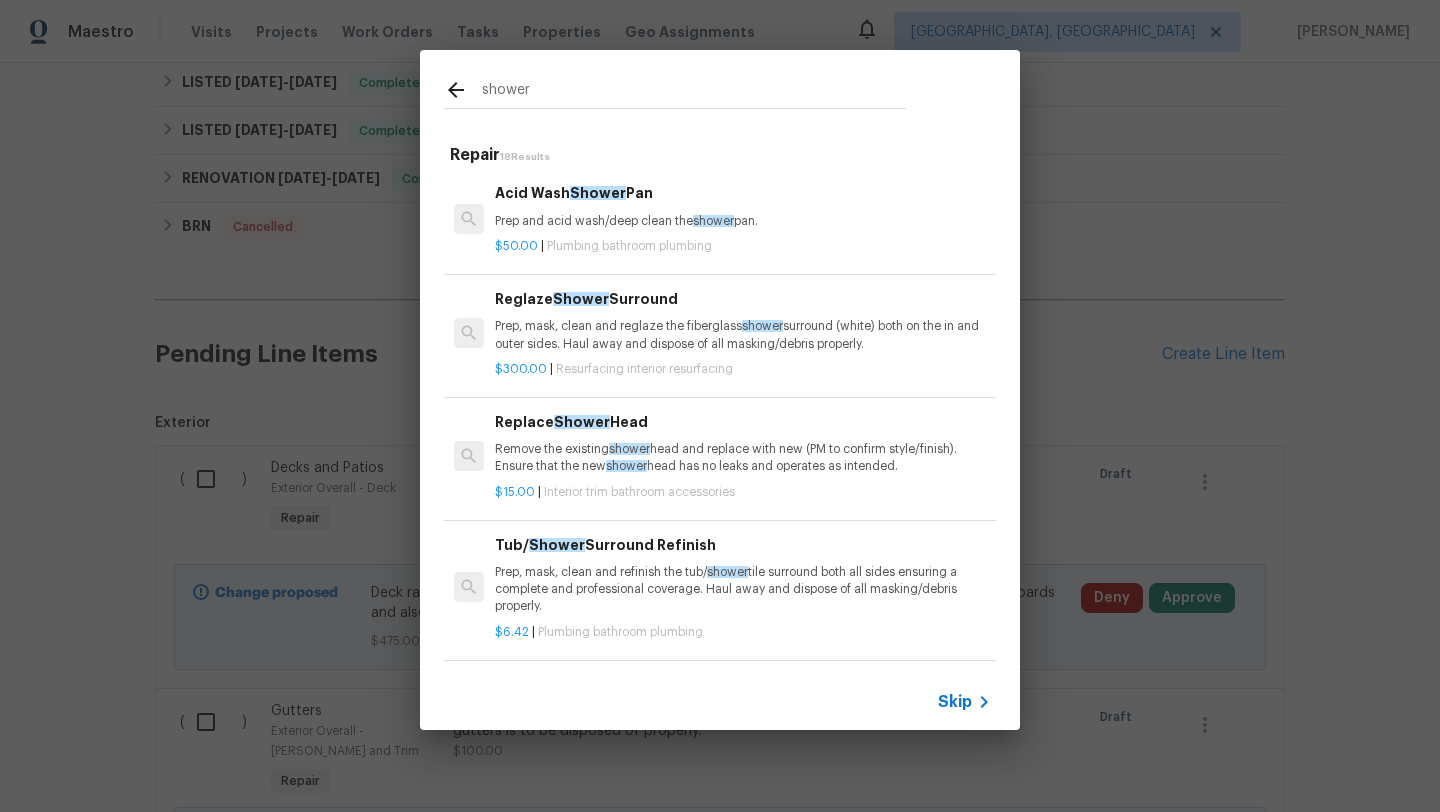 type on "shower" 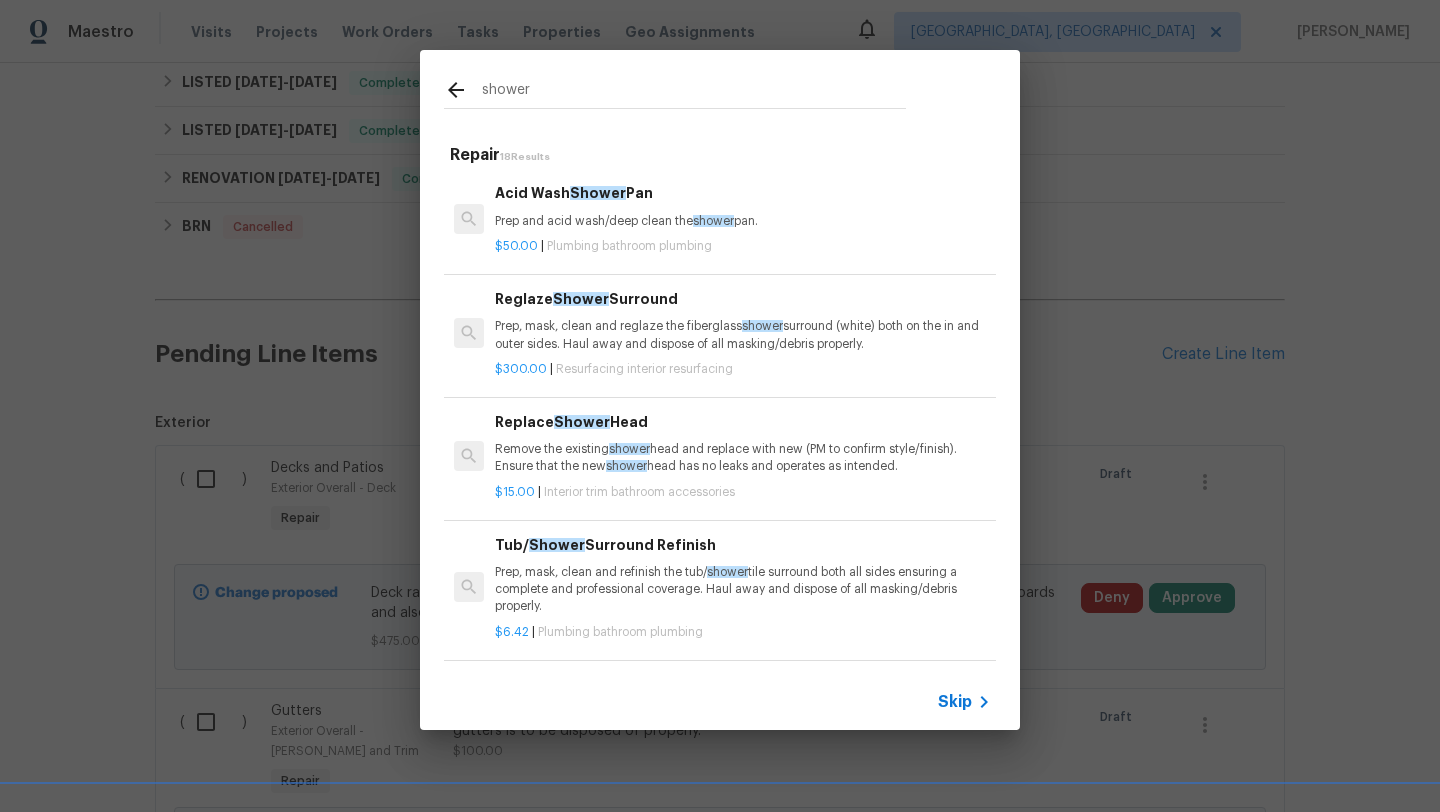 click on "Remove the existing  shower  head and replace with new (PM to confirm style/finish). Ensure that the new  shower  head has no leaks and operates as intended." at bounding box center (743, 458) 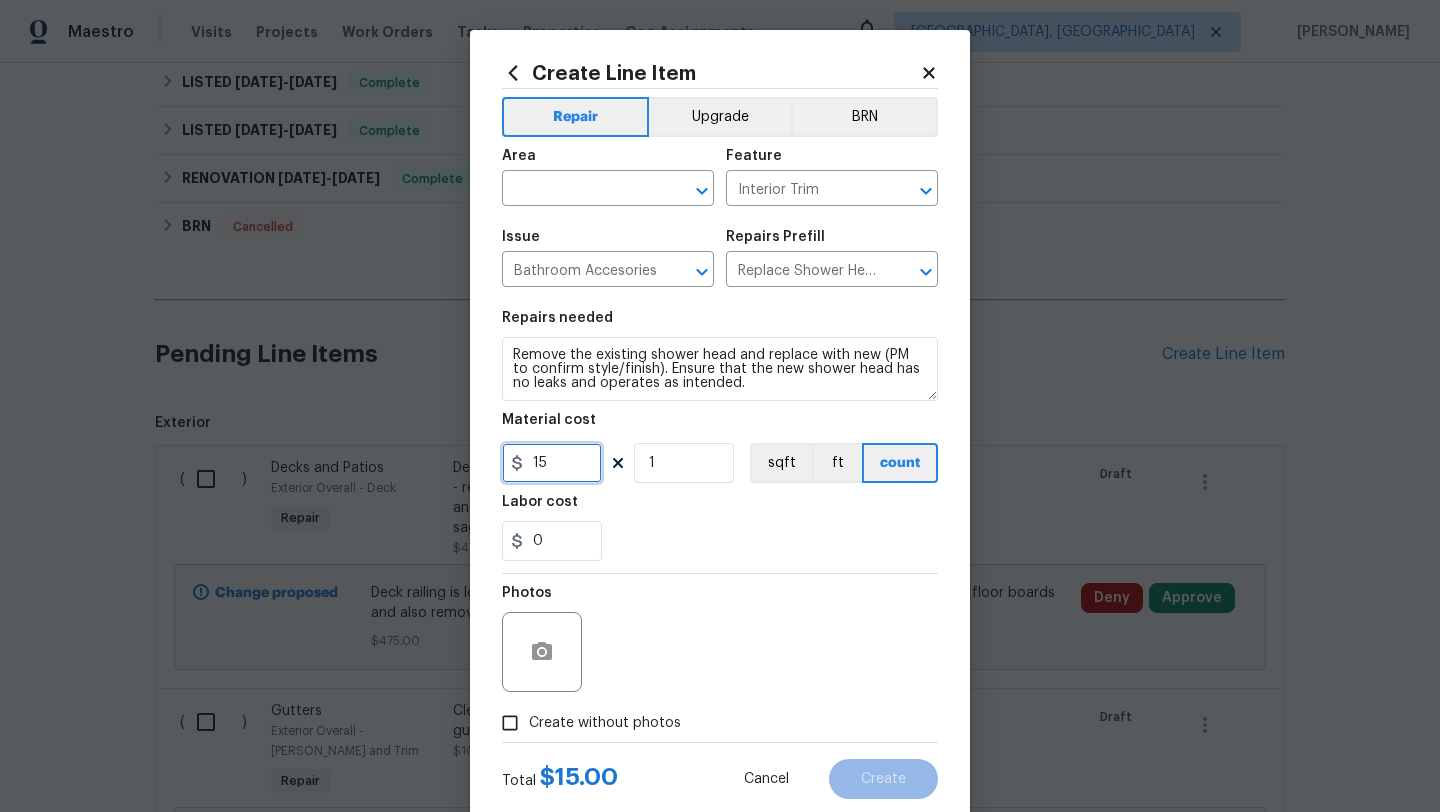 click on "15" at bounding box center (552, 463) 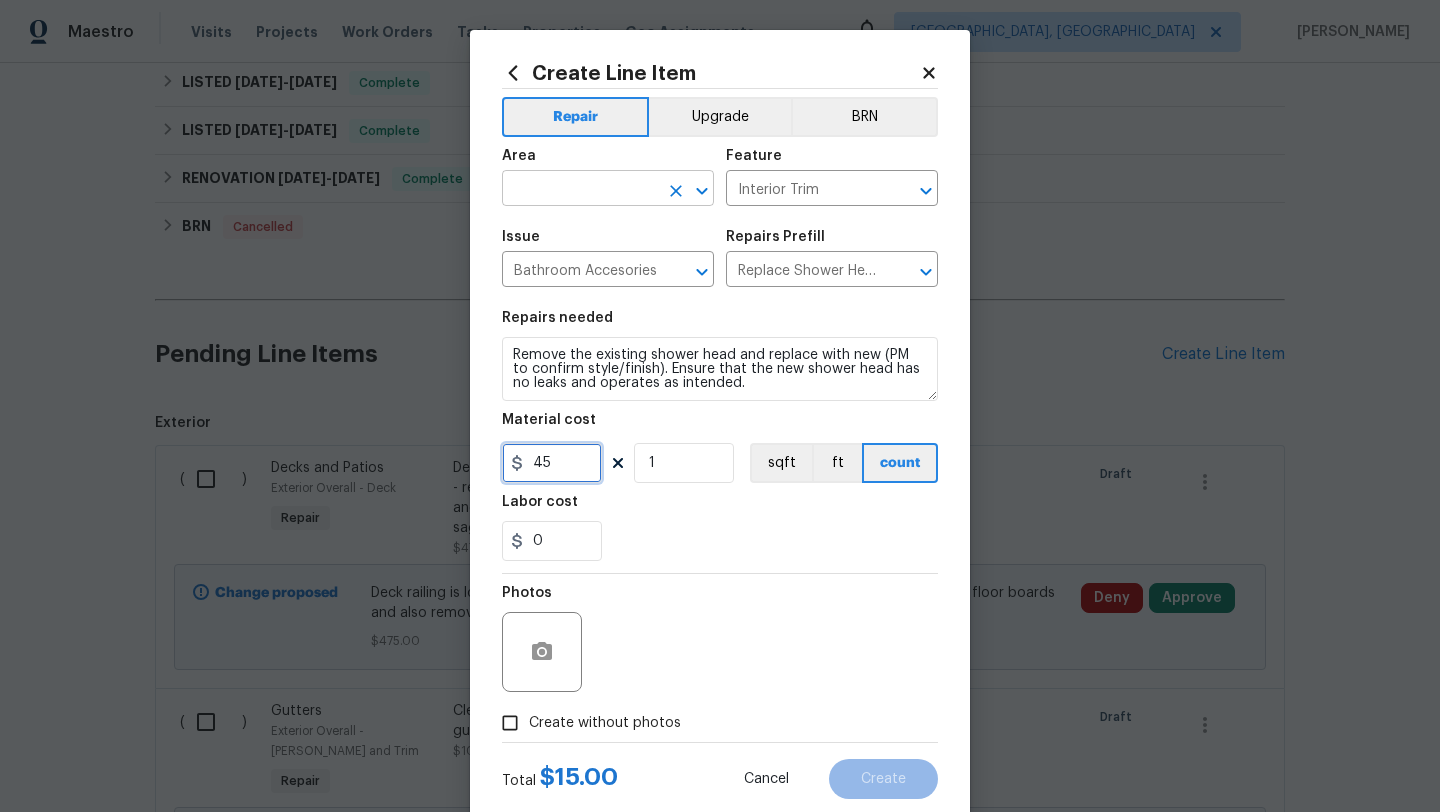 type on "45" 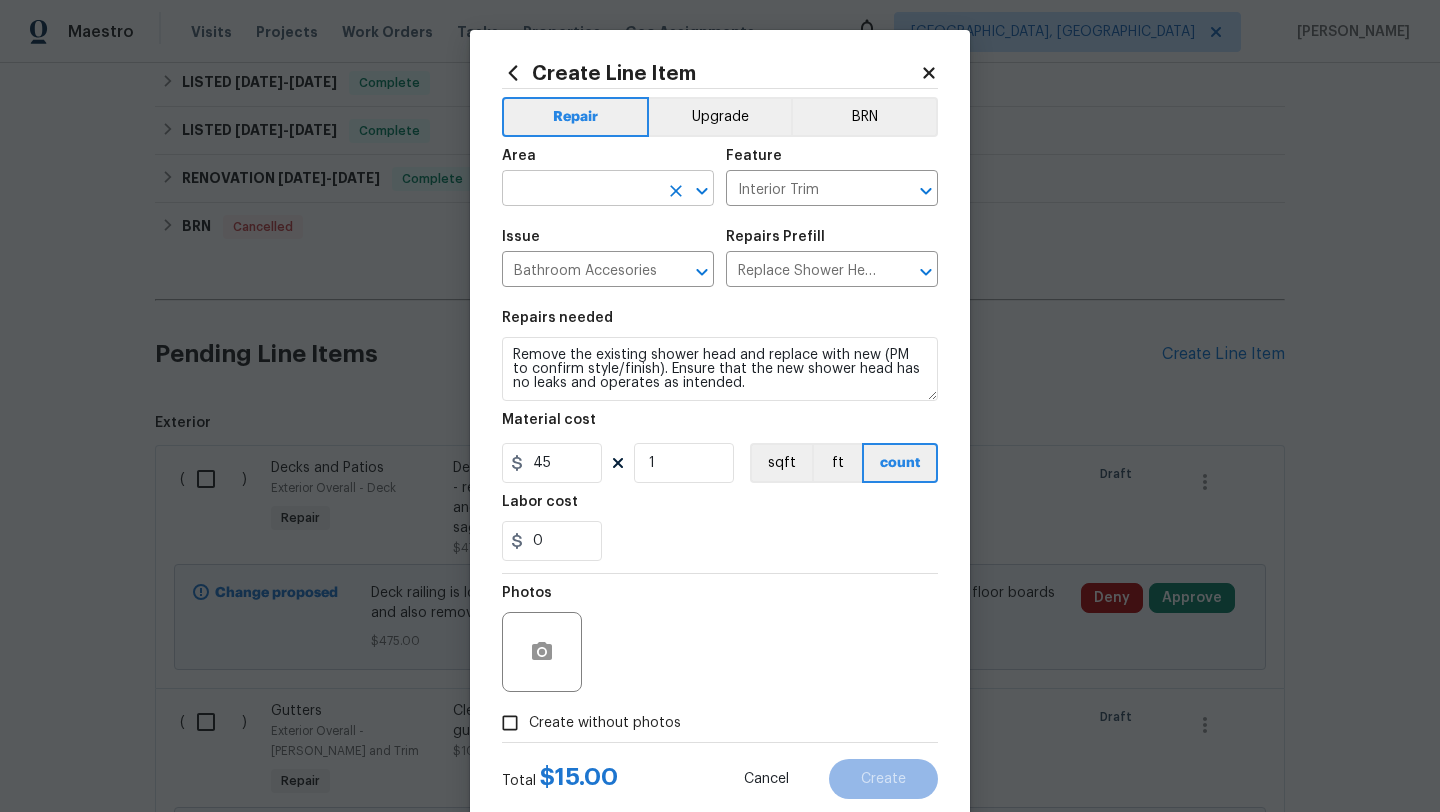 click at bounding box center (580, 190) 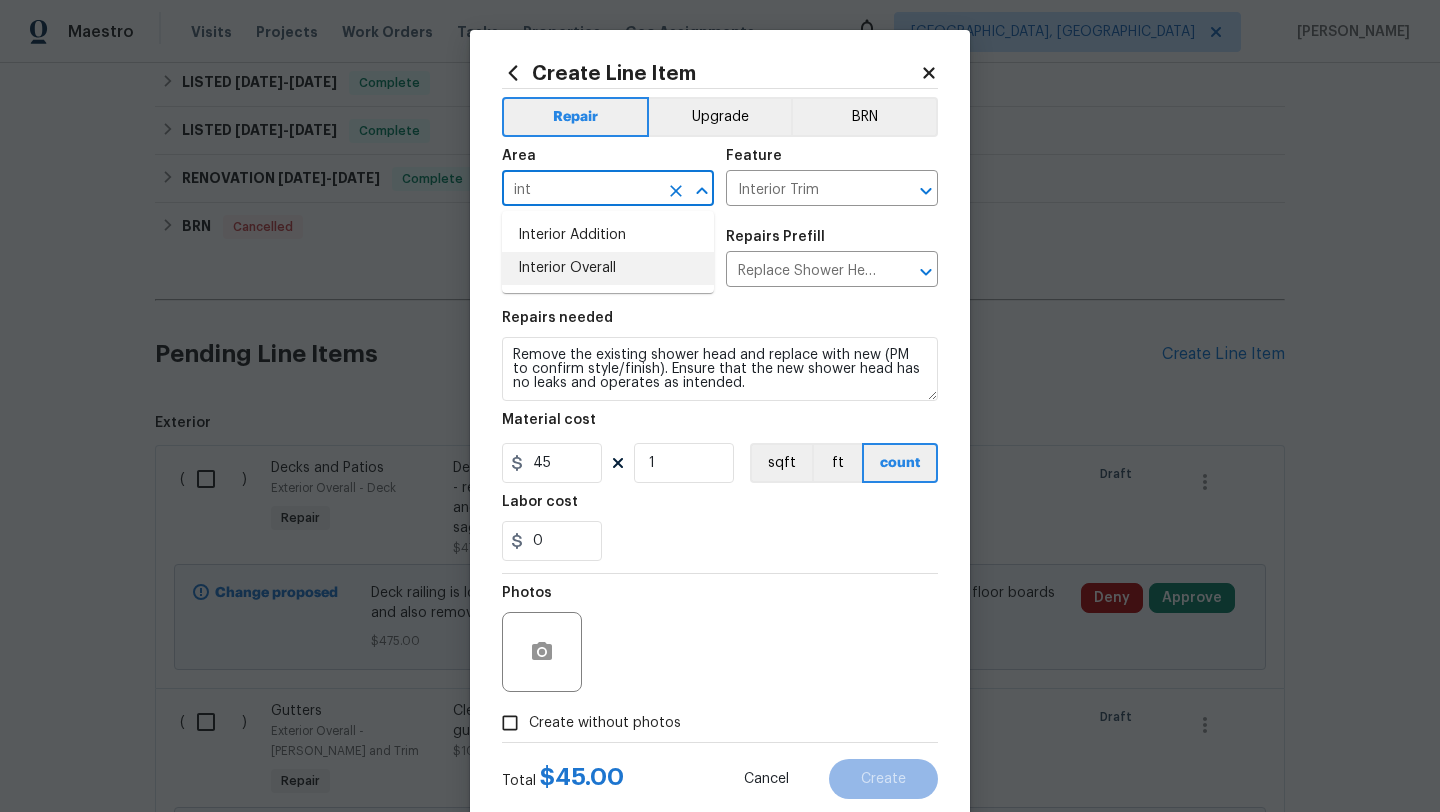 click on "Interior Overall" at bounding box center [608, 268] 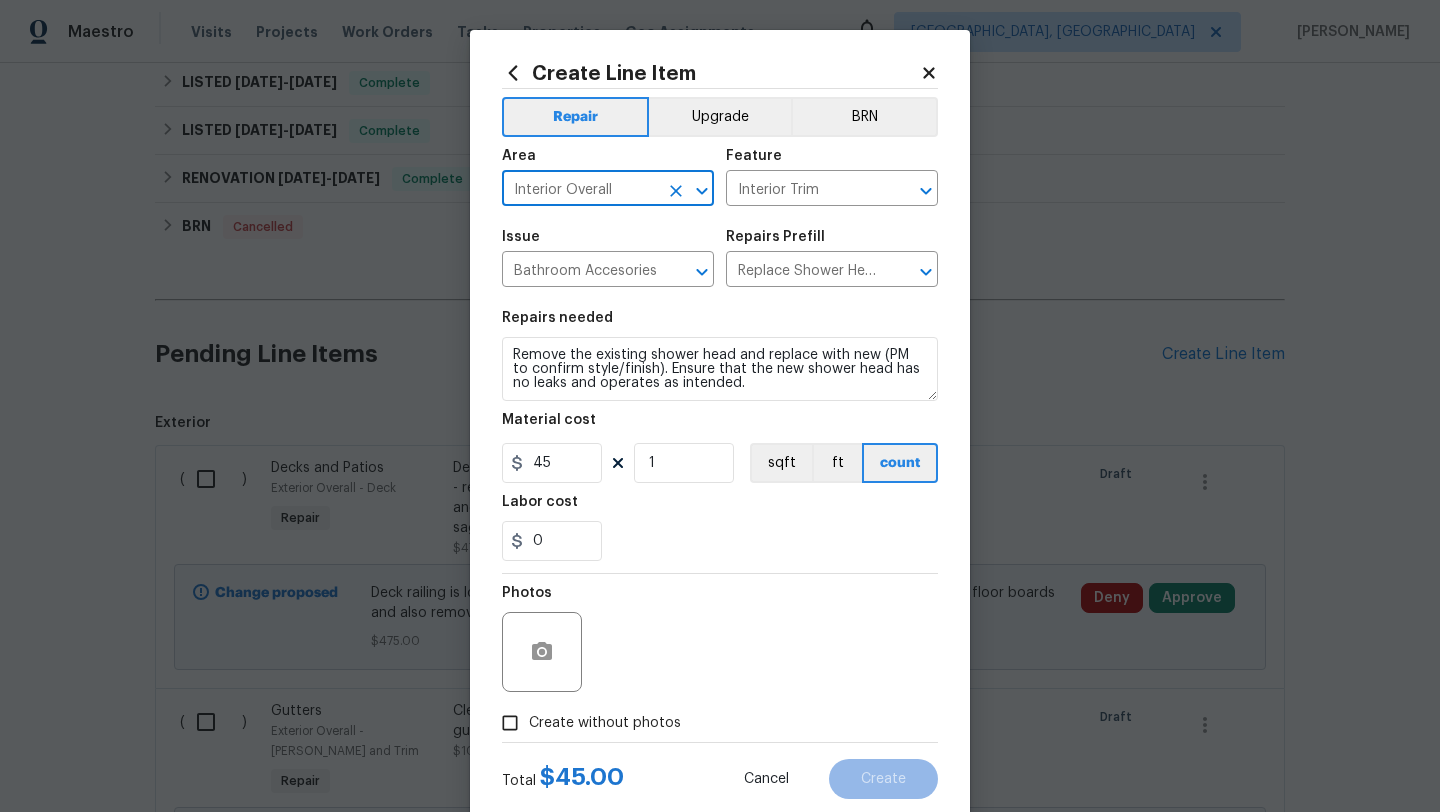type on "Interior Overall" 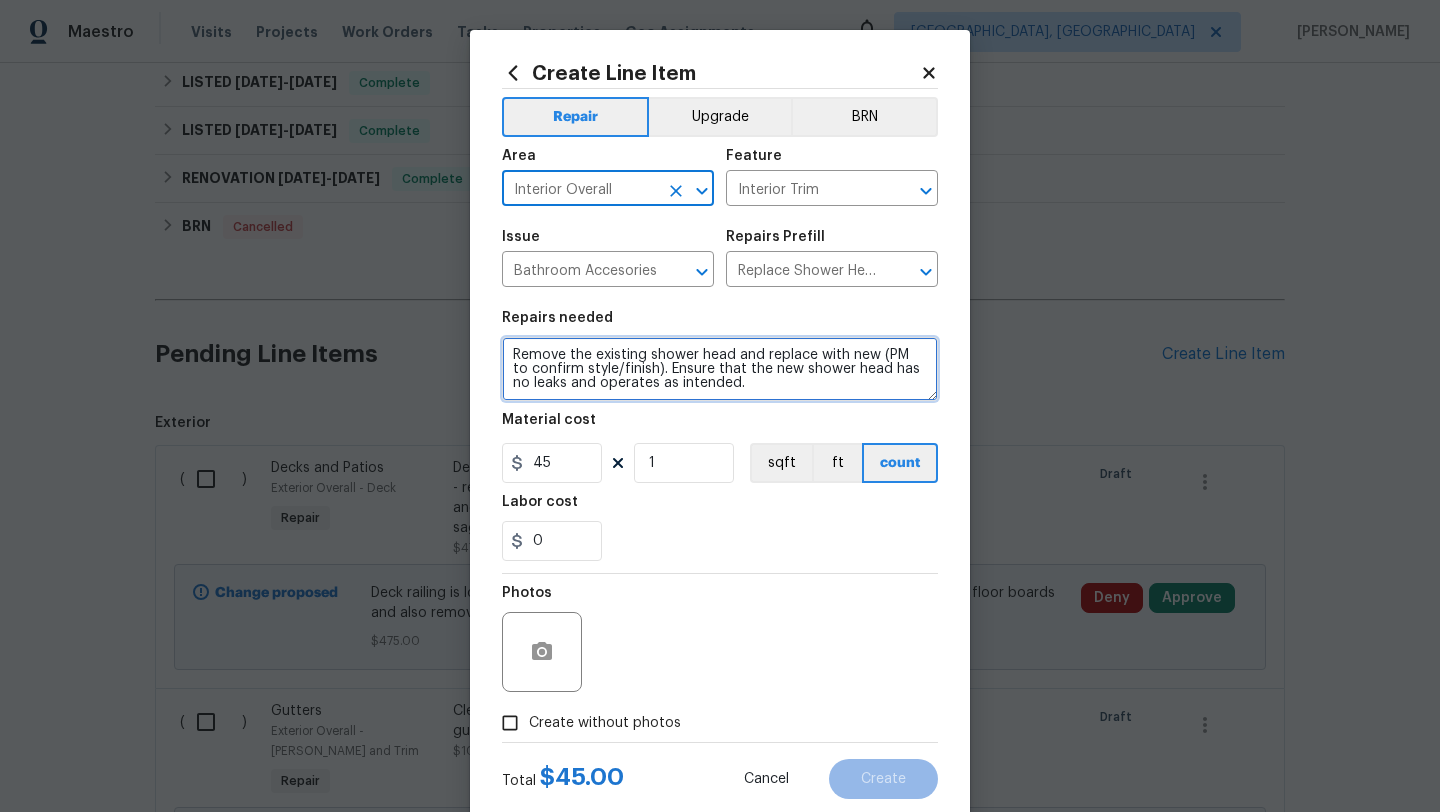 click on "Remove the existing shower head and replace with new (PM to confirm style/finish). Ensure that the new shower head has no leaks and operates as intended." at bounding box center (720, 369) 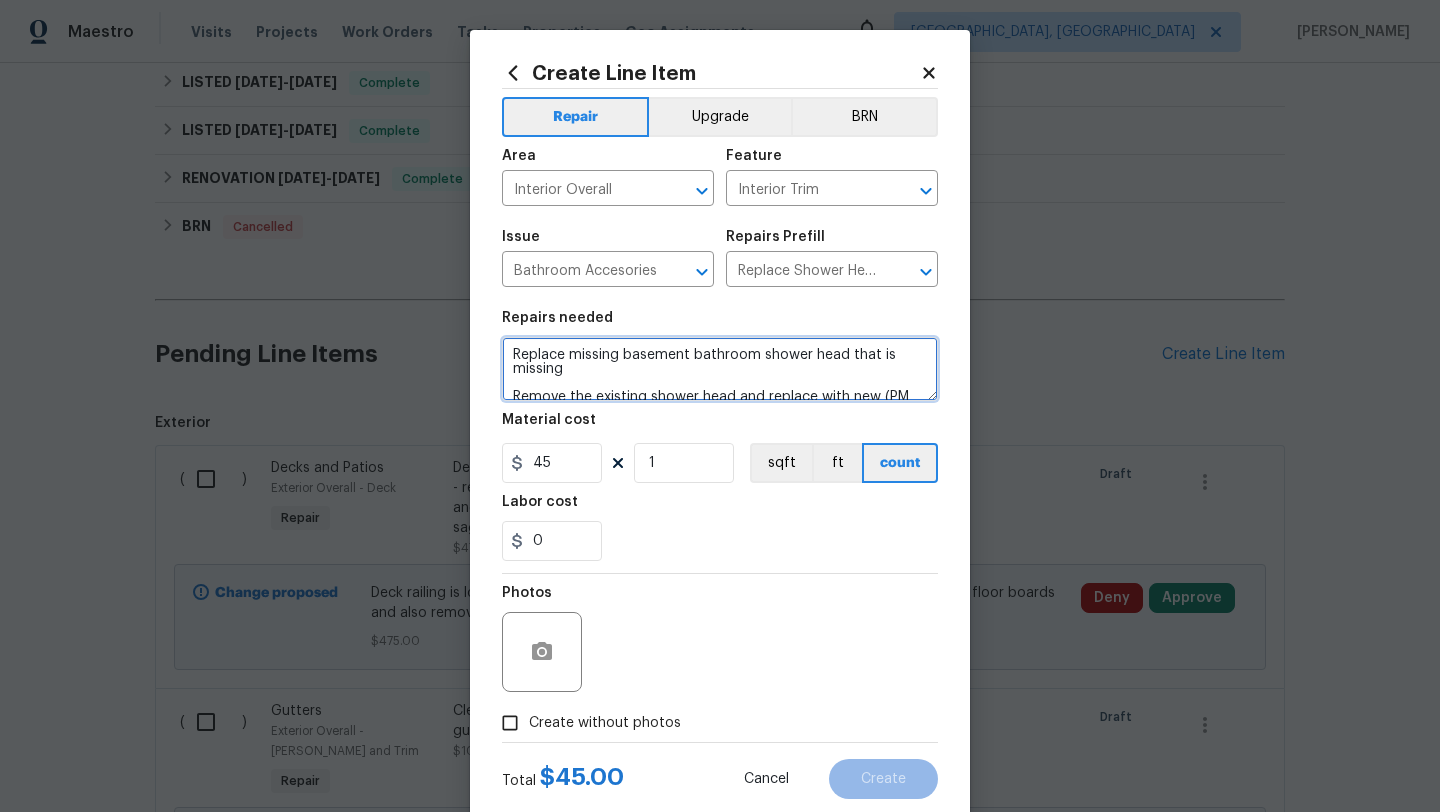 type on "Replace missing basement bathroom shower head that is missing
Remove the existing shower head and replace with new (PM to confirm style/finish). Ensure that the new shower head has no leaks and operates as intended." 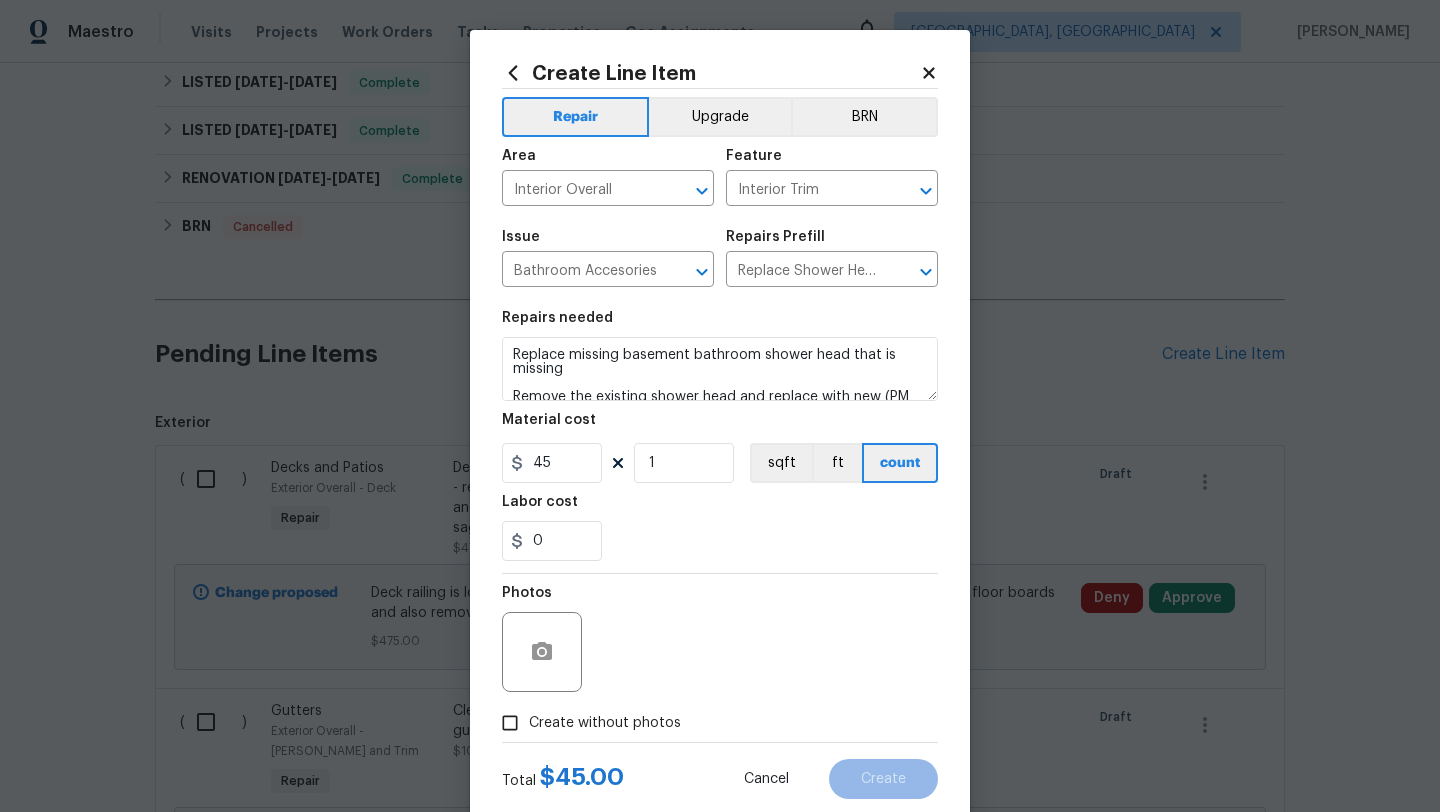 click on "Create without photos" at bounding box center [605, 723] 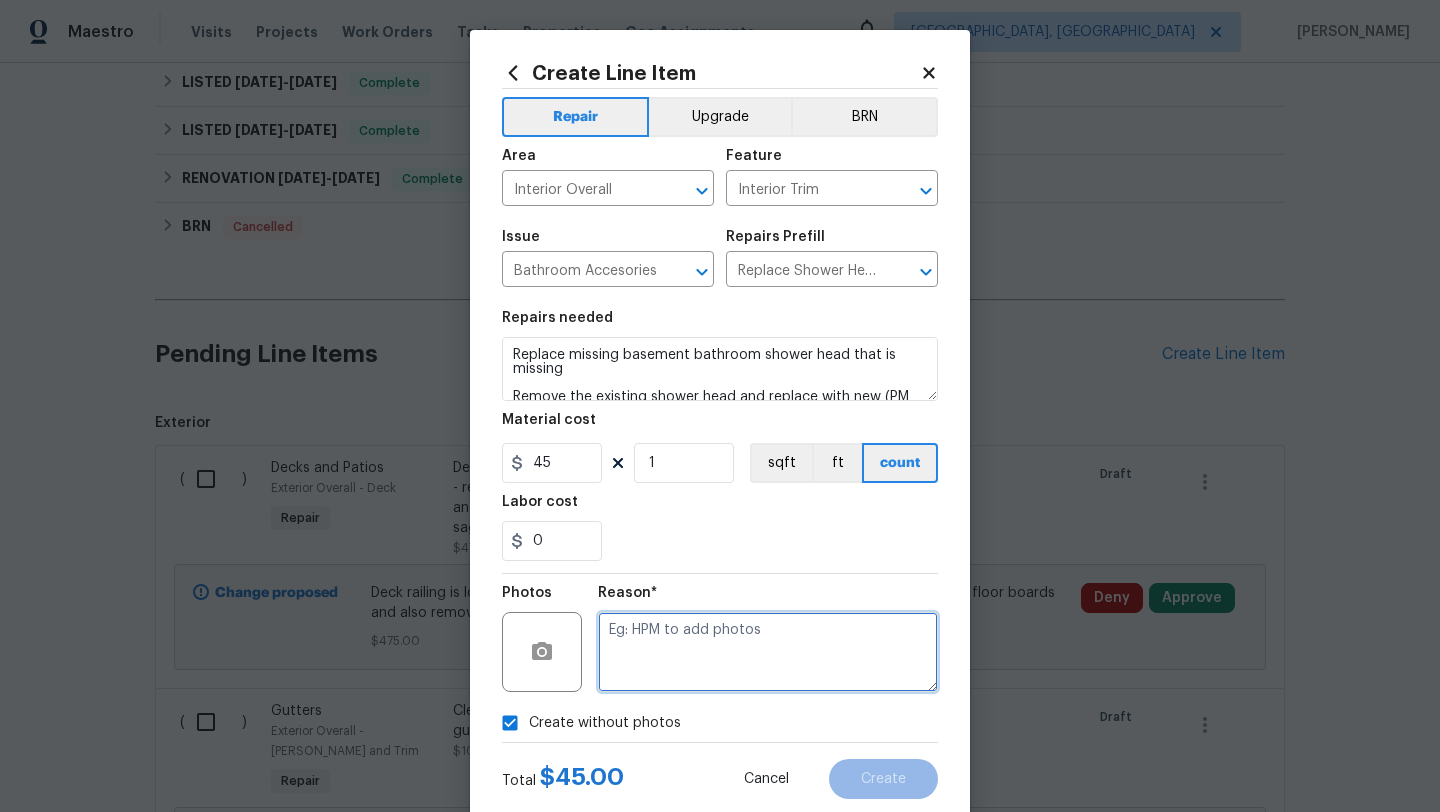 click at bounding box center [768, 652] 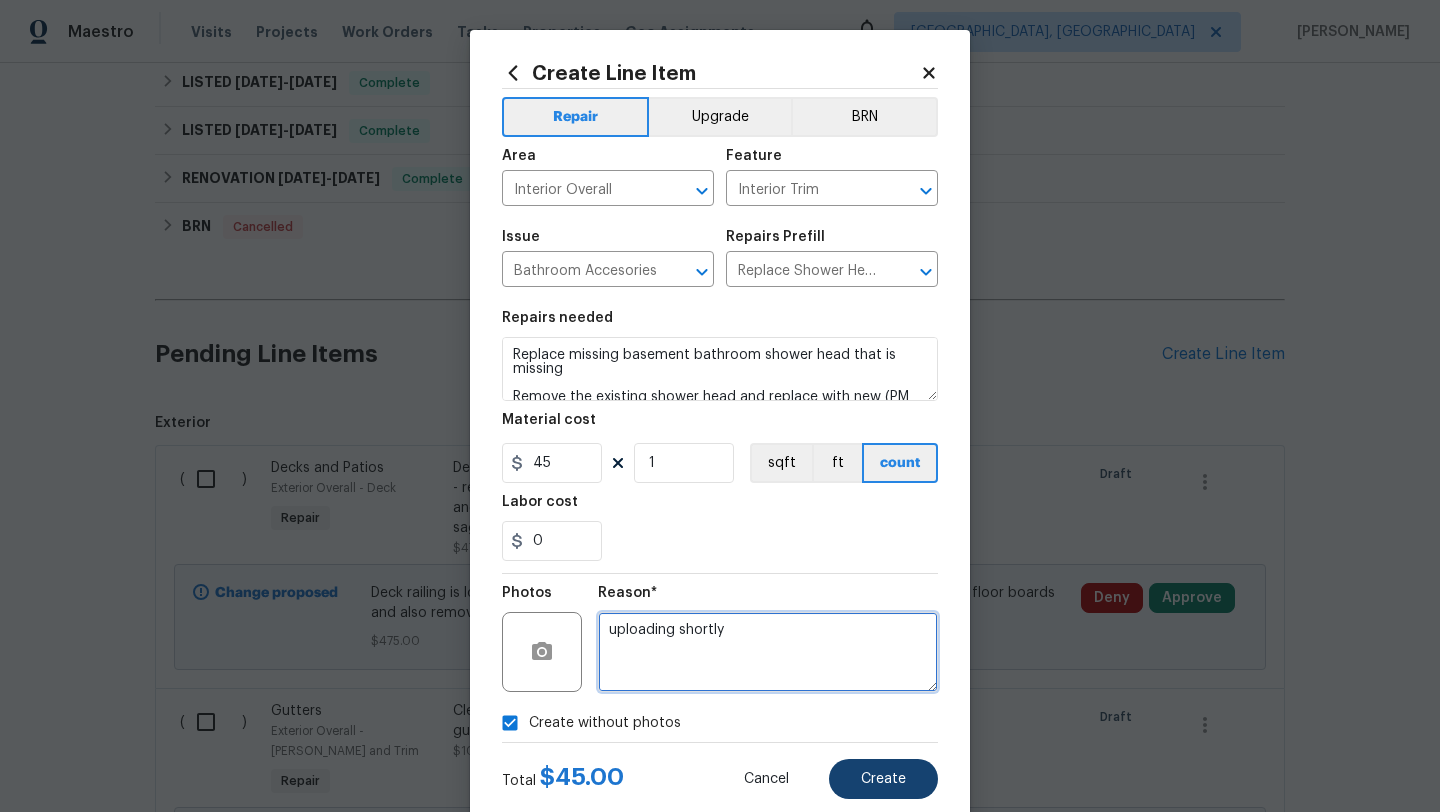 type on "uploading shortly" 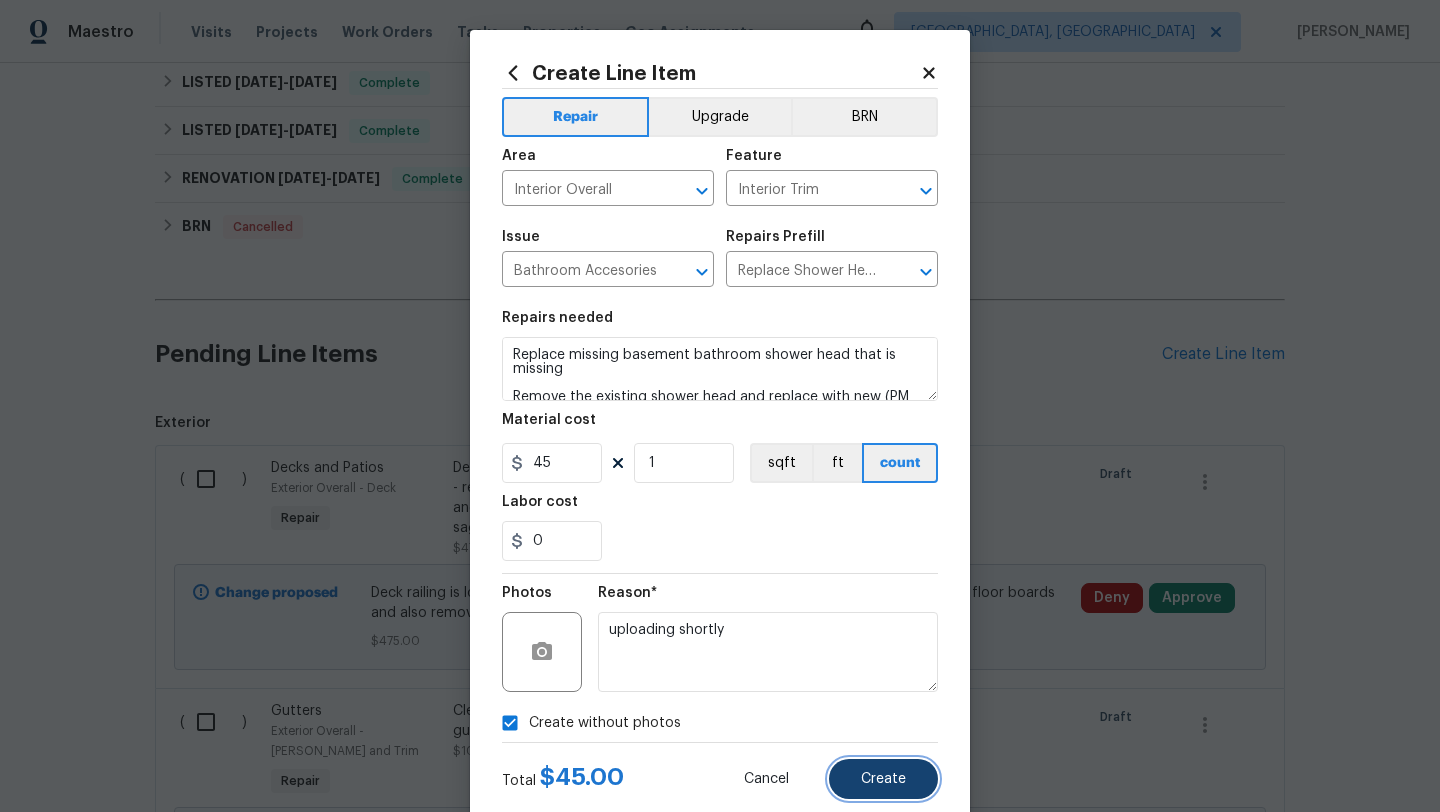 click on "Create" at bounding box center [883, 779] 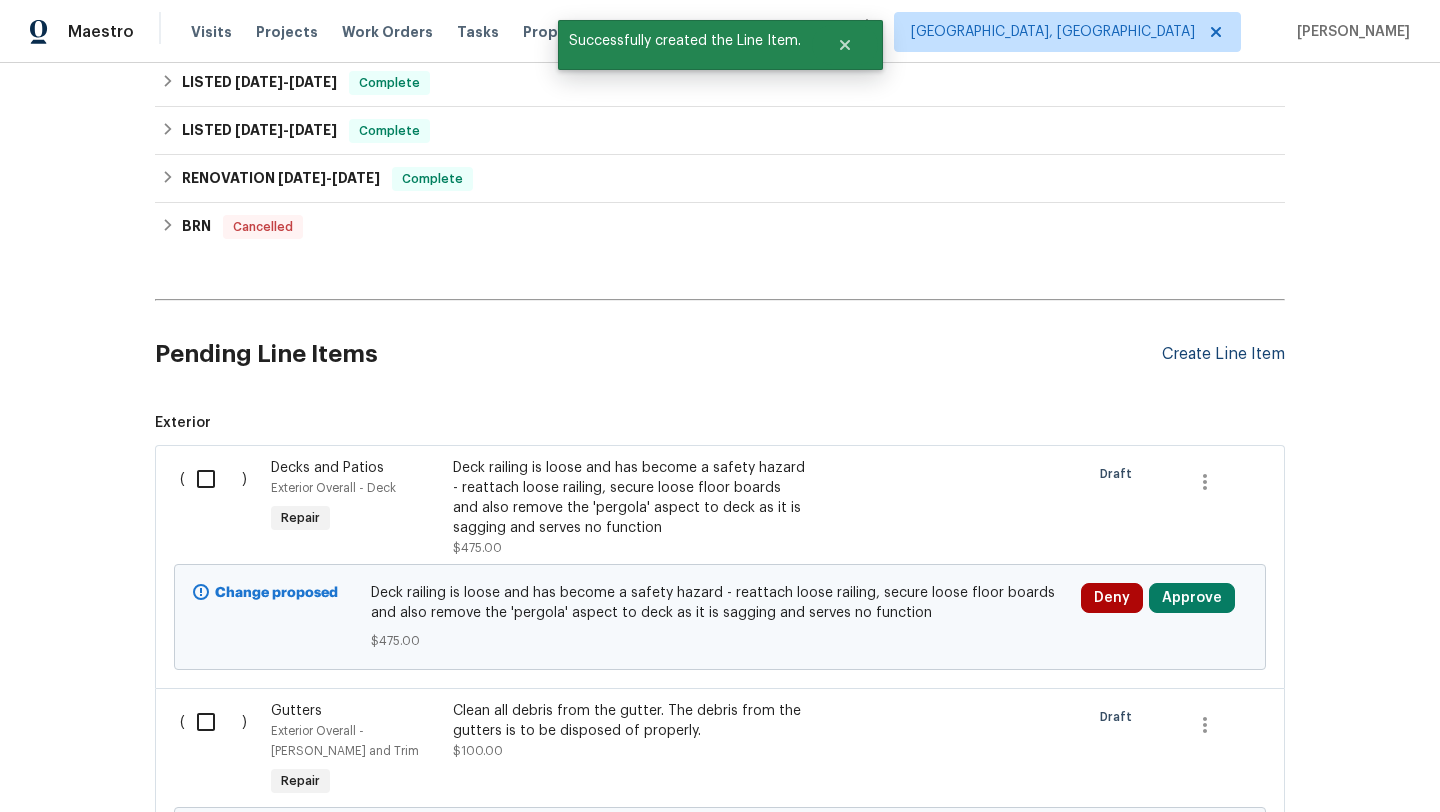 click on "Create Line Item" at bounding box center (1223, 354) 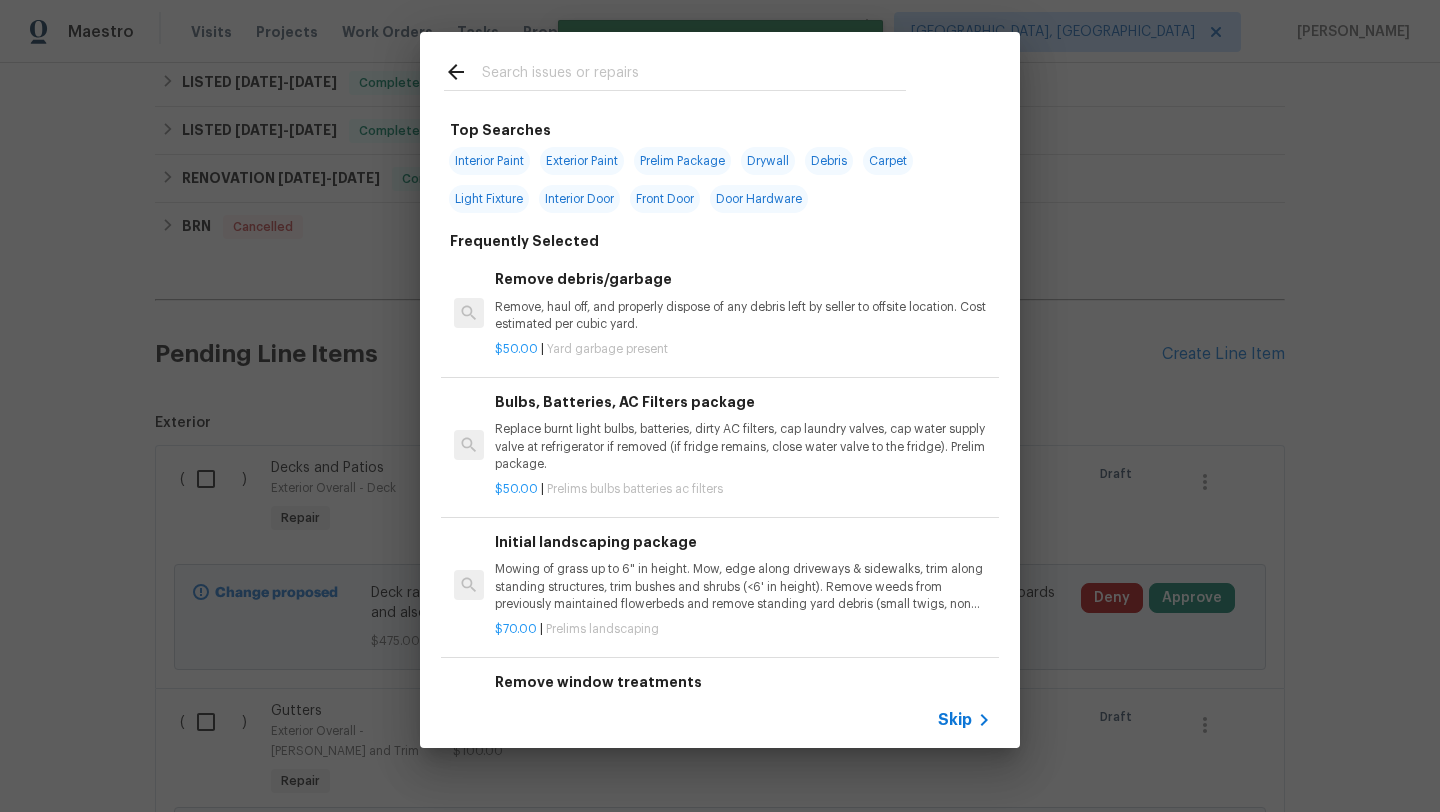 click at bounding box center [694, 75] 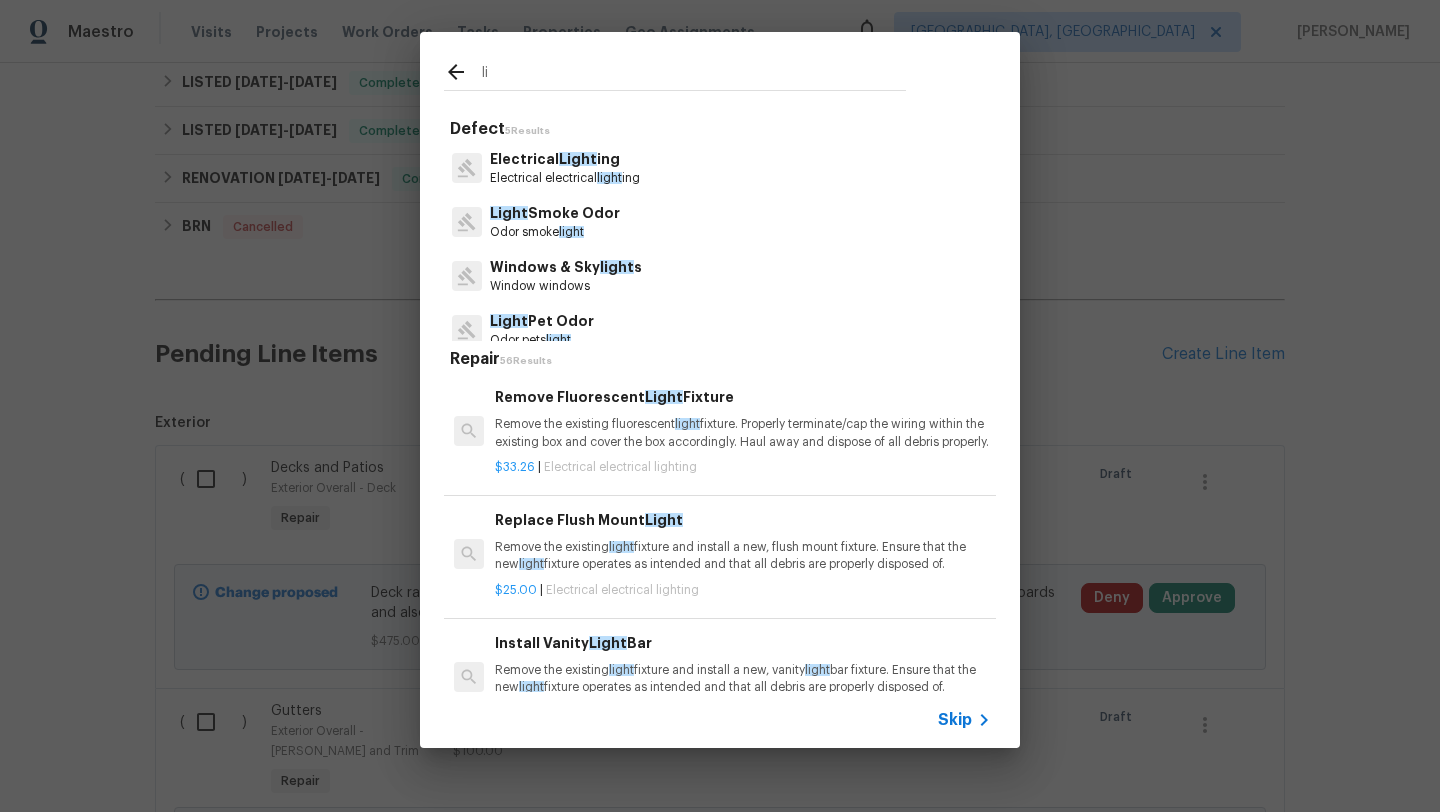 type on "l" 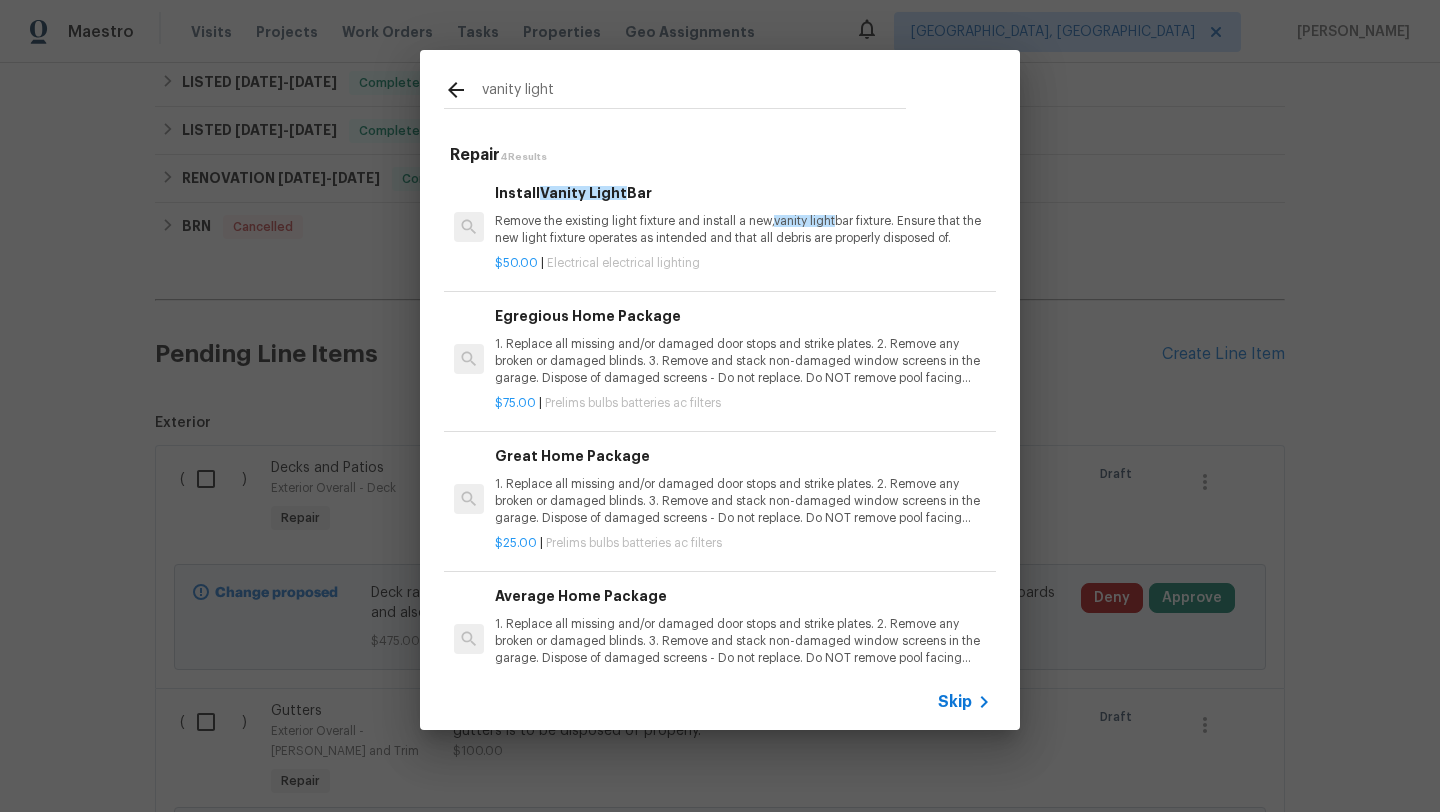 type on "vanity light" 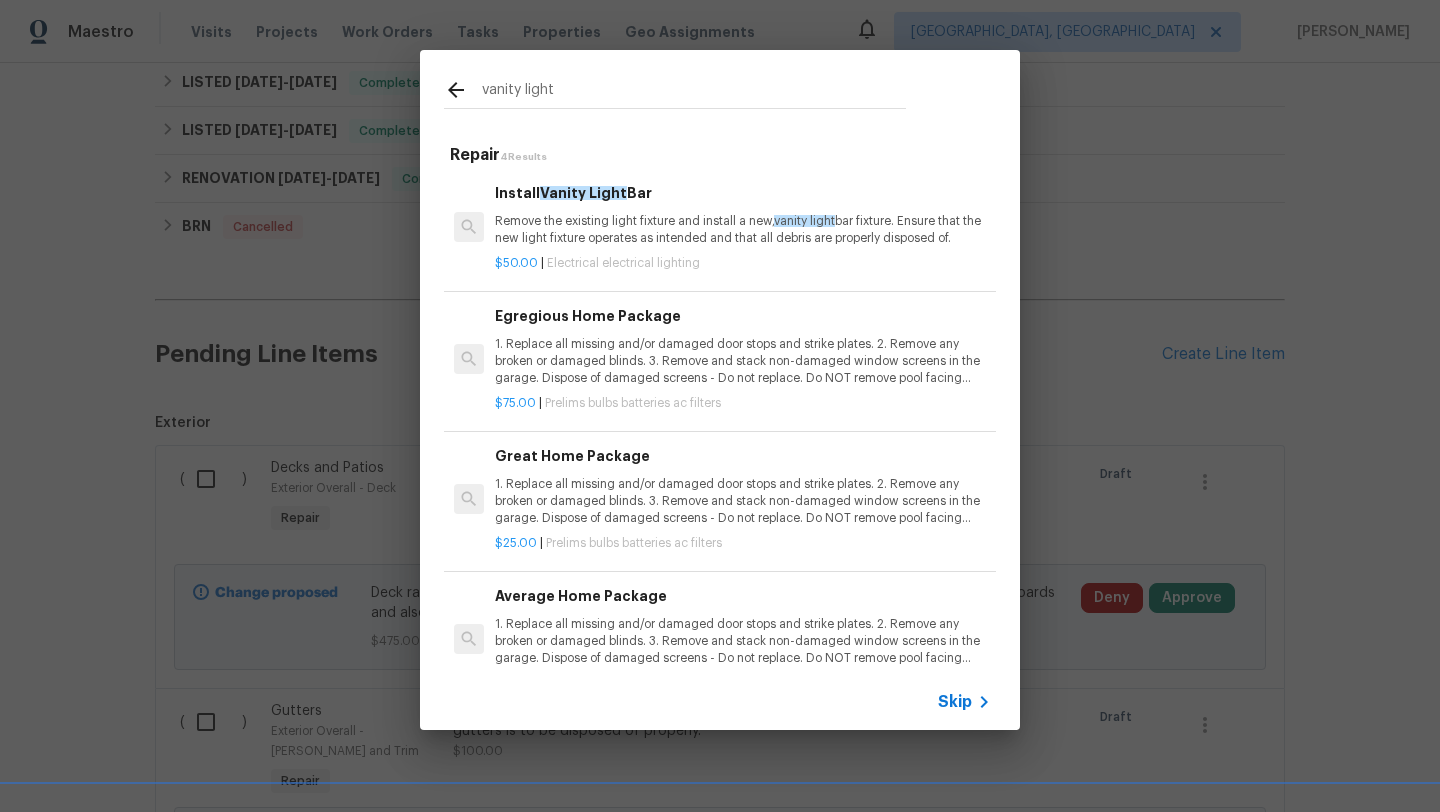click on "Remove the existing light fixture and install a new,  vanity light  bar fixture. Ensure that the new light fixture operates as intended and that all debris are properly disposed of." at bounding box center [743, 230] 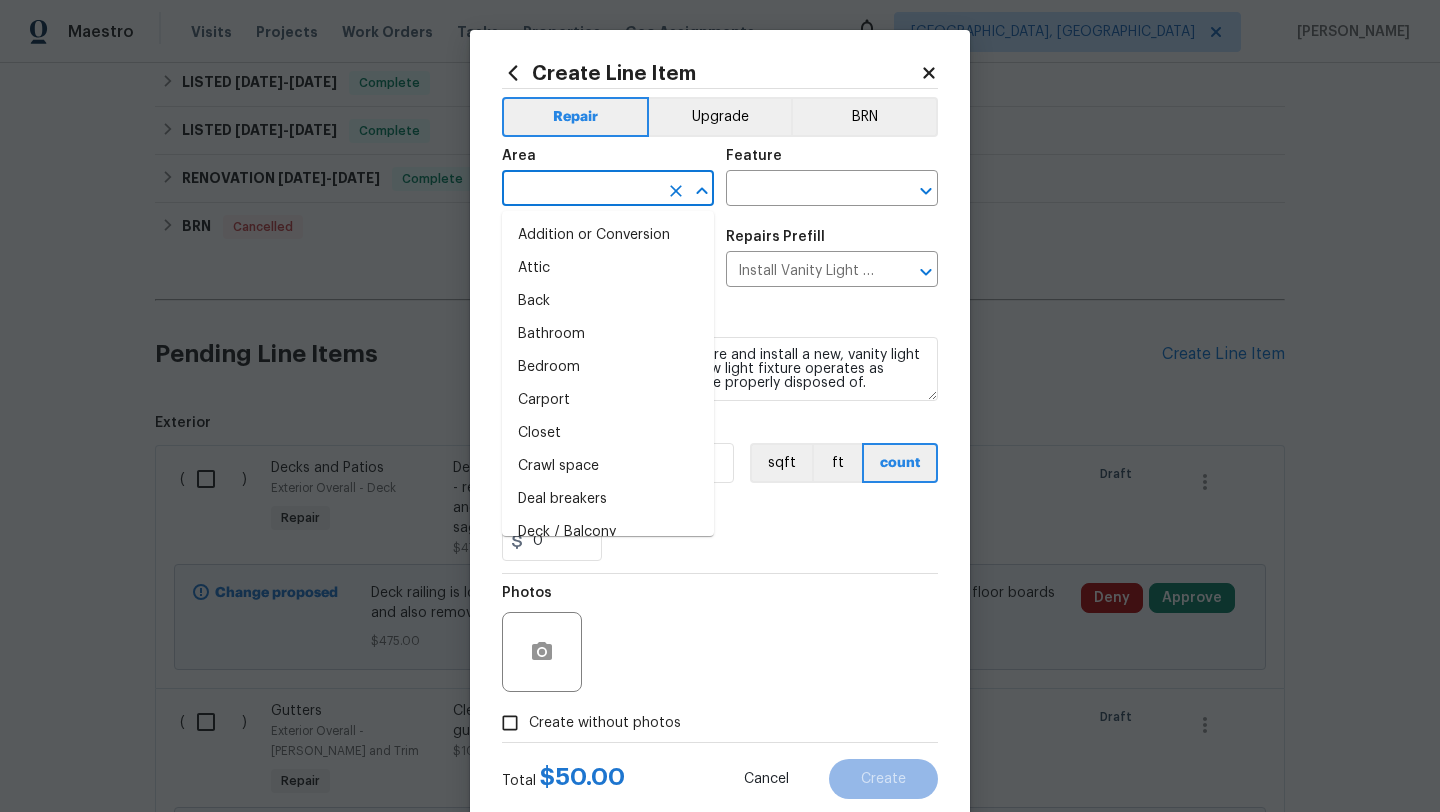 click at bounding box center (580, 190) 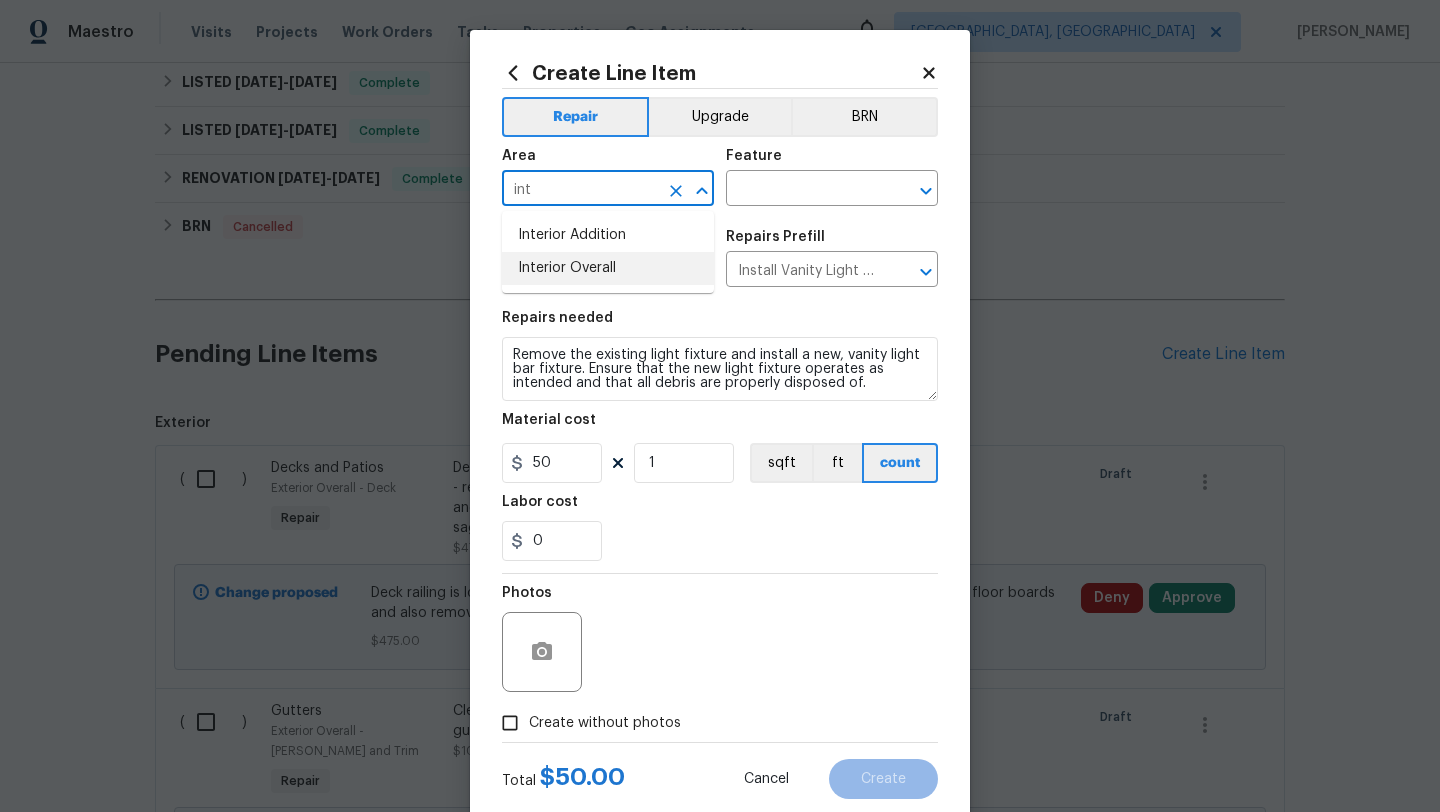 click on "Interior Overall" at bounding box center (608, 268) 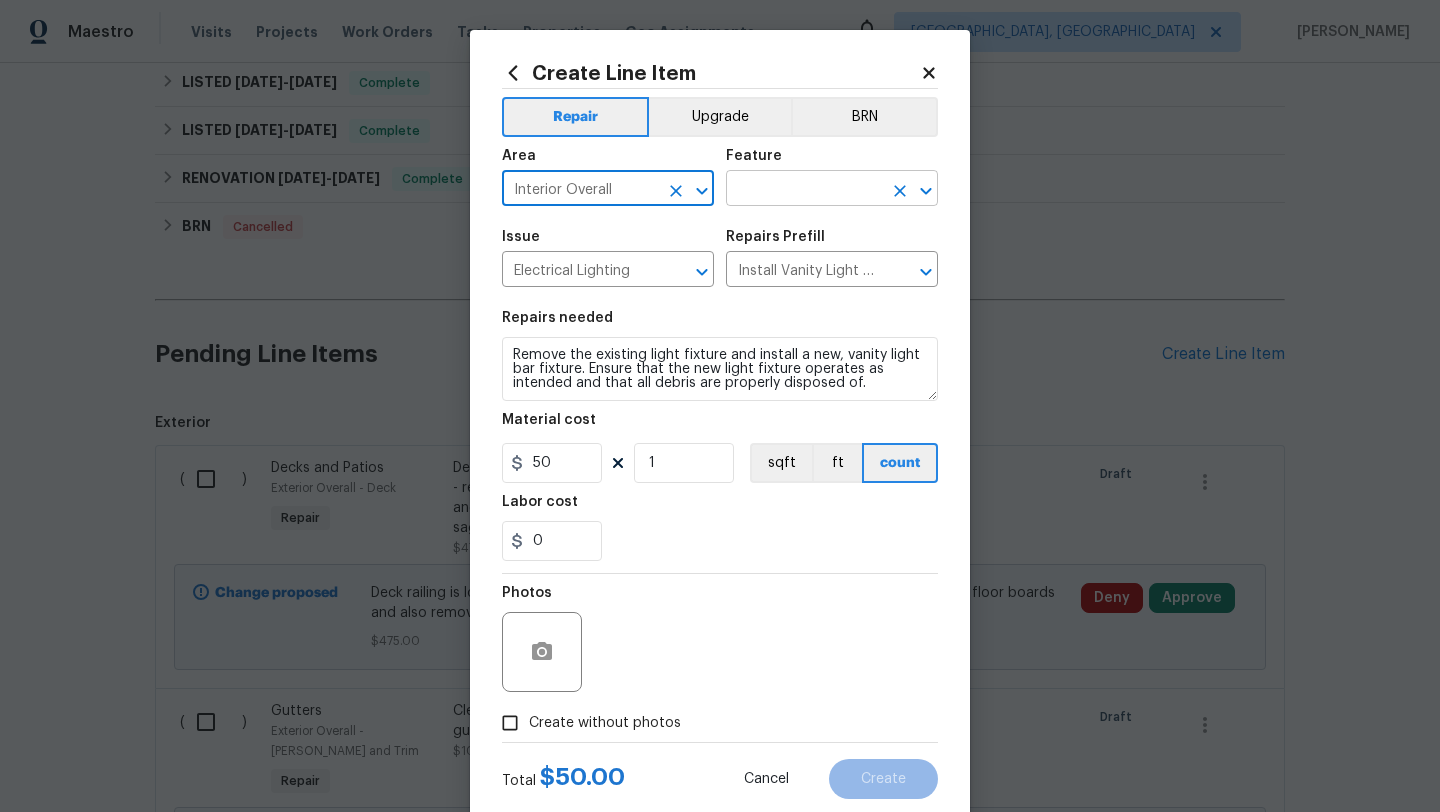 type on "Interior Overall" 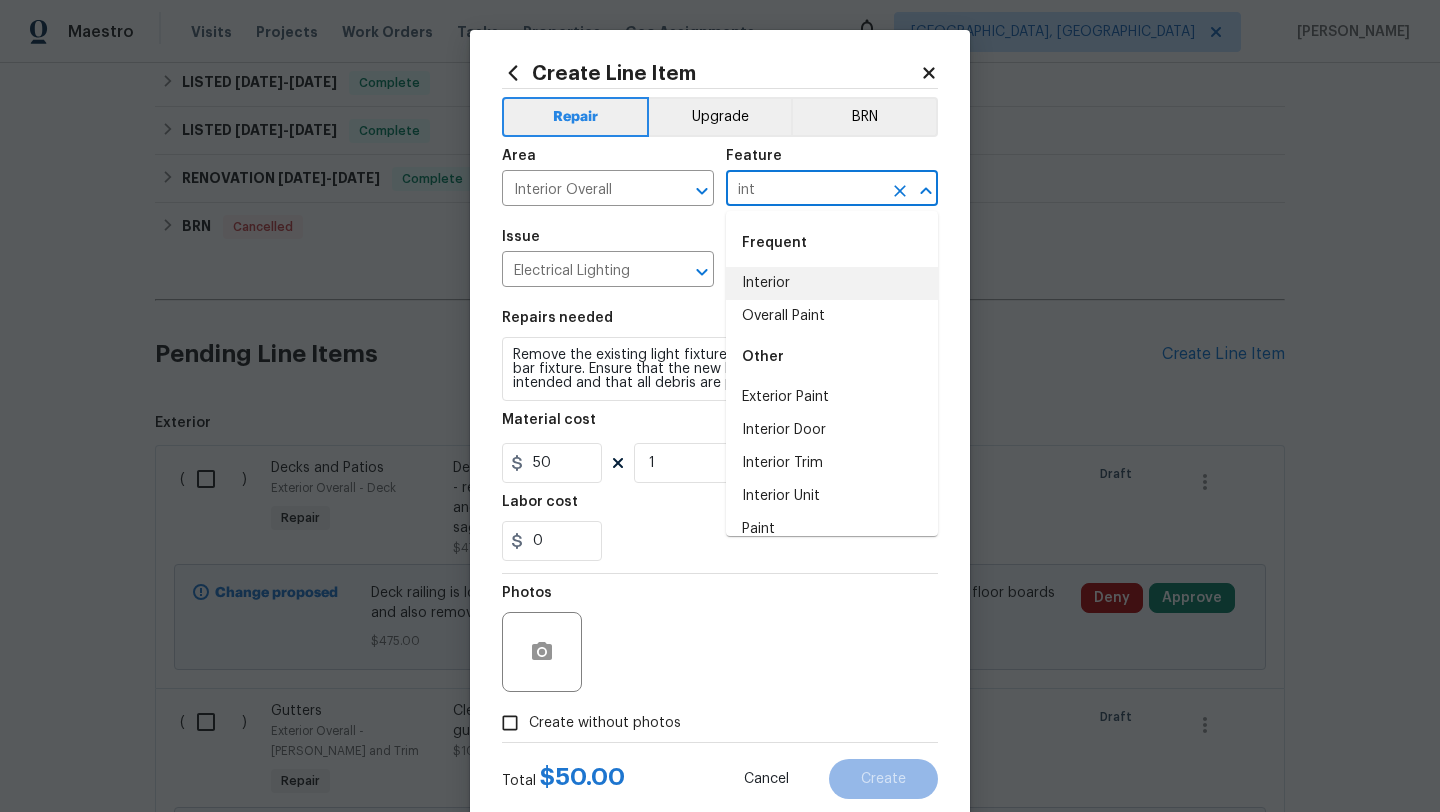 click on "Interior" at bounding box center [832, 283] 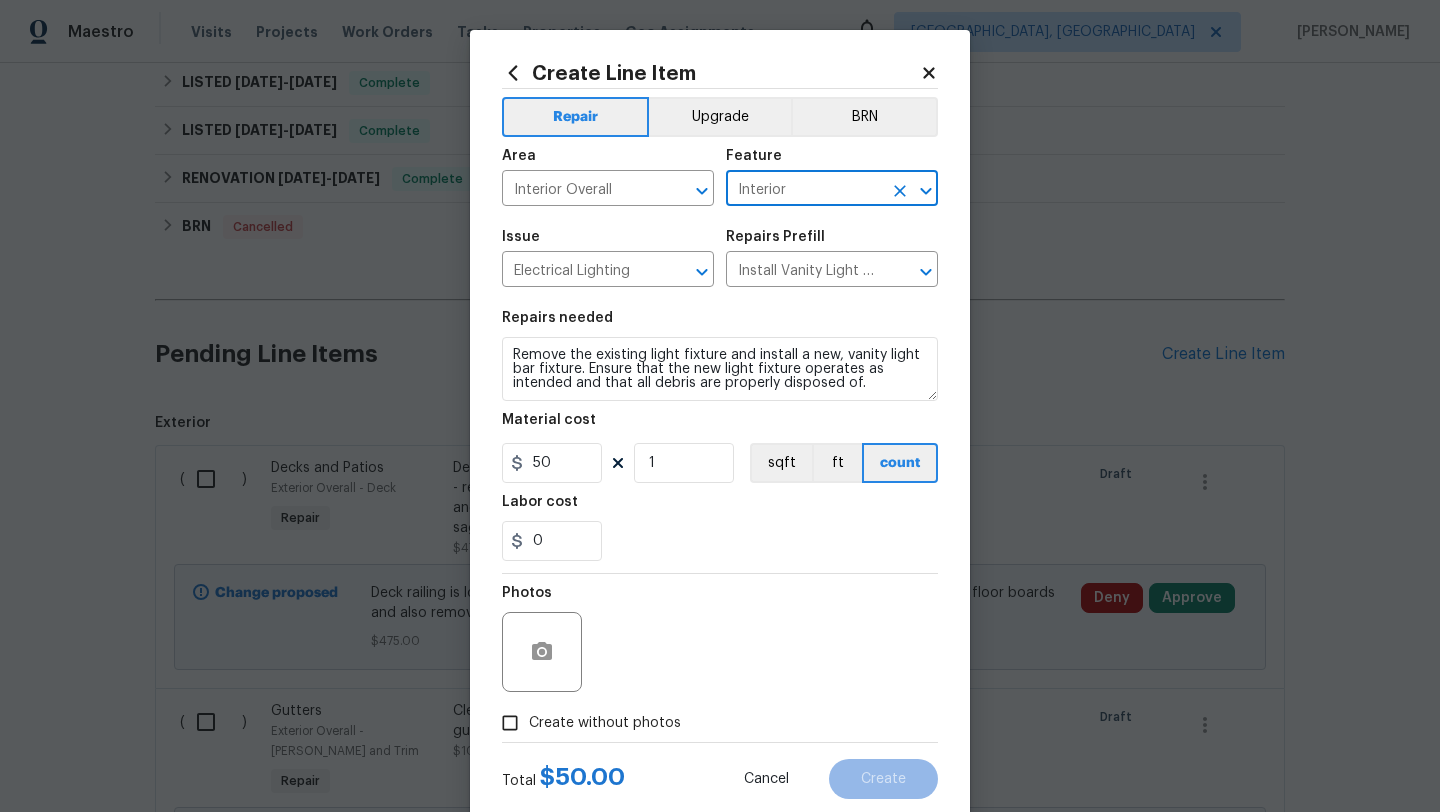 type on "Interior" 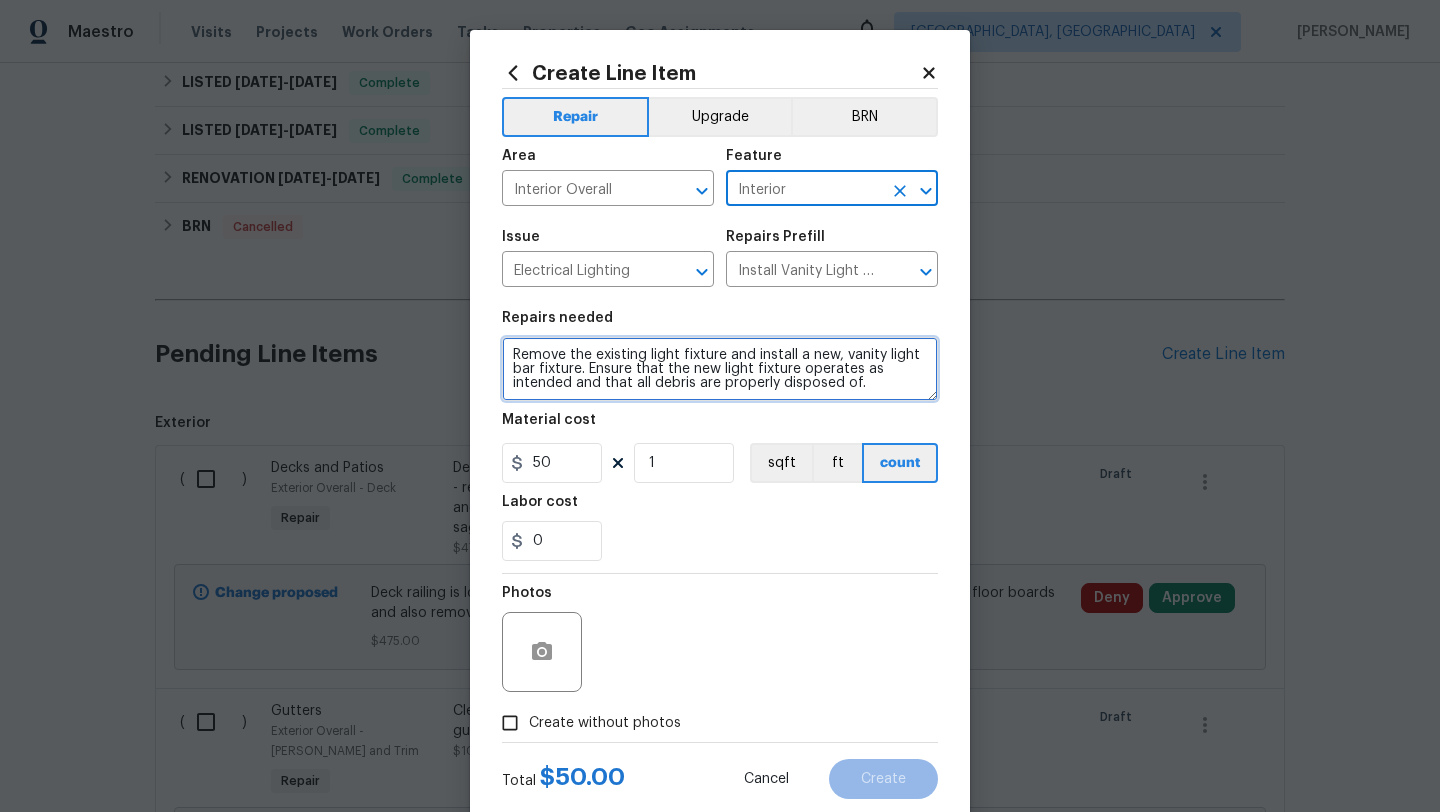 click on "Remove the existing light fixture and install a new, vanity light bar fixture. Ensure that the new light fixture operates as intended and that all debris are properly disposed of." at bounding box center [720, 369] 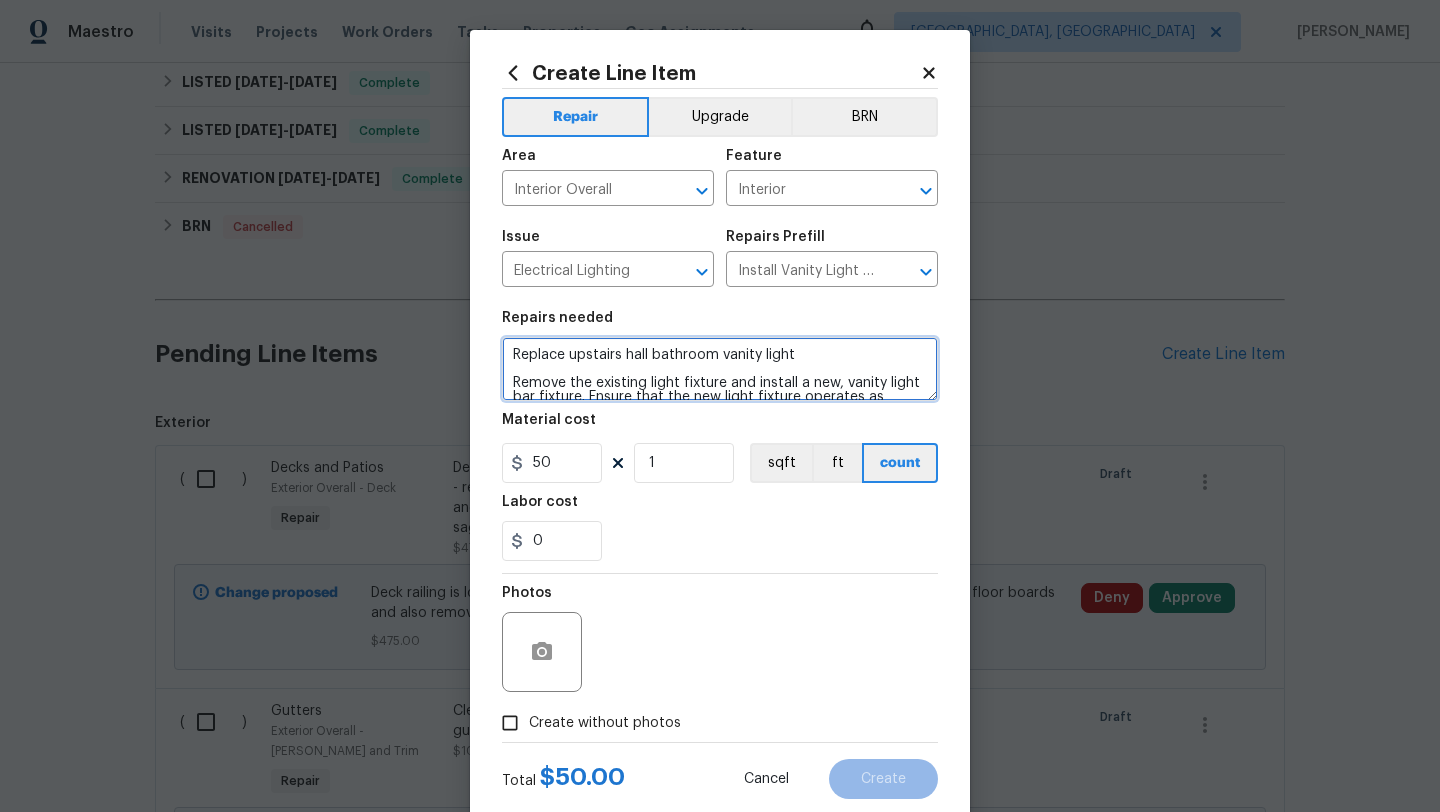 type on "Replace upstairs hall bathroom vanity light
Remove the existing light fixture and install a new, vanity light bar fixture. Ensure that the new light fixture operates as intended and that all debris are properly disposed of." 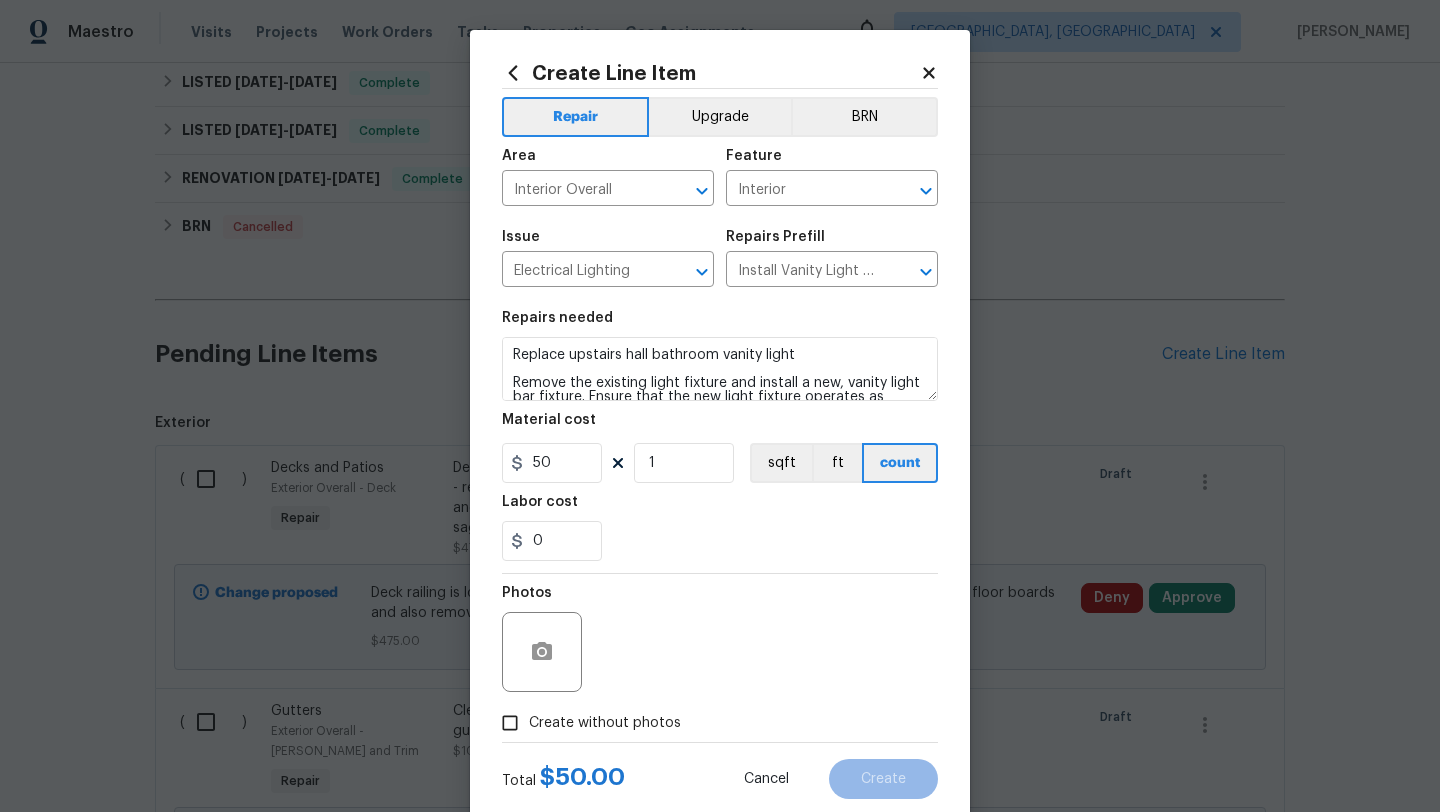 click on "Create without photos" at bounding box center [605, 723] 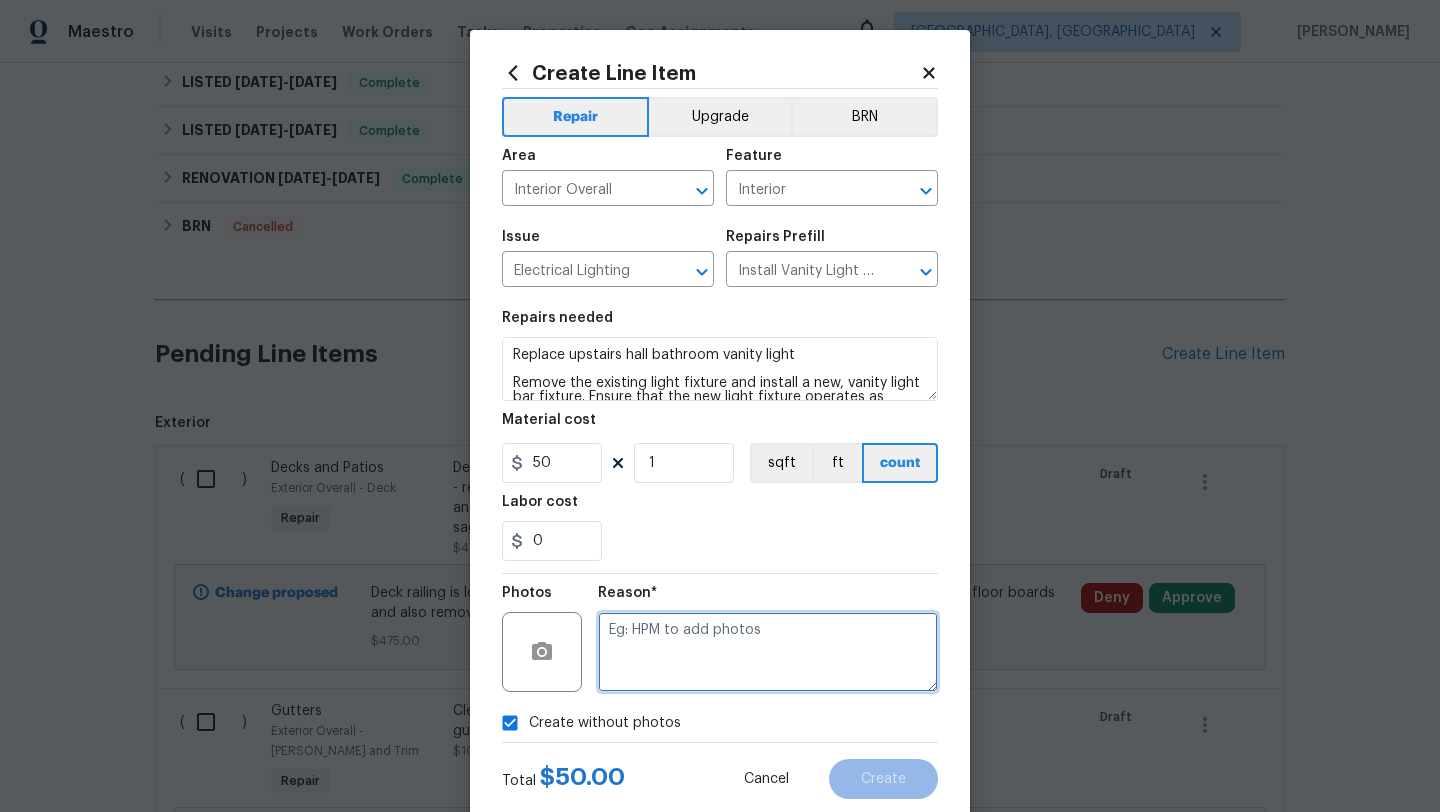 click at bounding box center (768, 652) 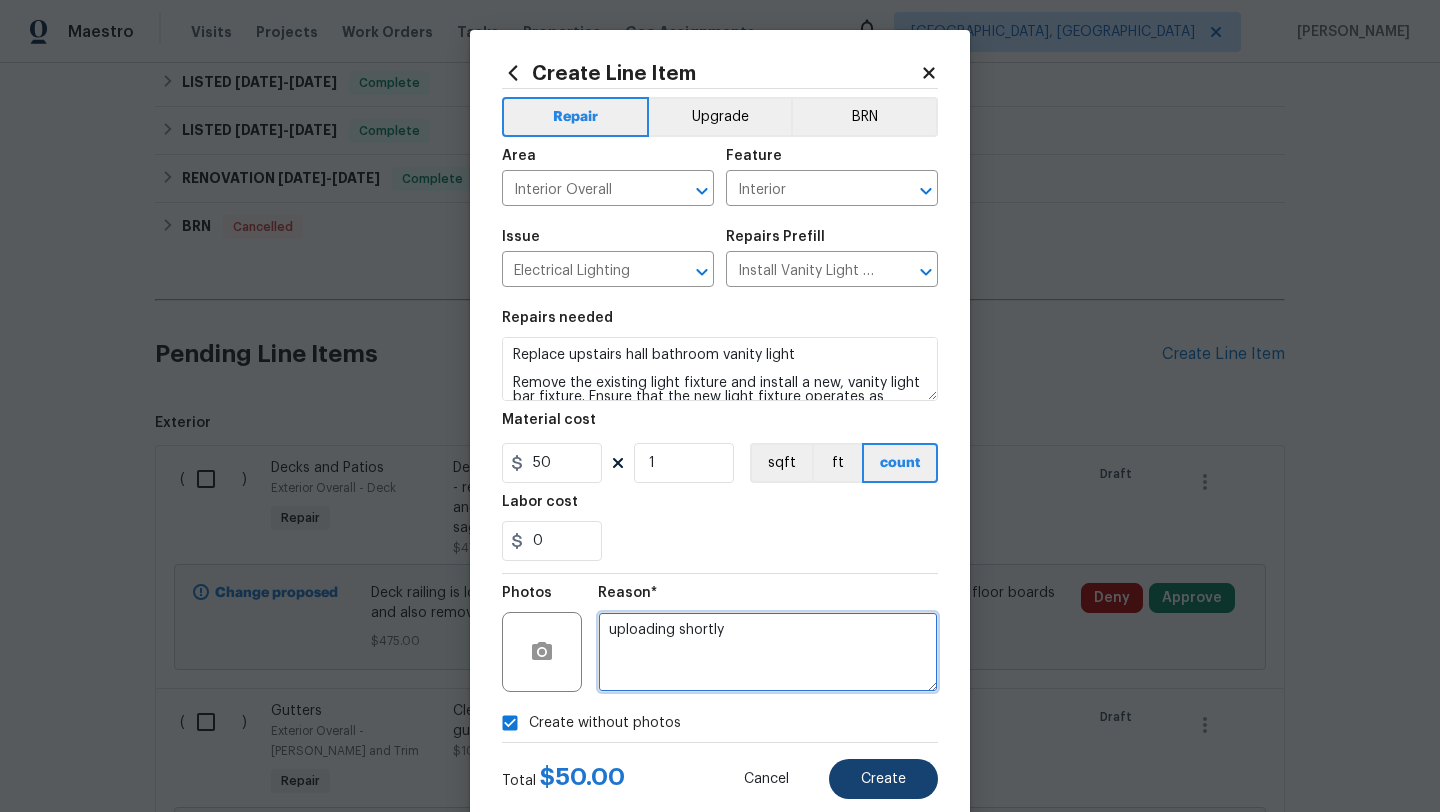 type on "uploading shortly" 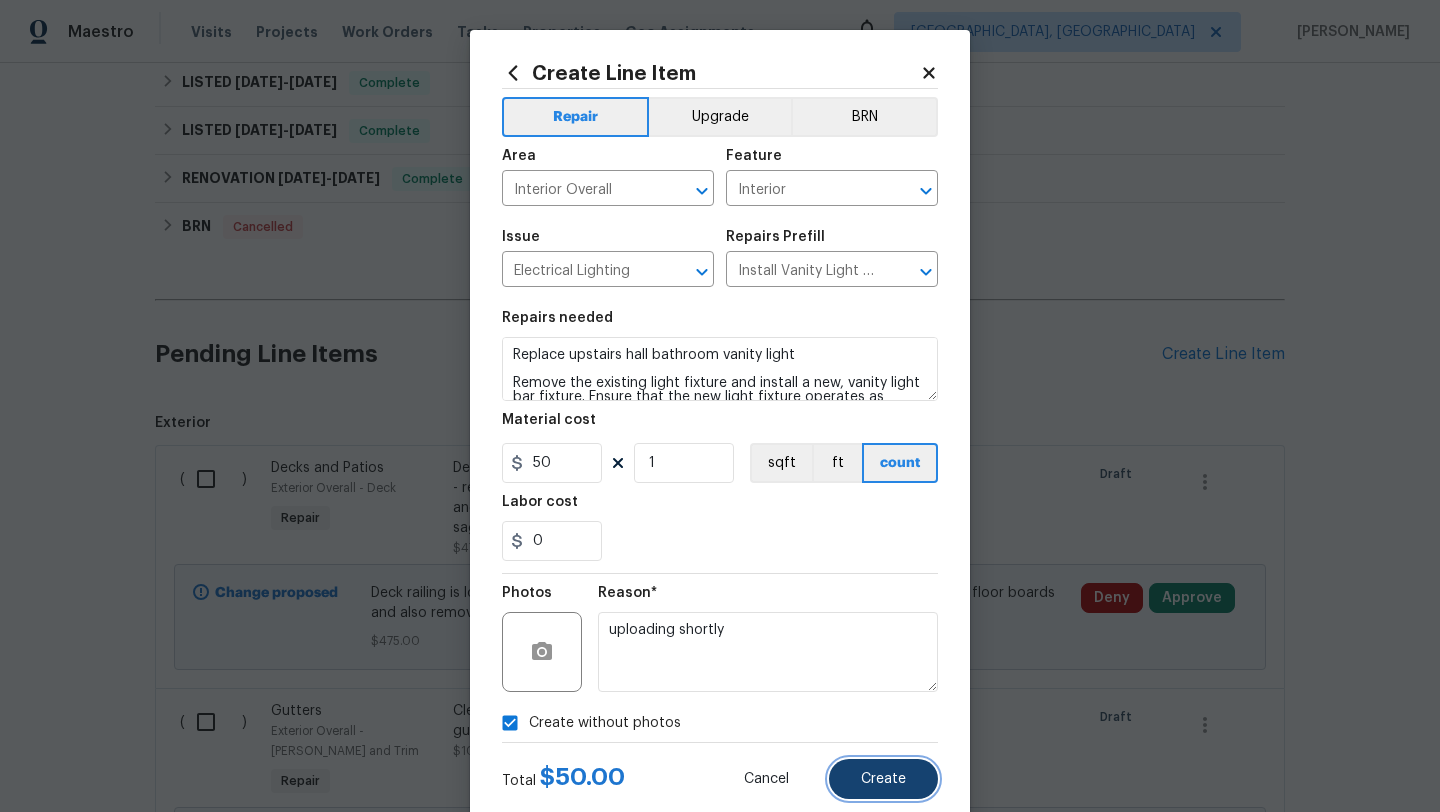 click on "Create" at bounding box center [883, 779] 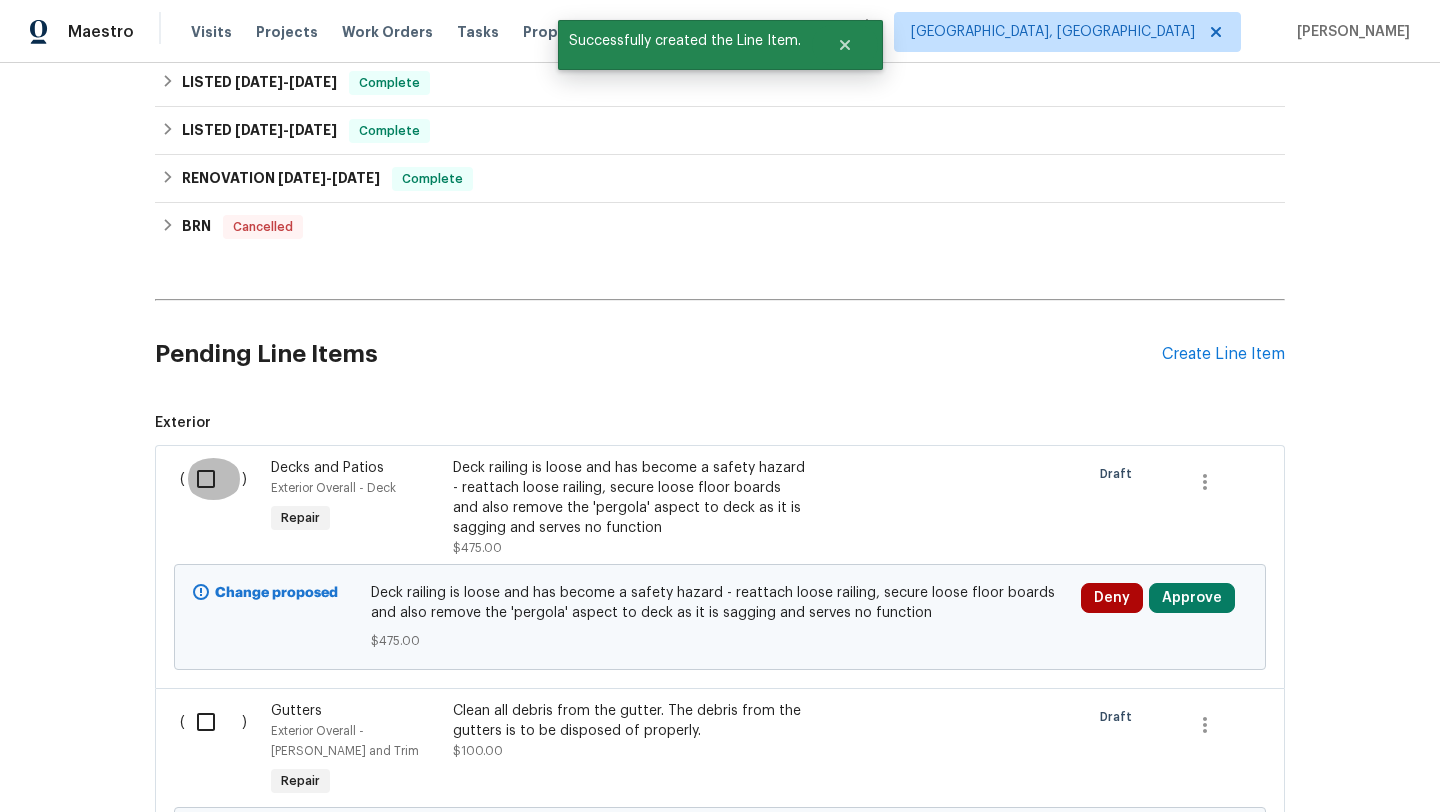 click at bounding box center (213, 479) 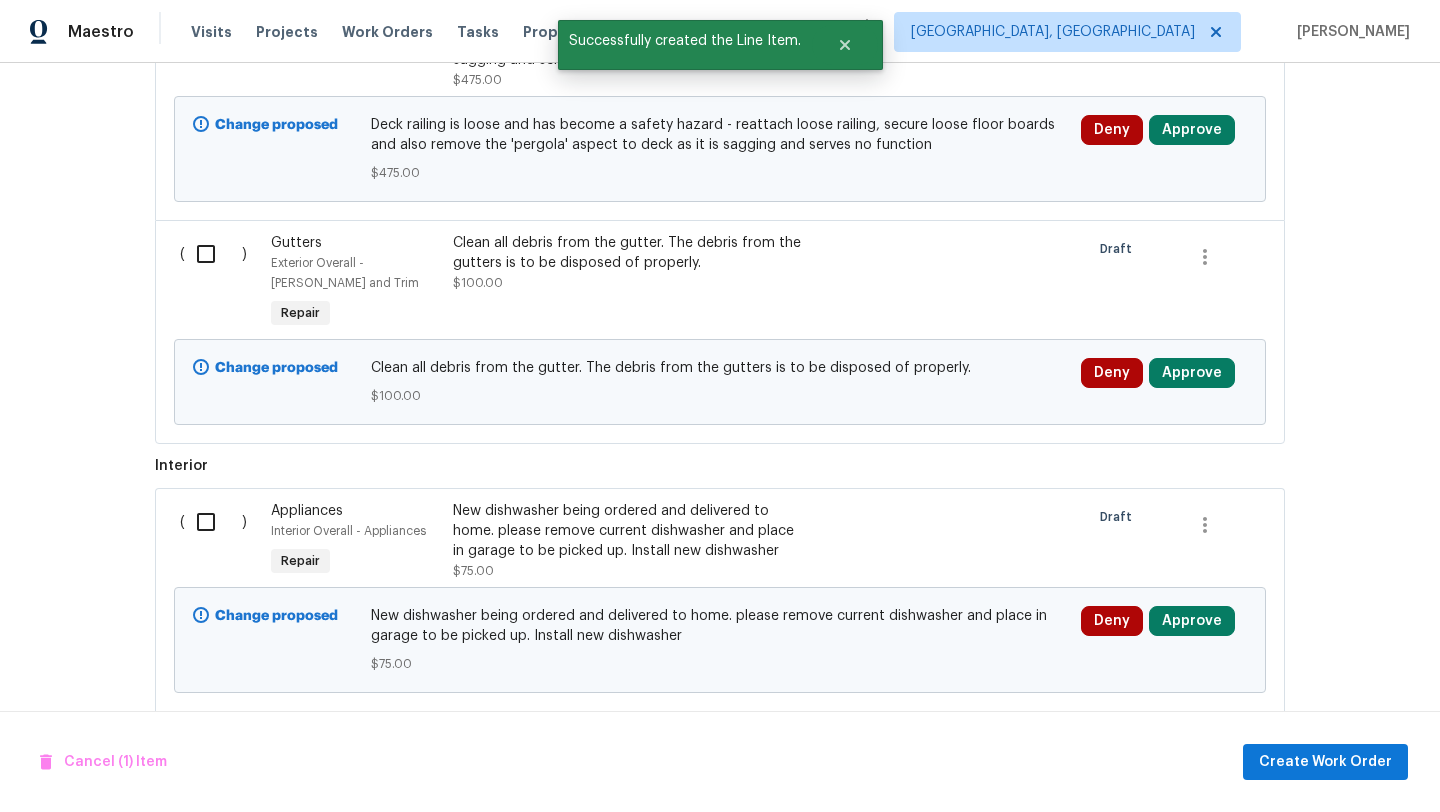 scroll, scrollTop: 1172, scrollLeft: 0, axis: vertical 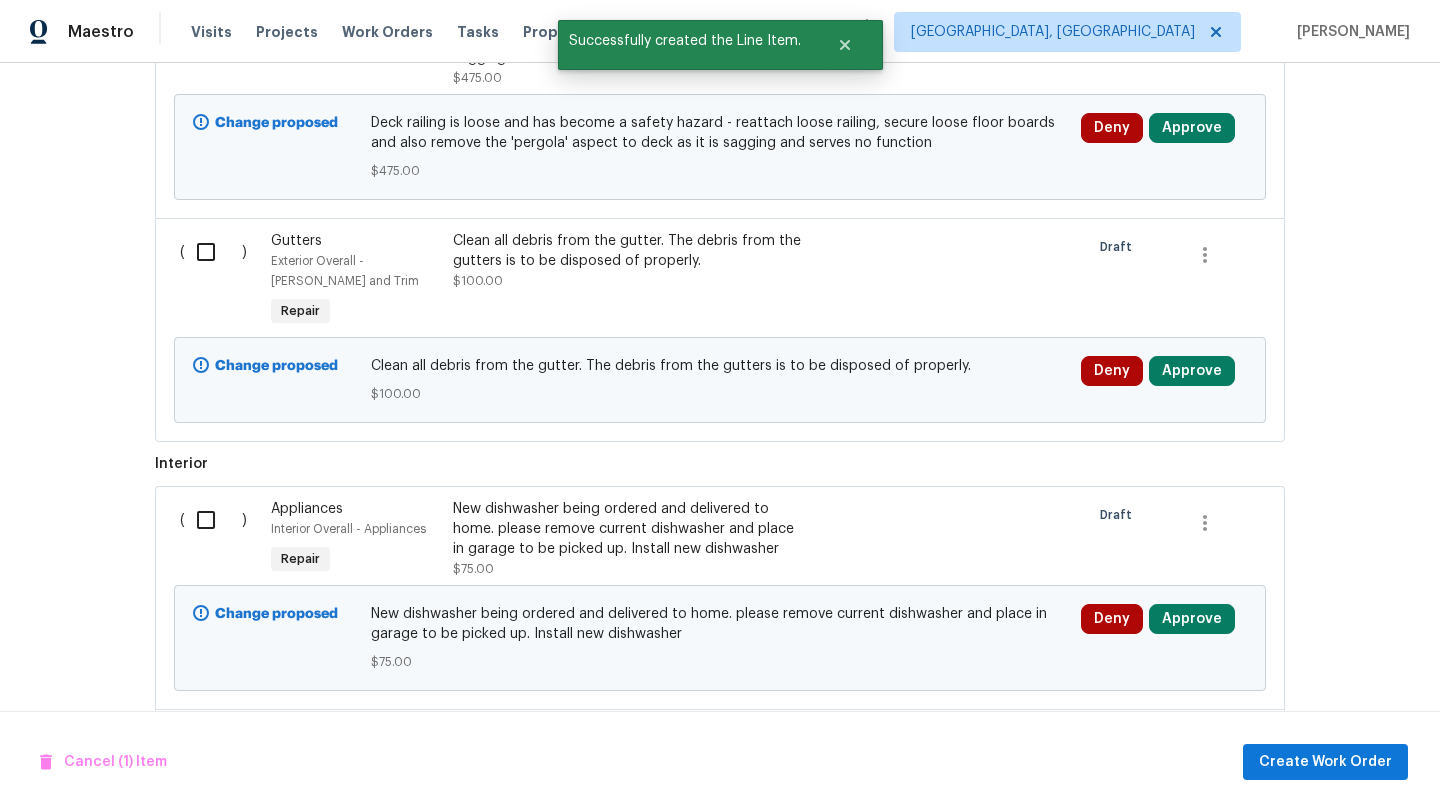 click at bounding box center (213, 252) 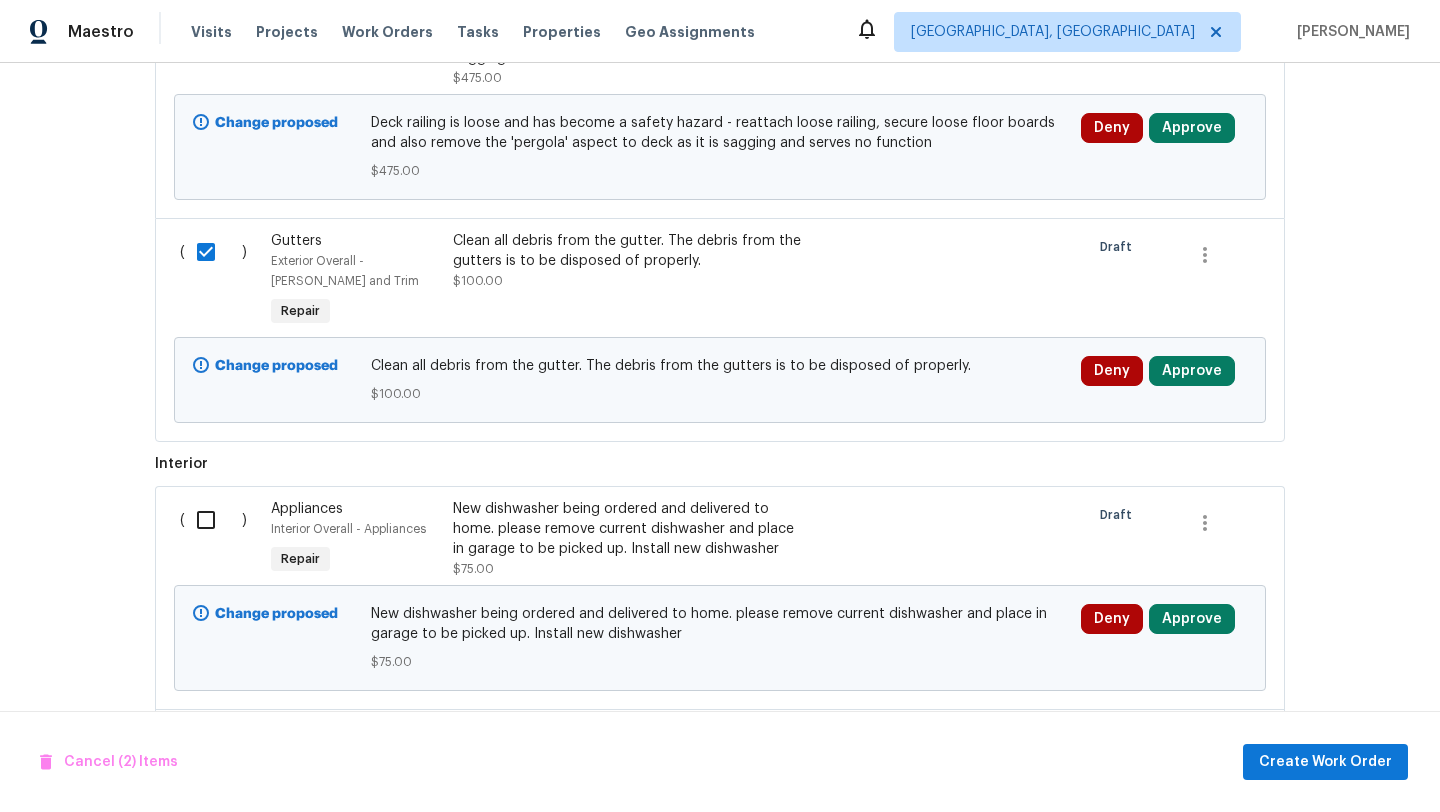 click at bounding box center [213, 520] 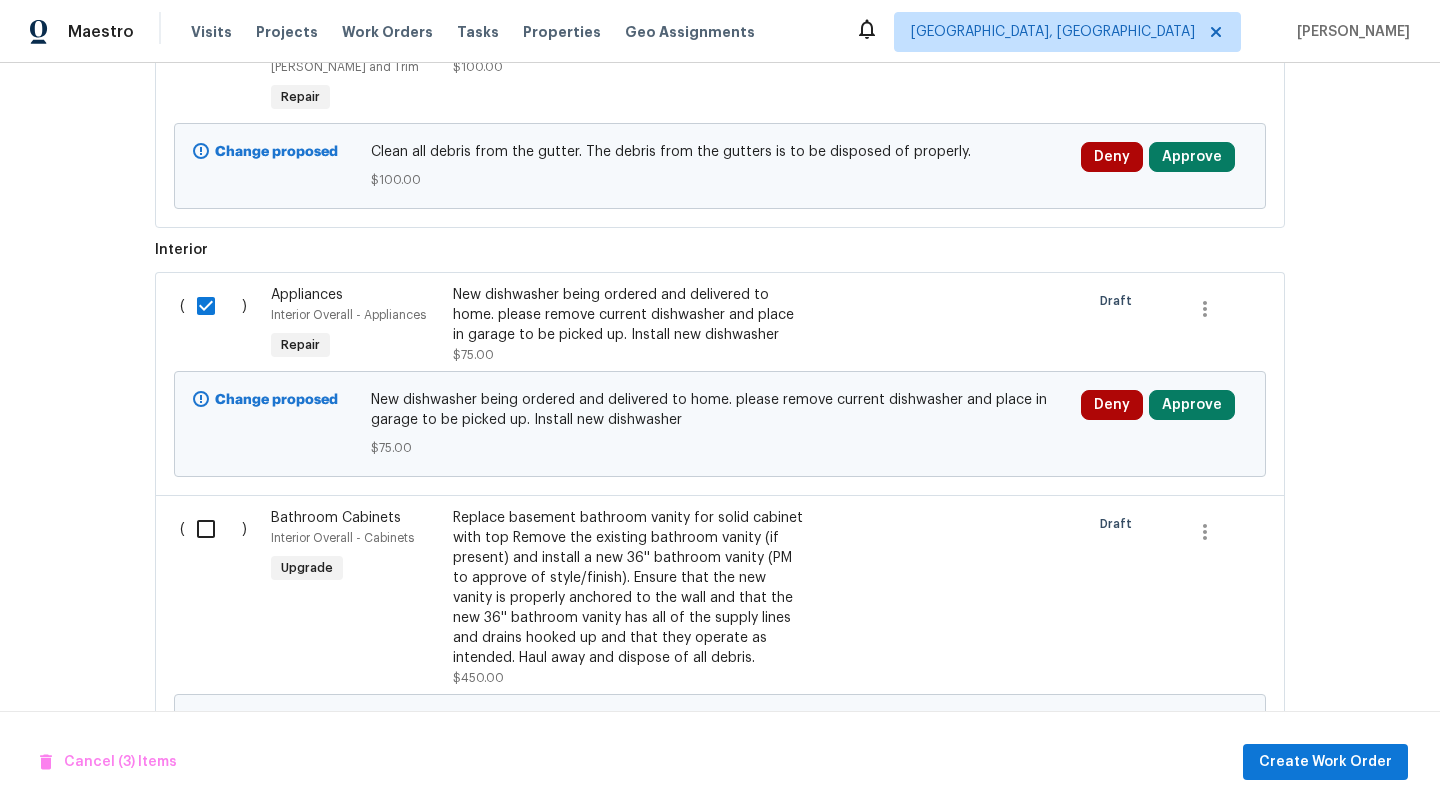 scroll, scrollTop: 1477, scrollLeft: 0, axis: vertical 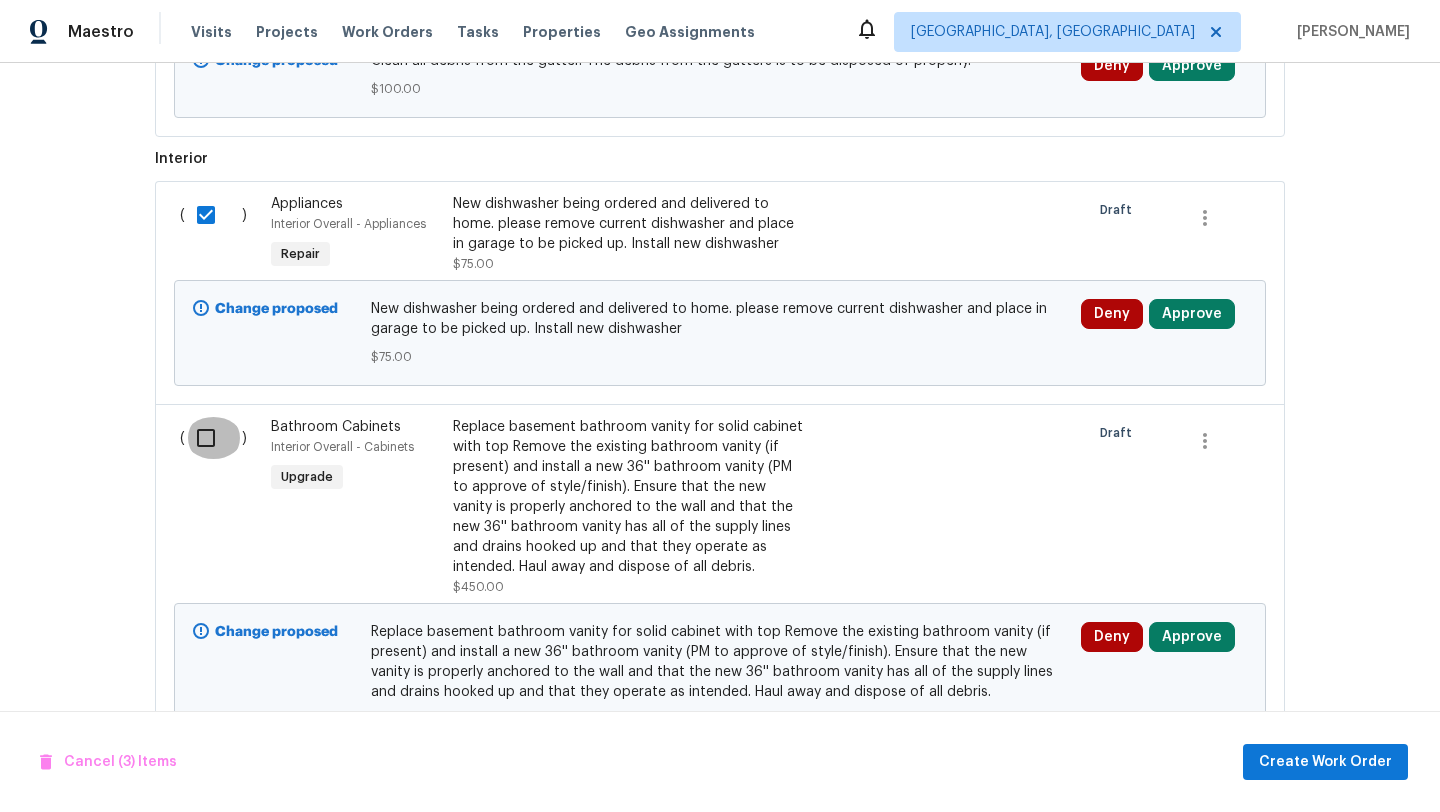 click at bounding box center (213, 438) 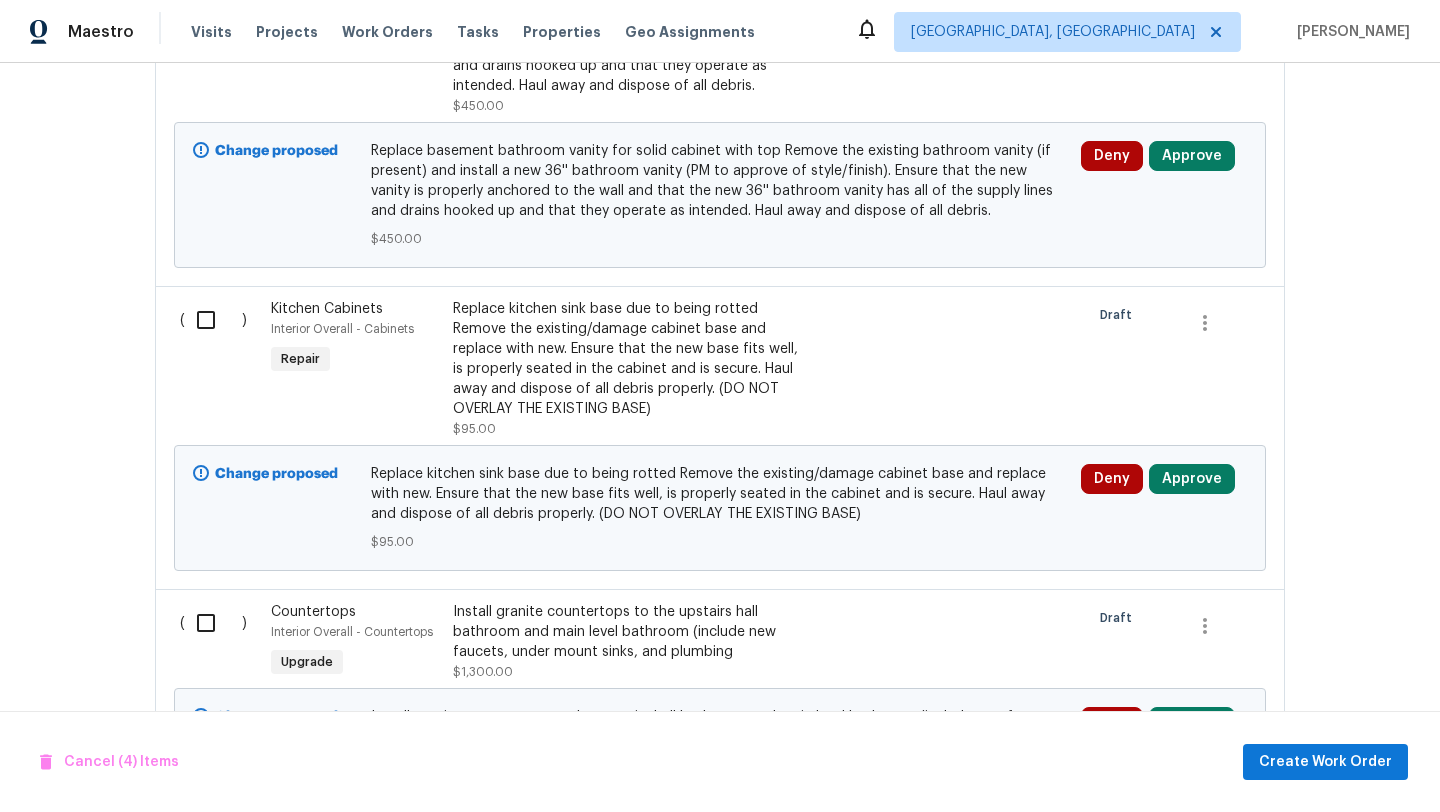 scroll, scrollTop: 1991, scrollLeft: 0, axis: vertical 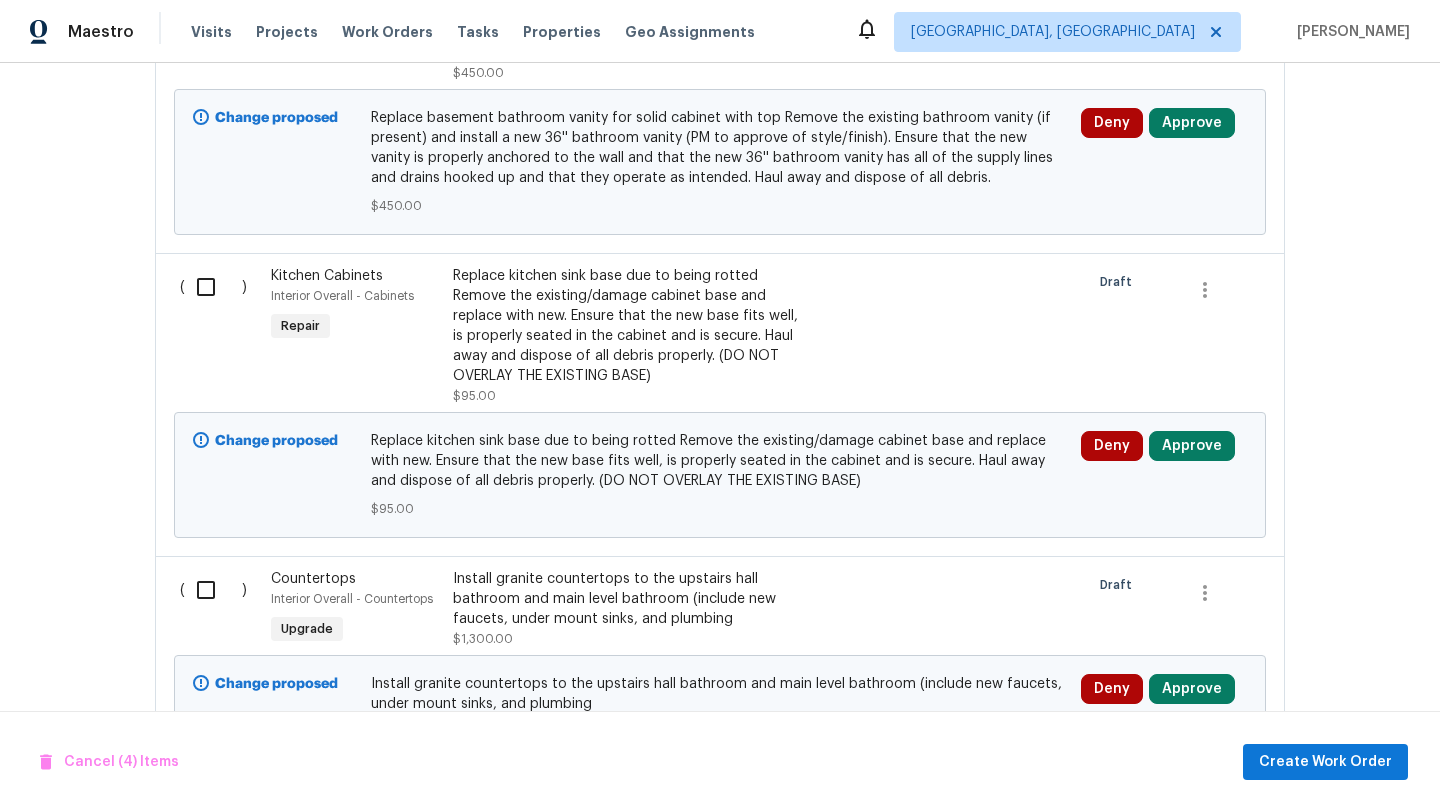 click at bounding box center [213, 287] 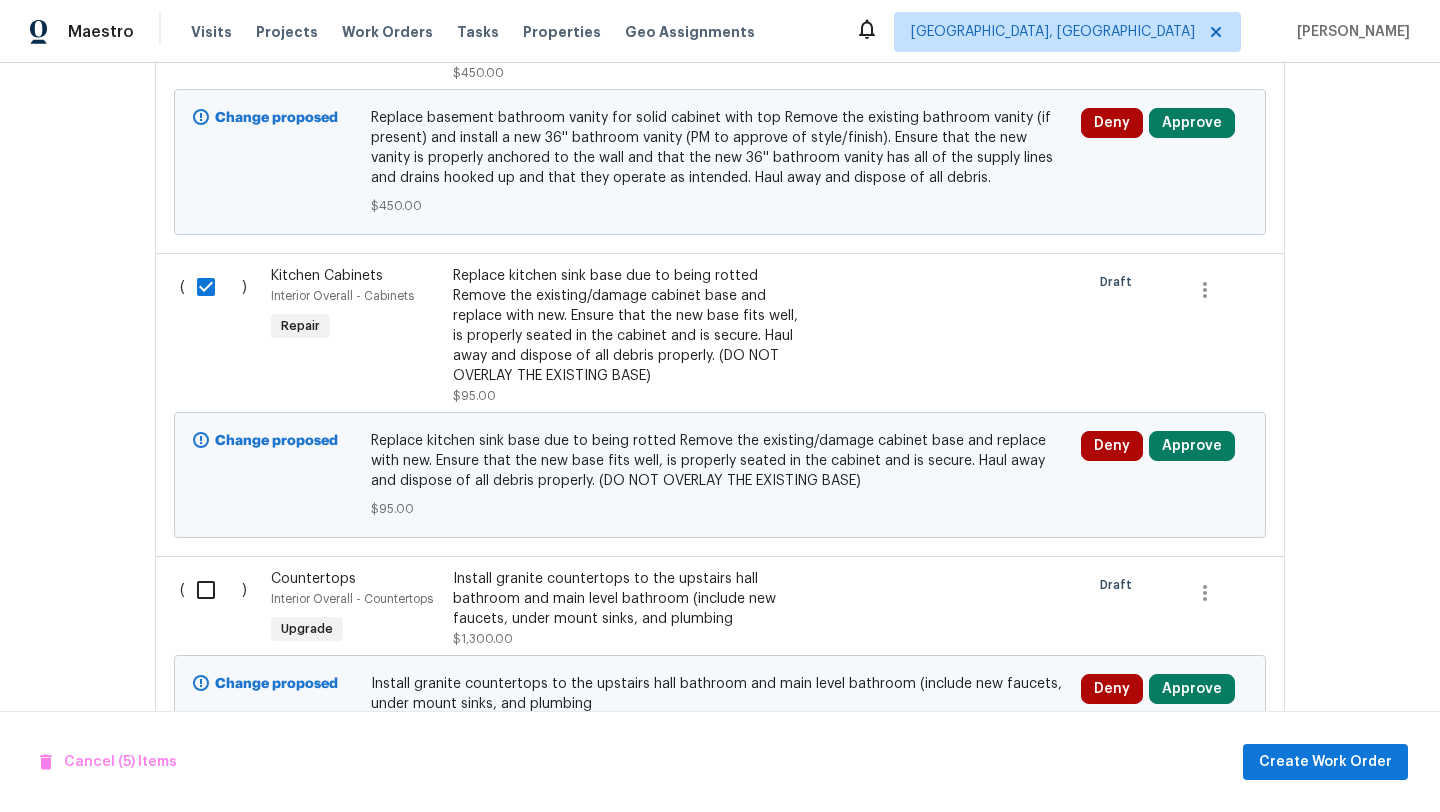 click at bounding box center [213, 590] 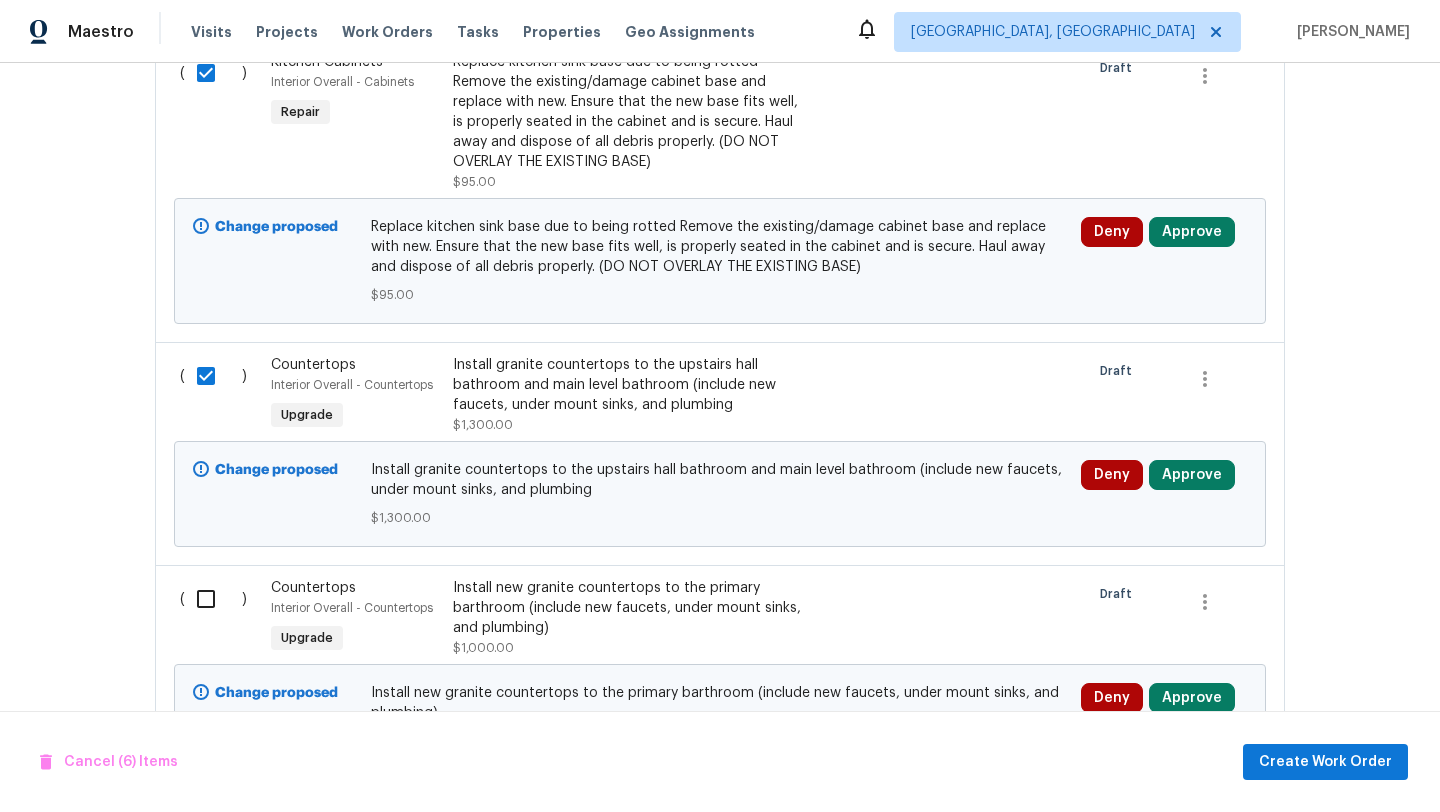 scroll, scrollTop: 2308, scrollLeft: 0, axis: vertical 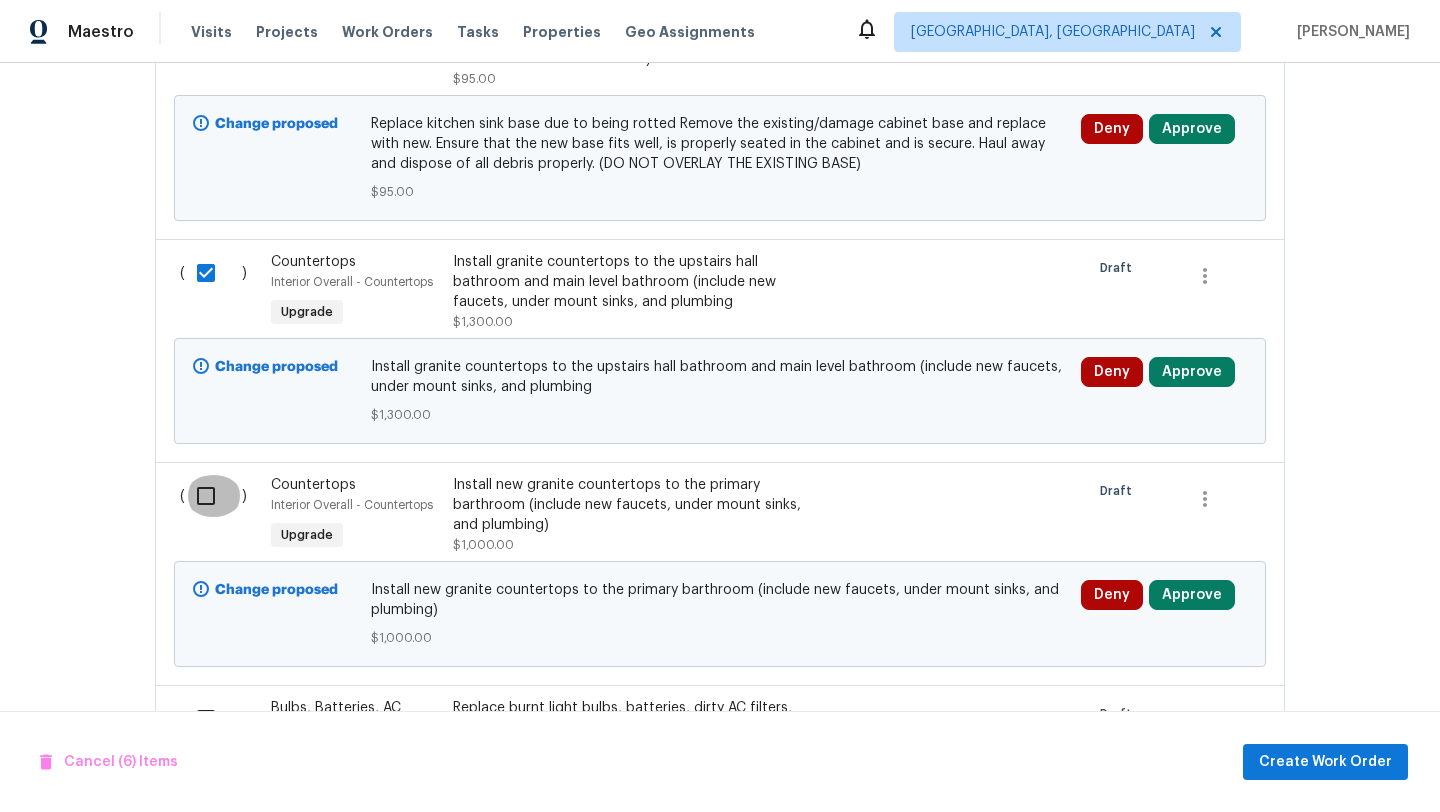 click at bounding box center (213, 496) 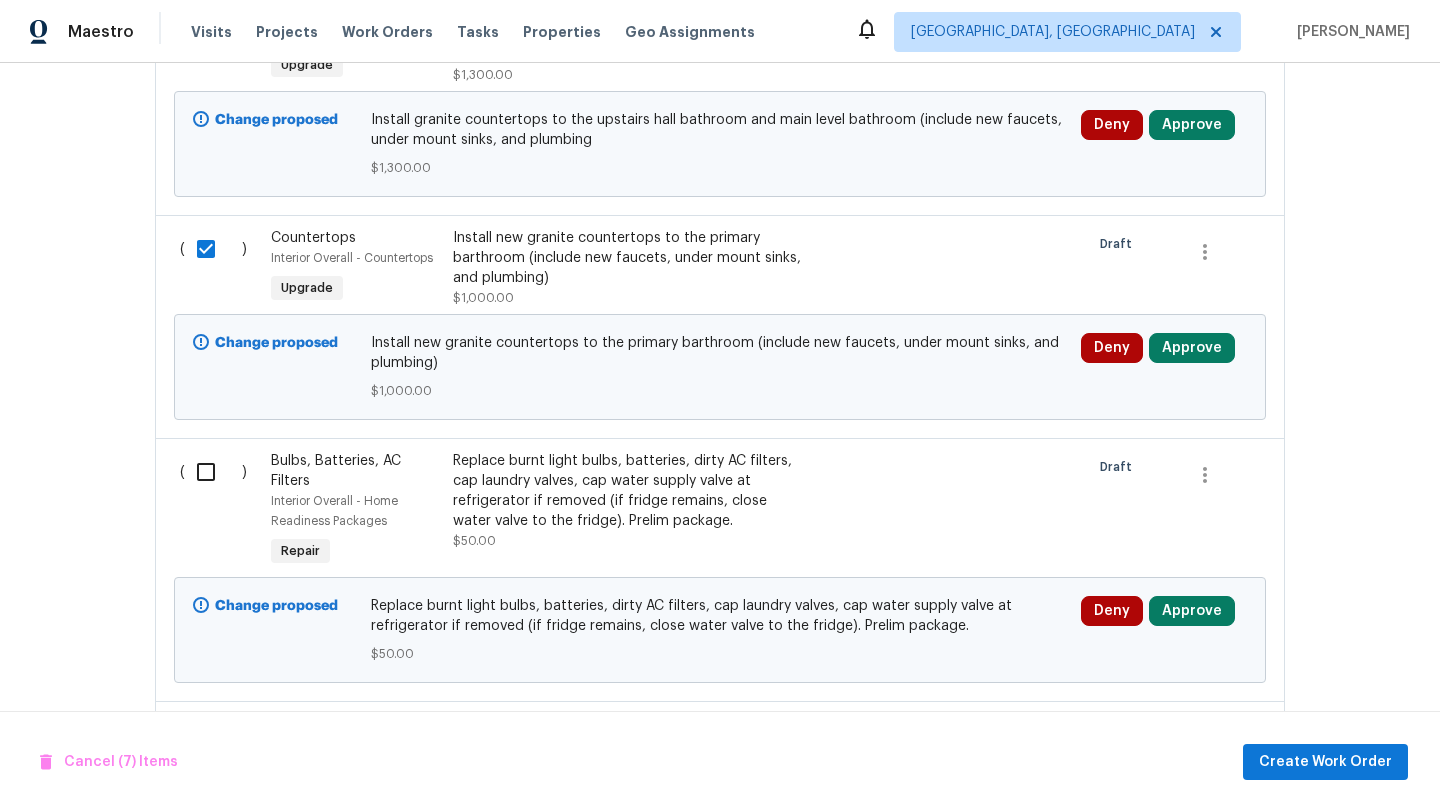 scroll, scrollTop: 2610, scrollLeft: 0, axis: vertical 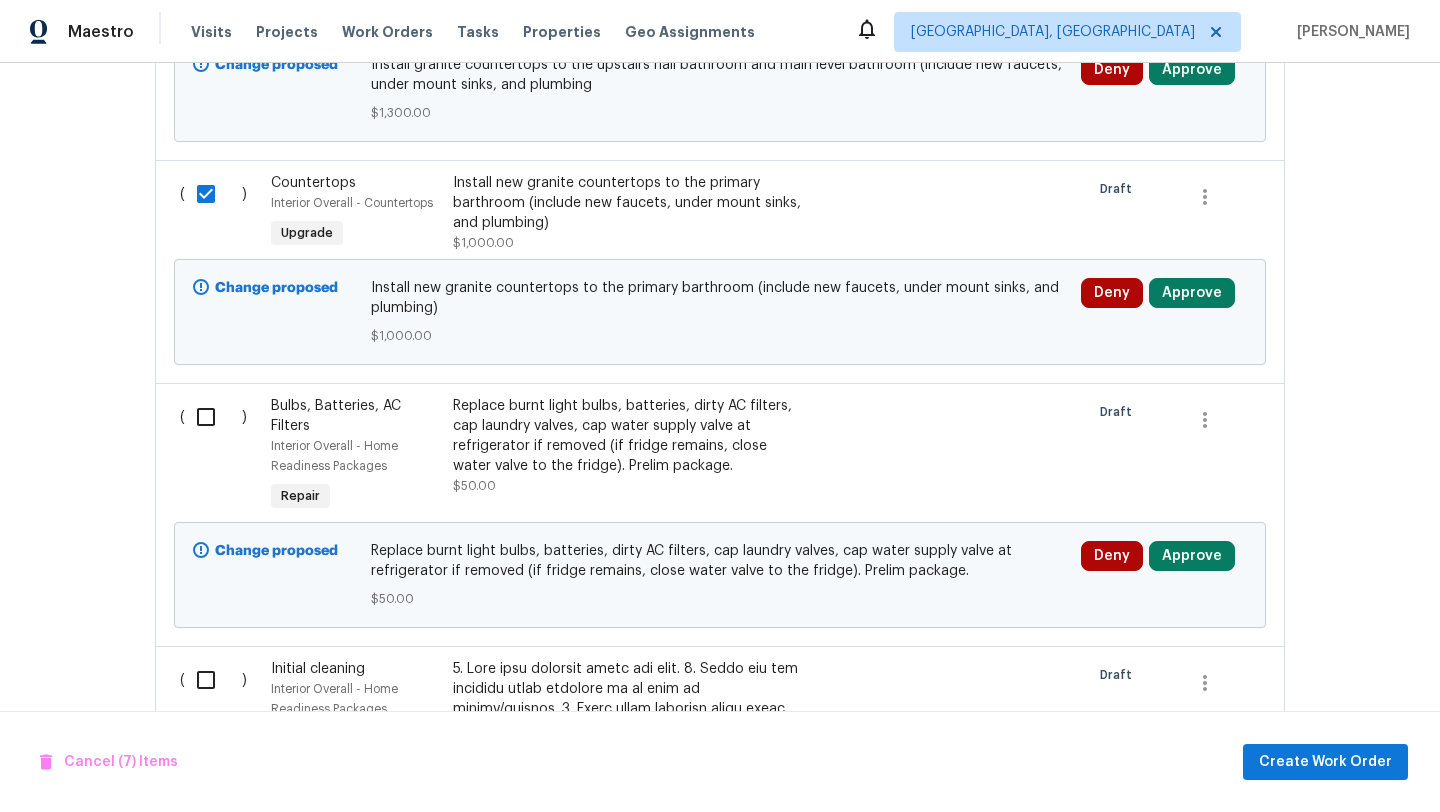 click at bounding box center [213, 417] 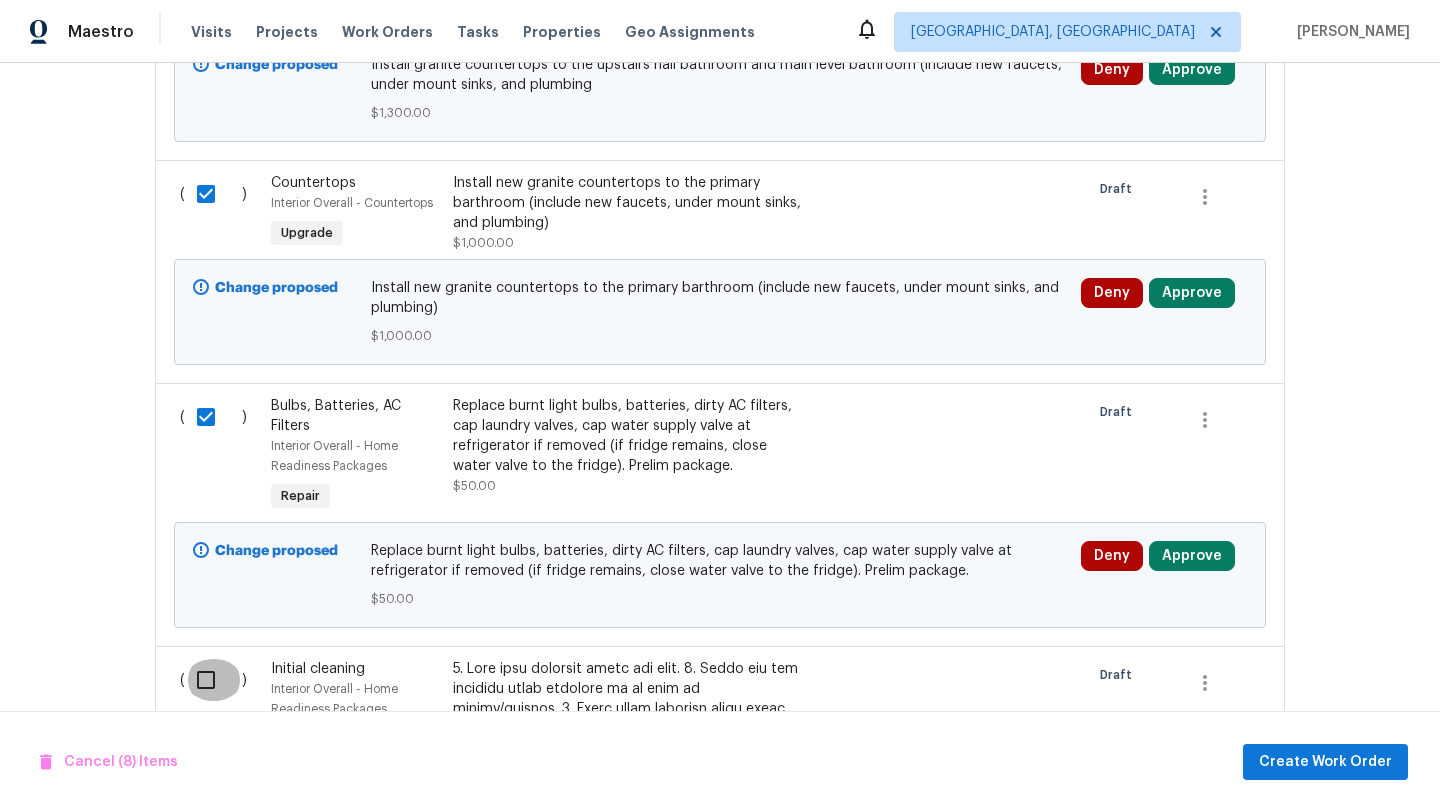 click at bounding box center [213, 680] 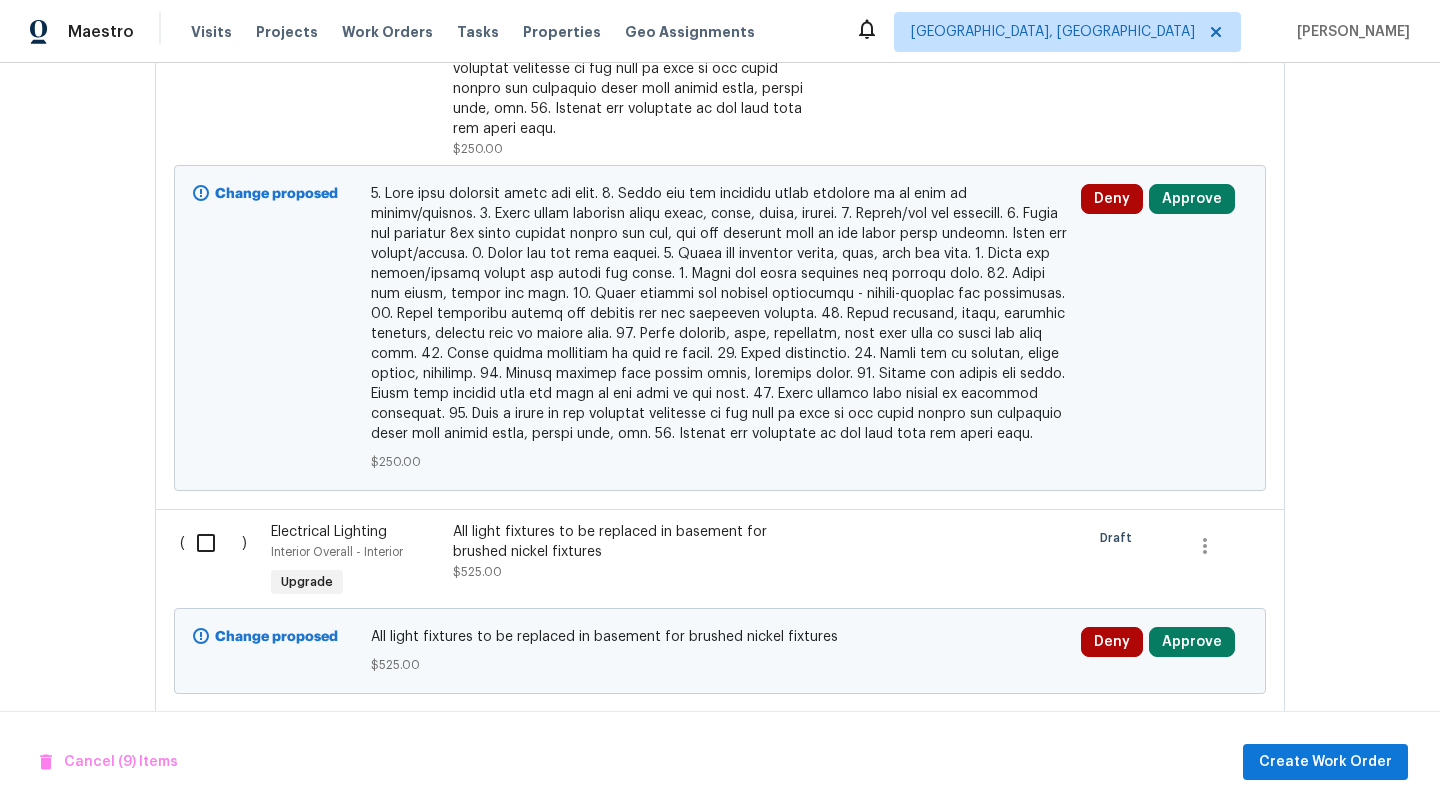 scroll, scrollTop: 3692, scrollLeft: 0, axis: vertical 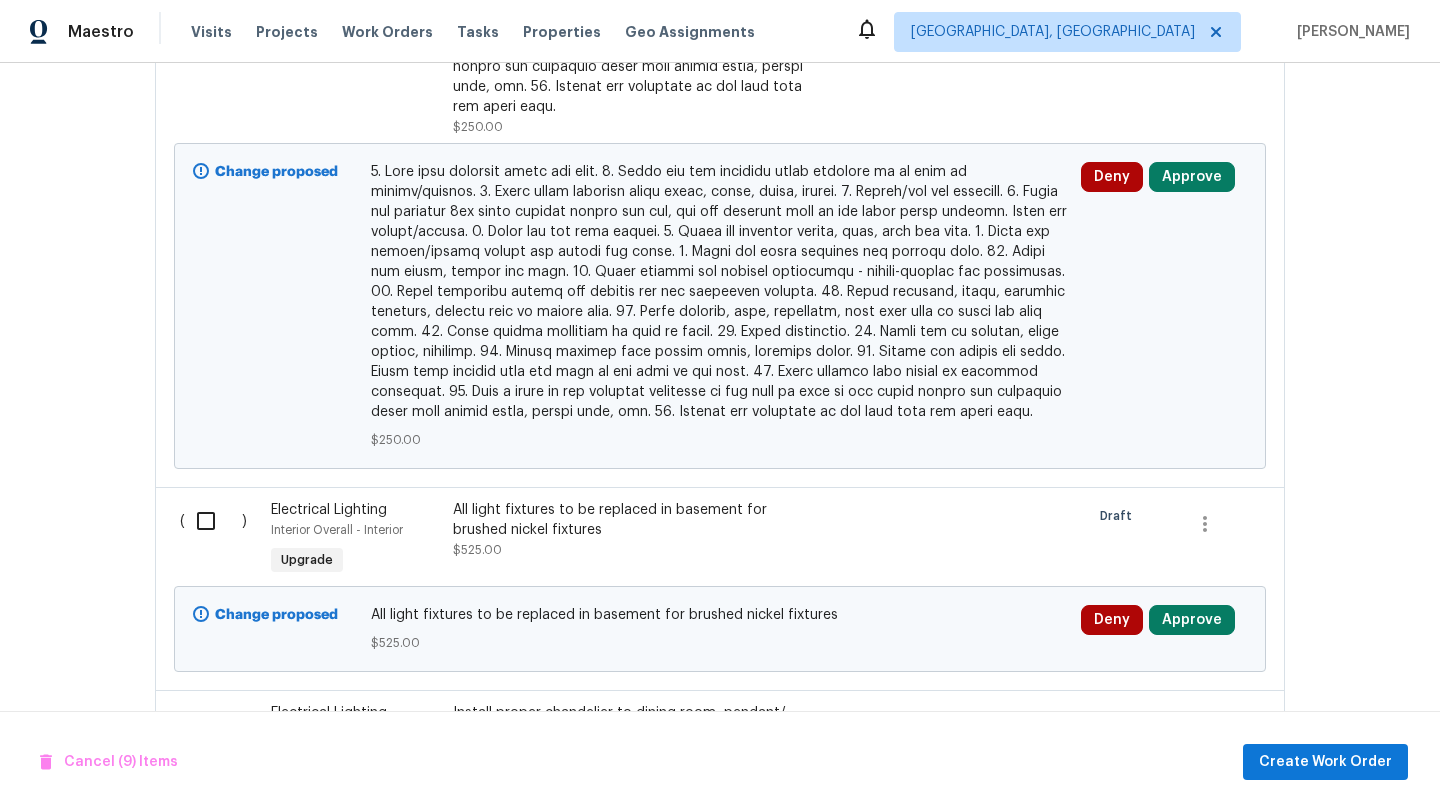 click at bounding box center [213, 521] 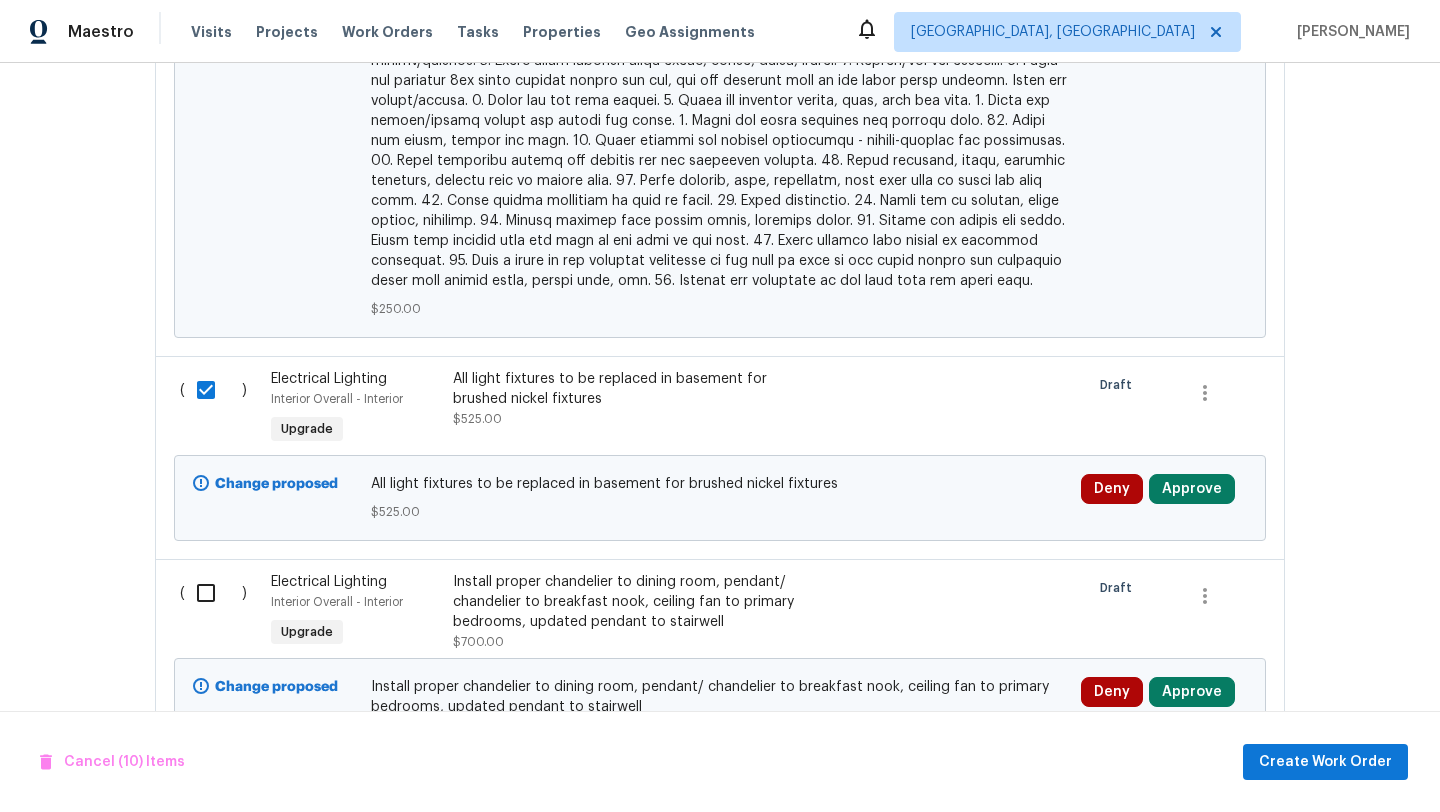 scroll, scrollTop: 3824, scrollLeft: 0, axis: vertical 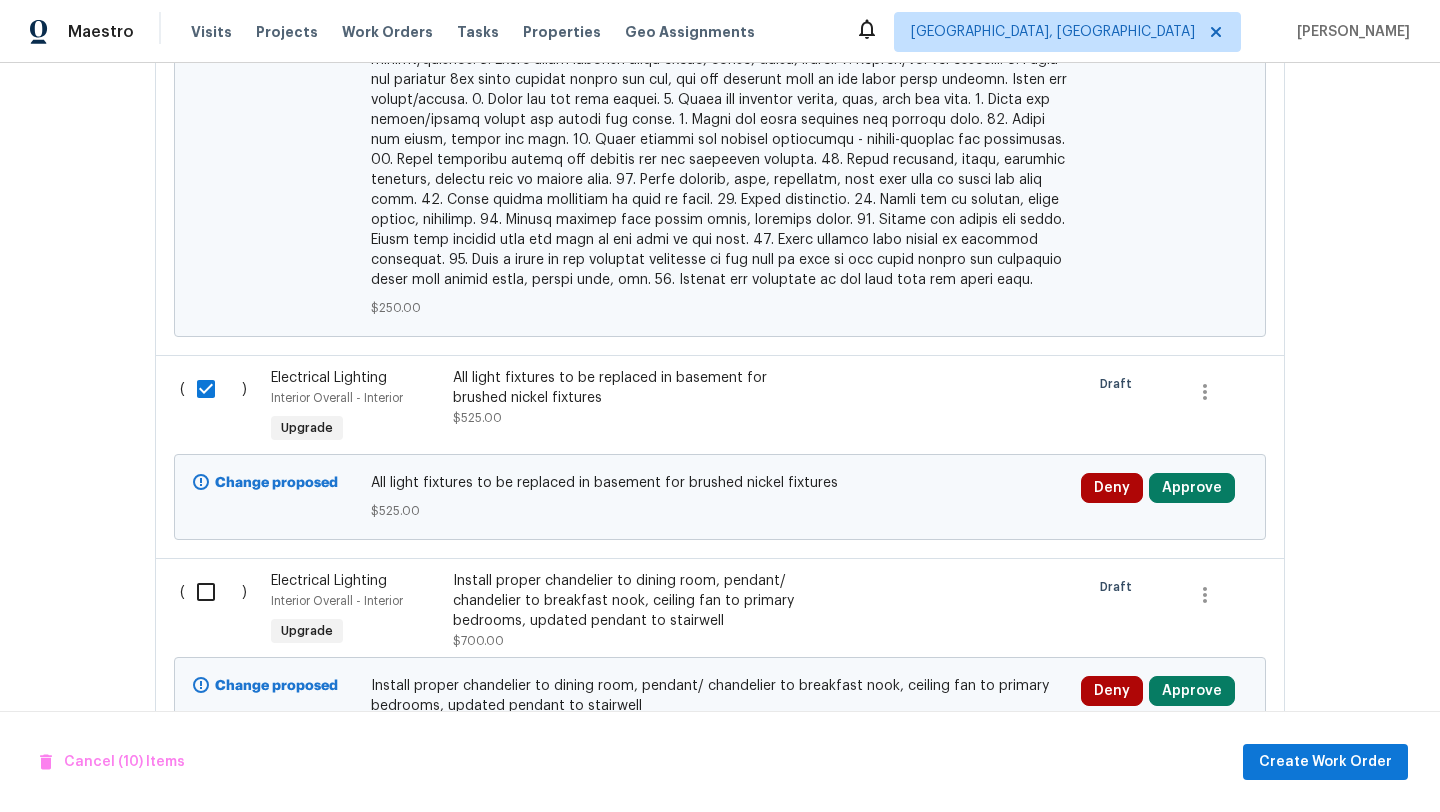 click at bounding box center (213, 592) 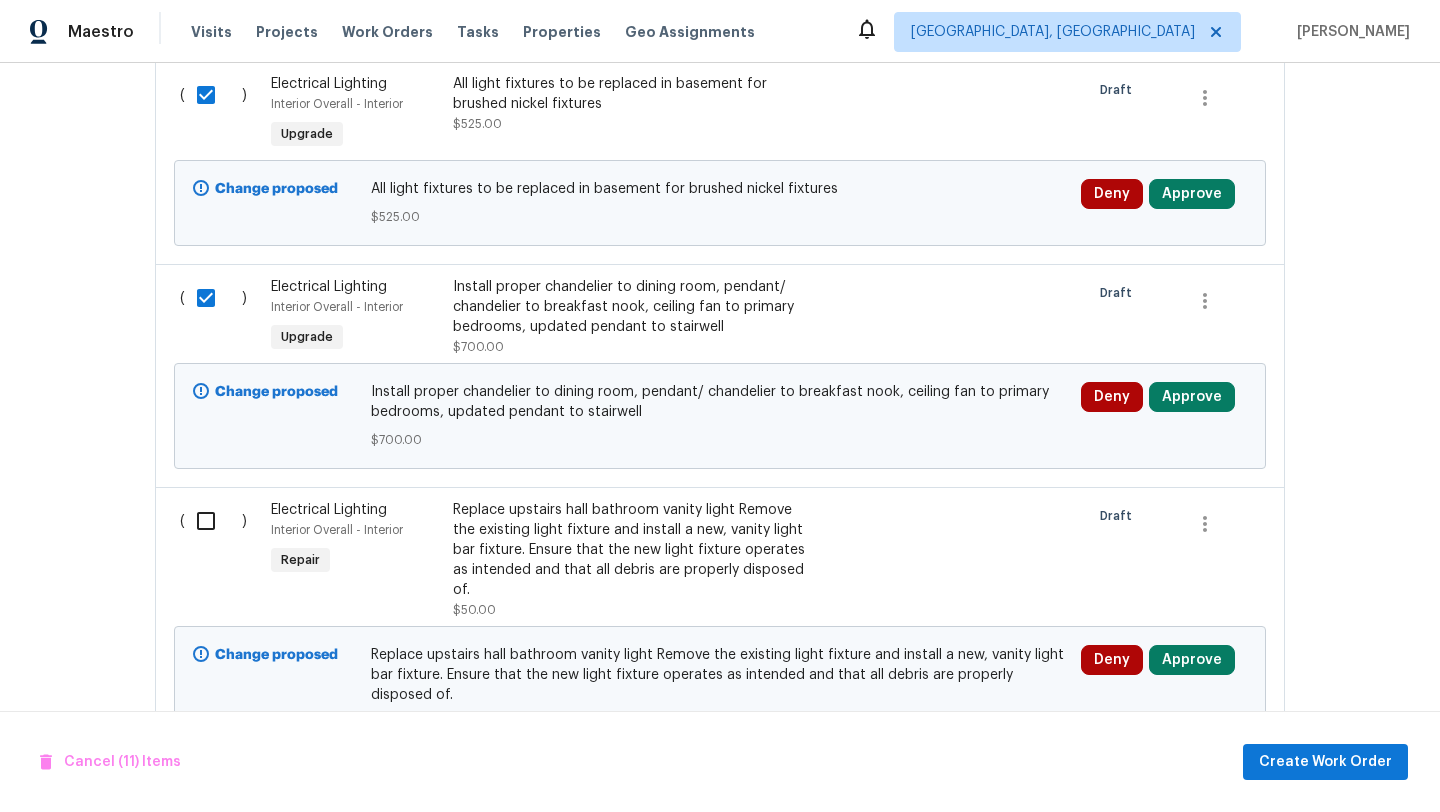 scroll, scrollTop: 4120, scrollLeft: 0, axis: vertical 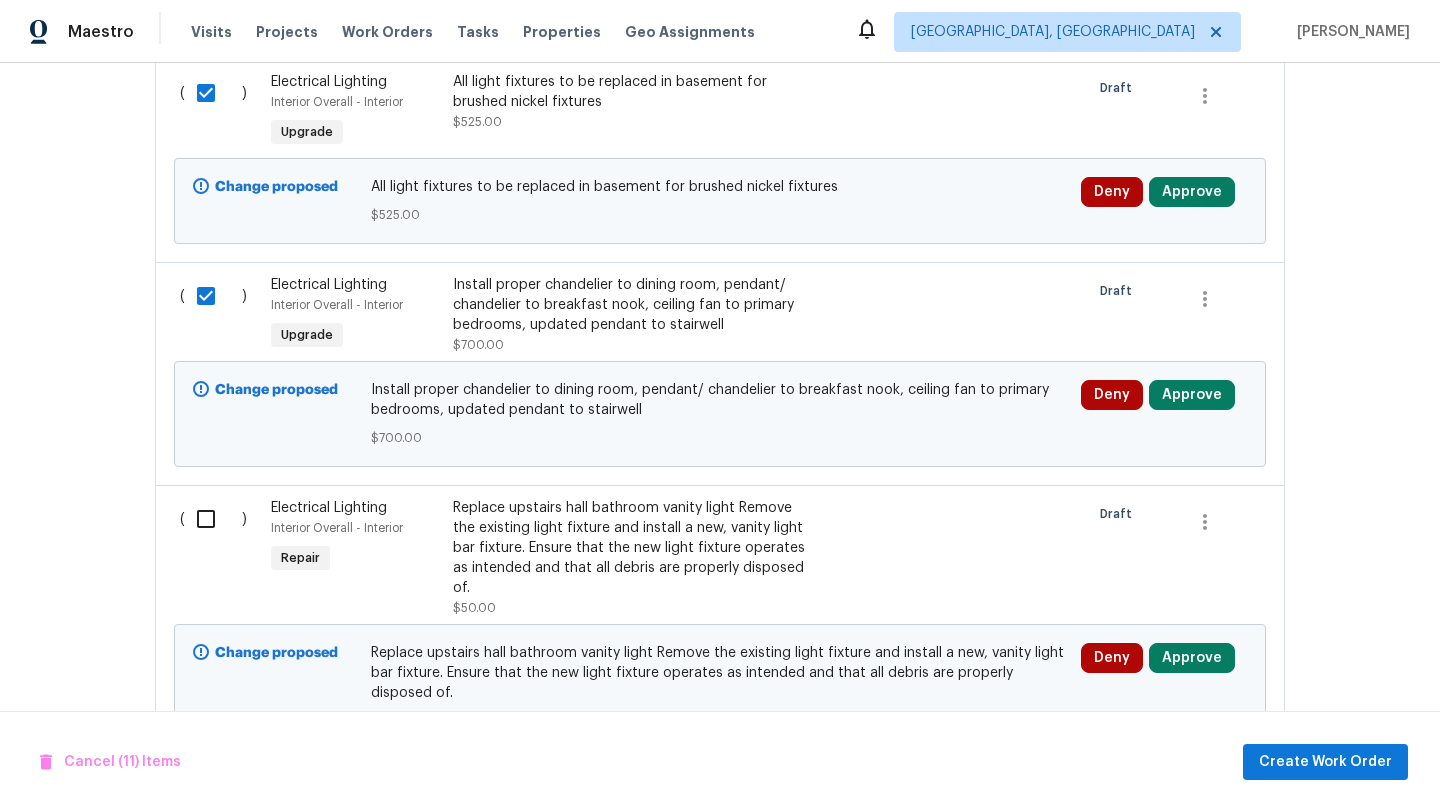 click at bounding box center [213, 519] 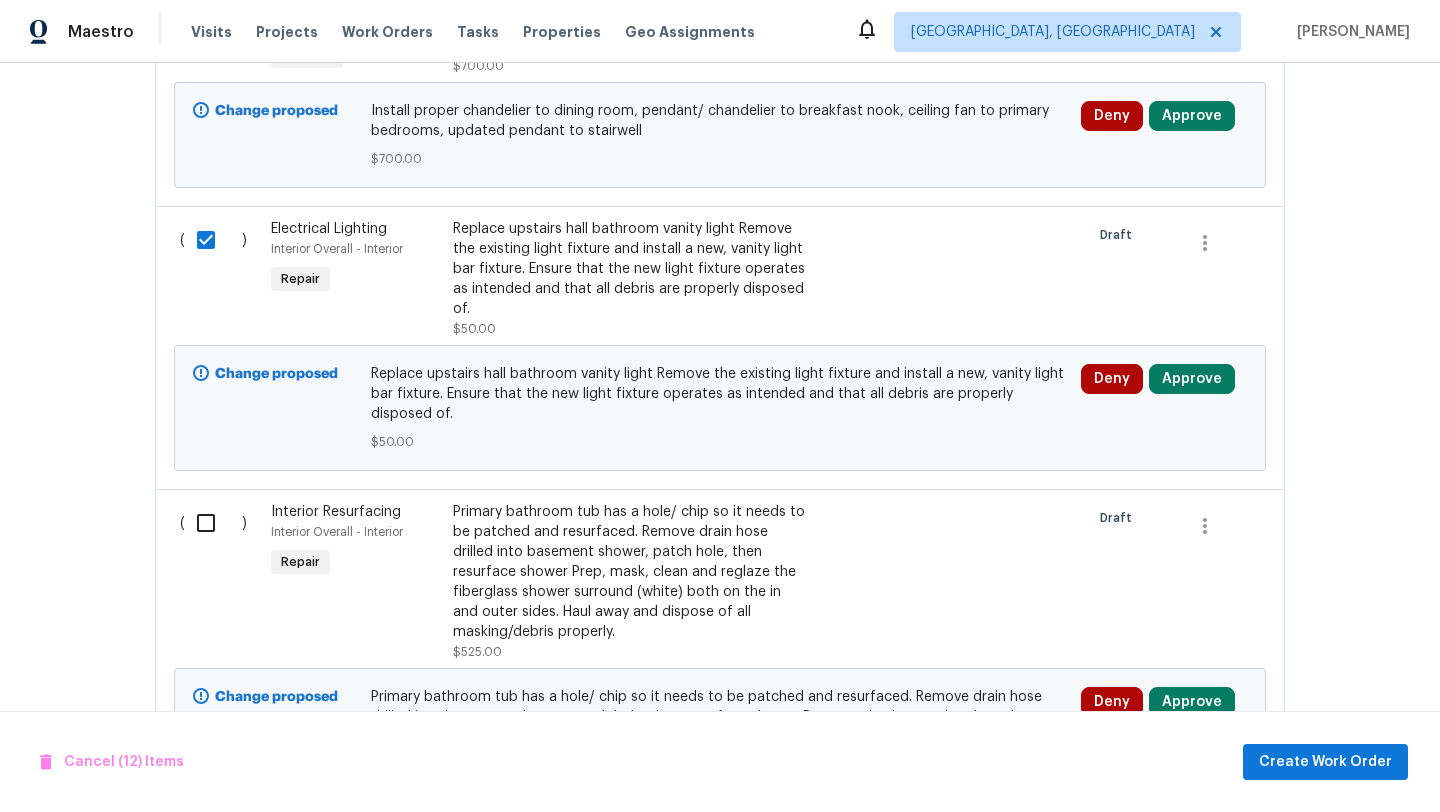 scroll, scrollTop: 4429, scrollLeft: 0, axis: vertical 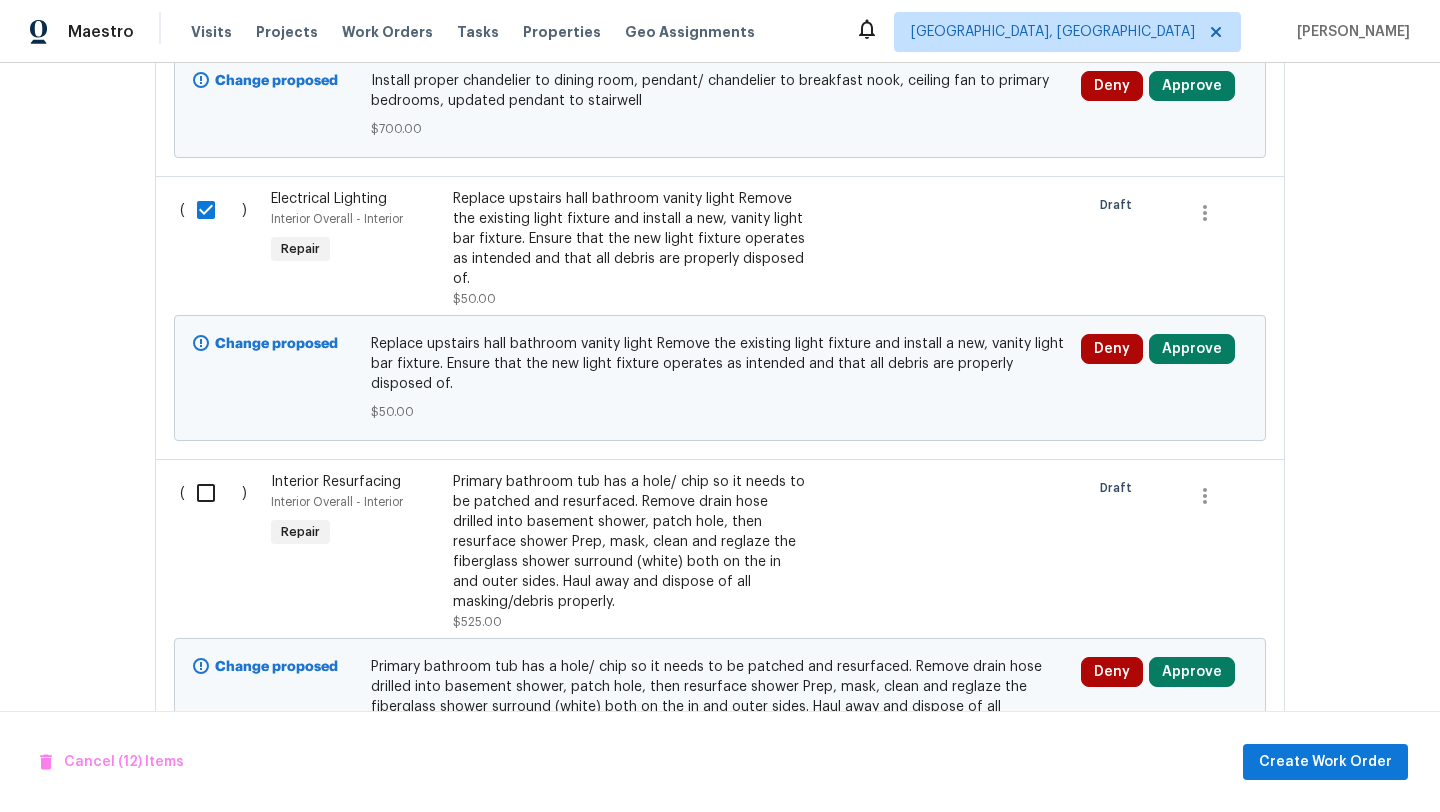 click at bounding box center [213, 493] 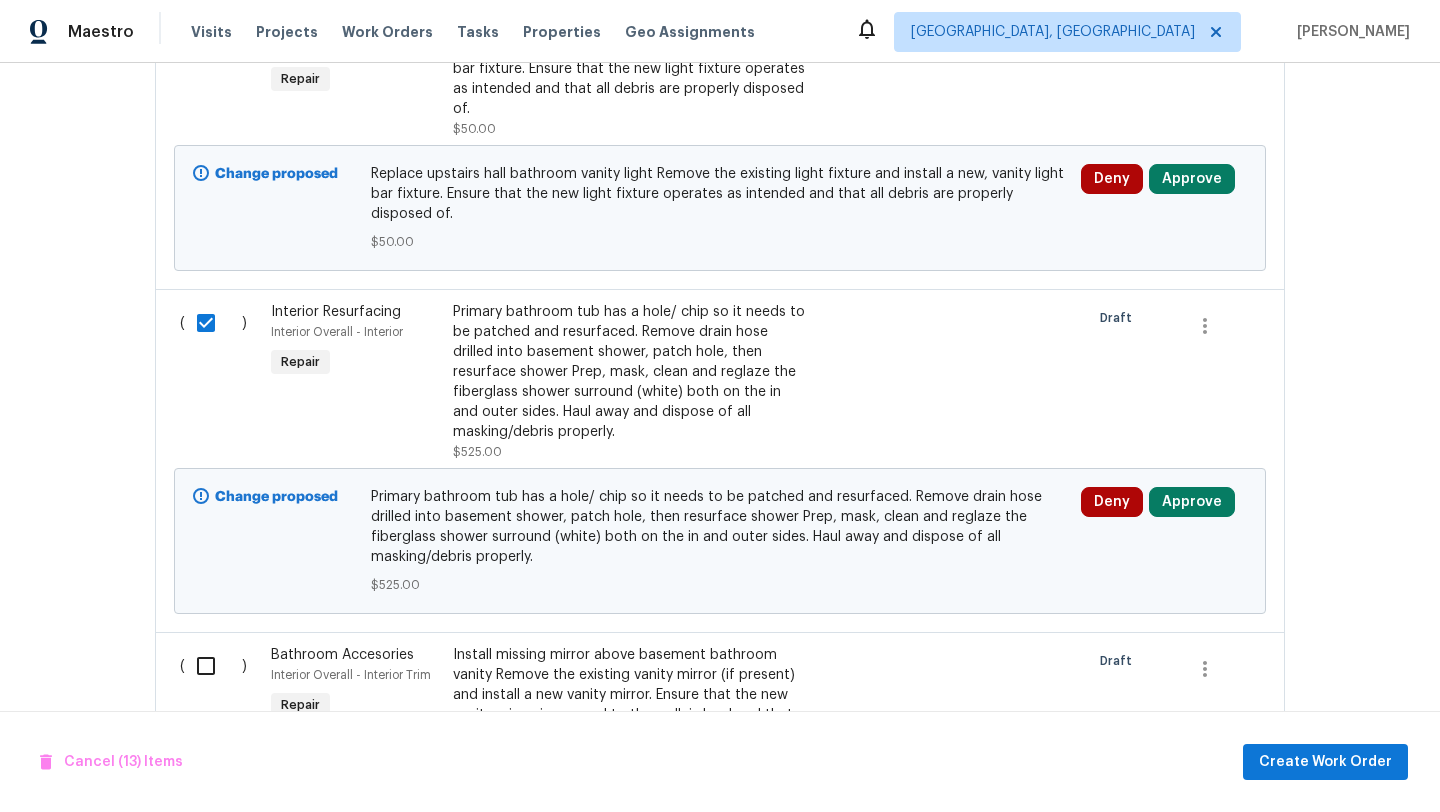 scroll, scrollTop: 4671, scrollLeft: 0, axis: vertical 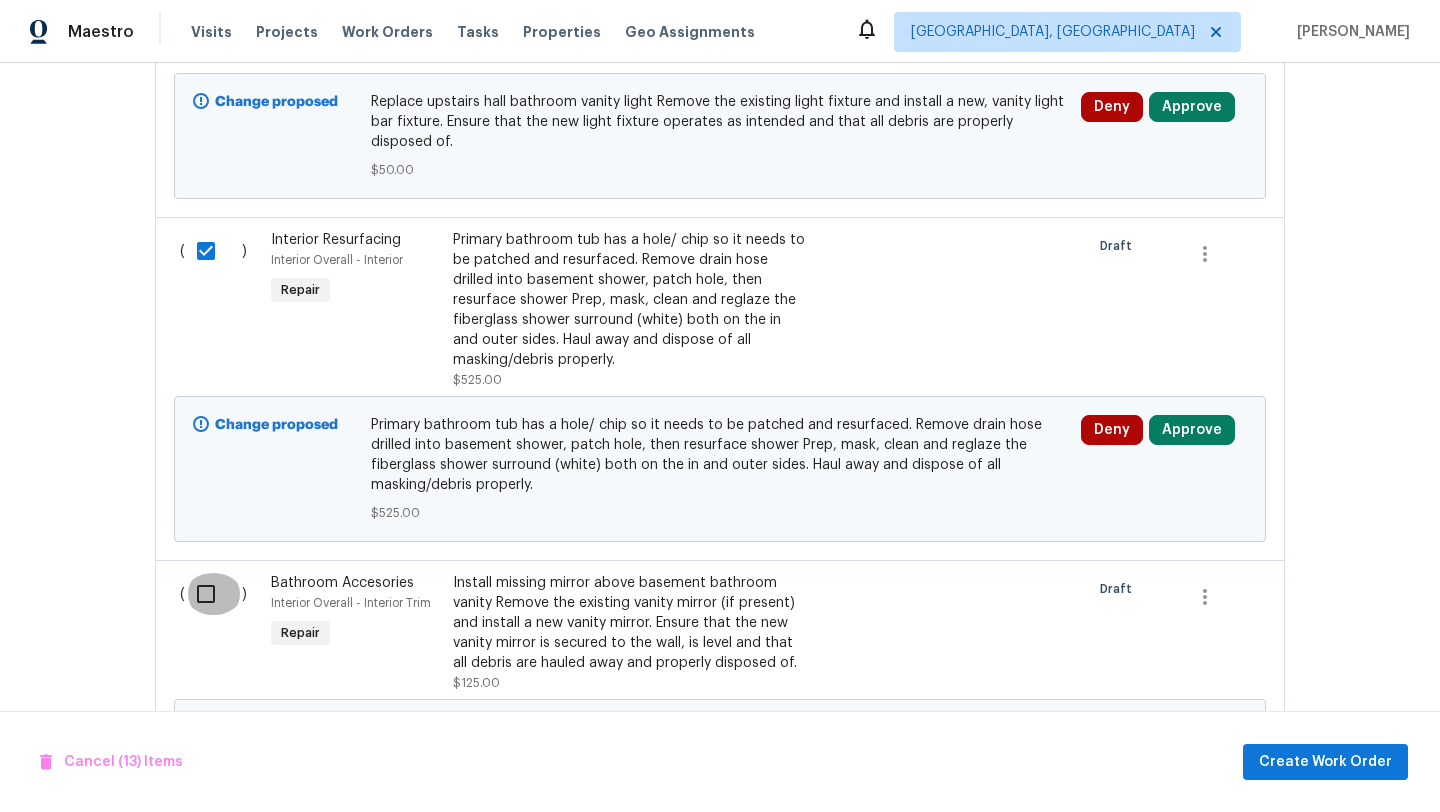click at bounding box center [213, 594] 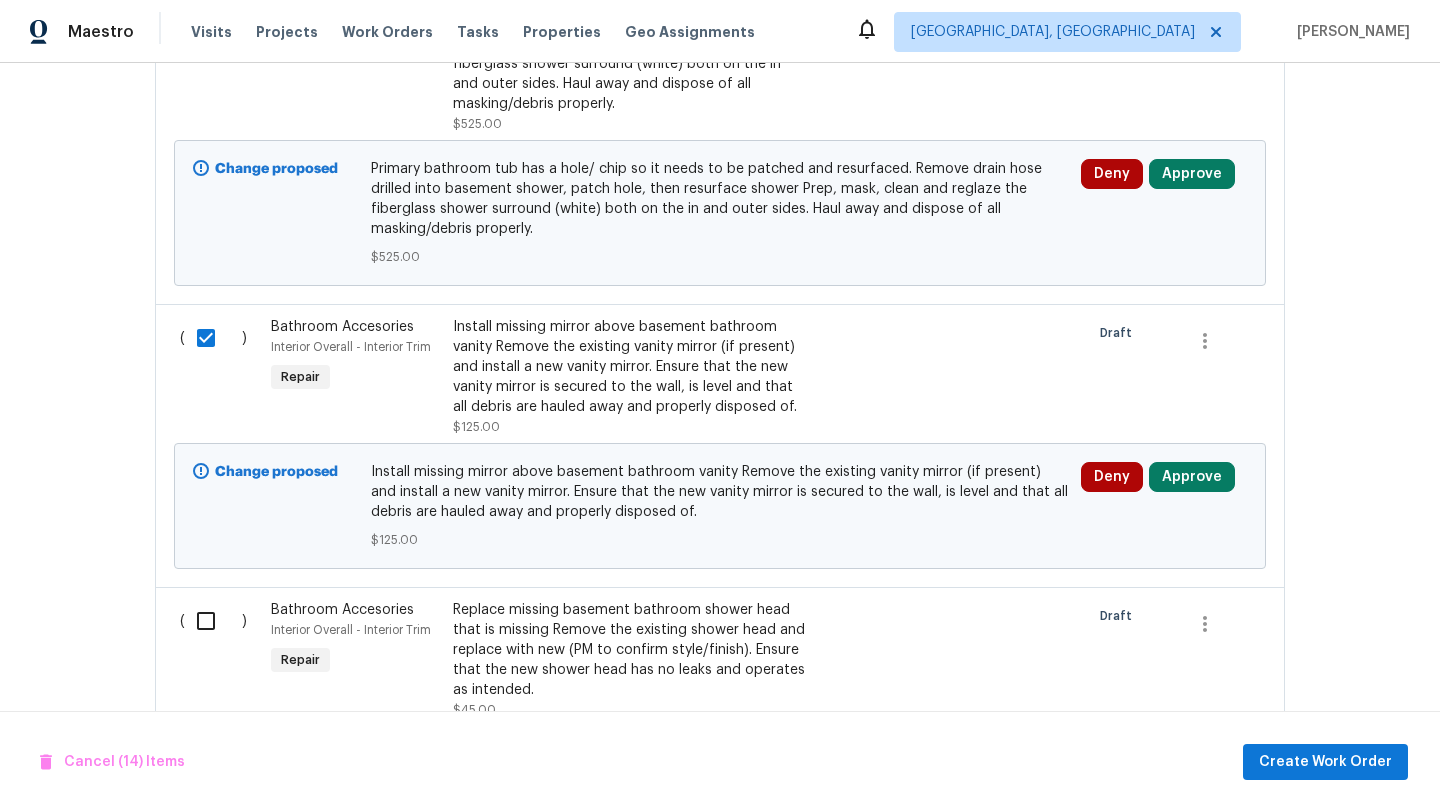 scroll, scrollTop: 4946, scrollLeft: 0, axis: vertical 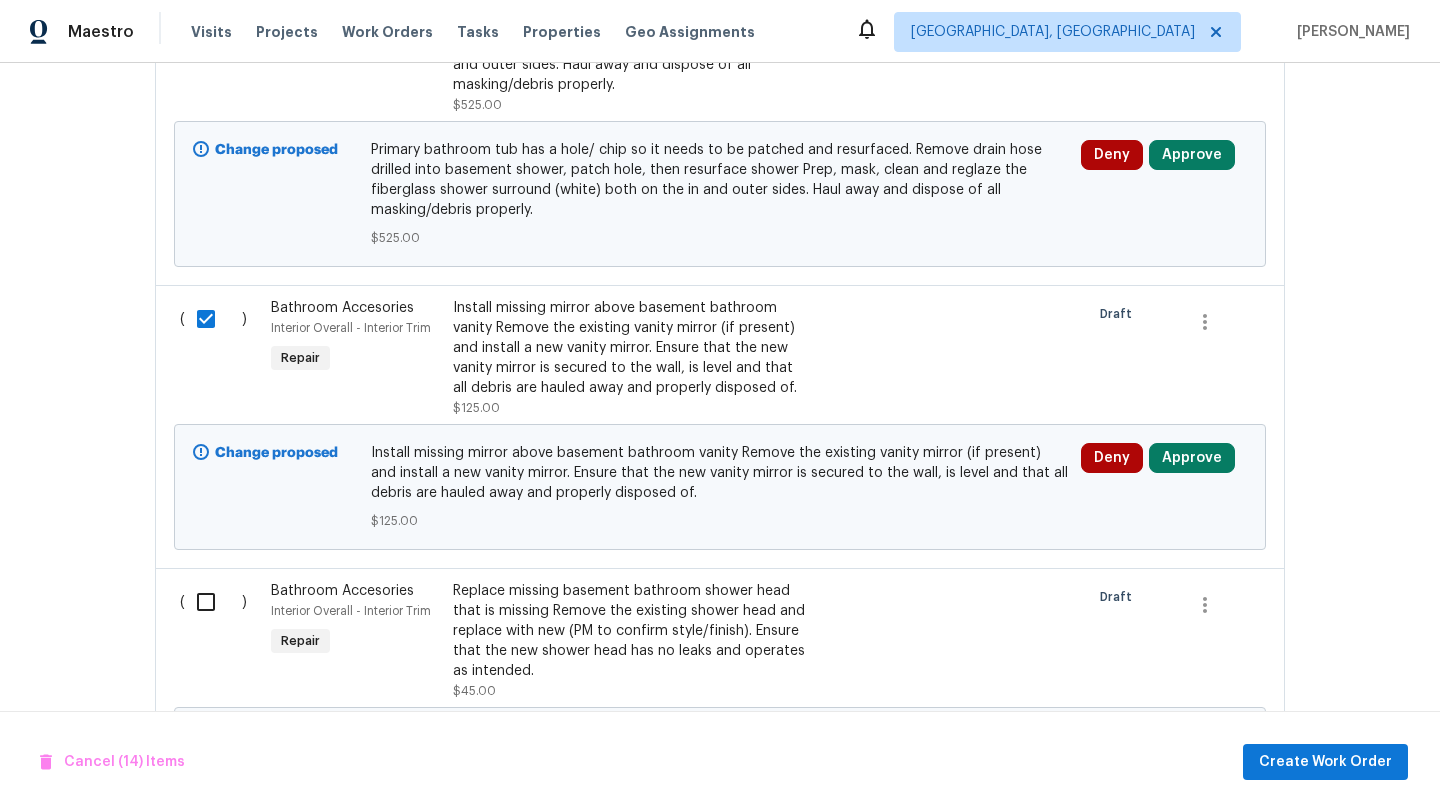 click at bounding box center [213, 602] 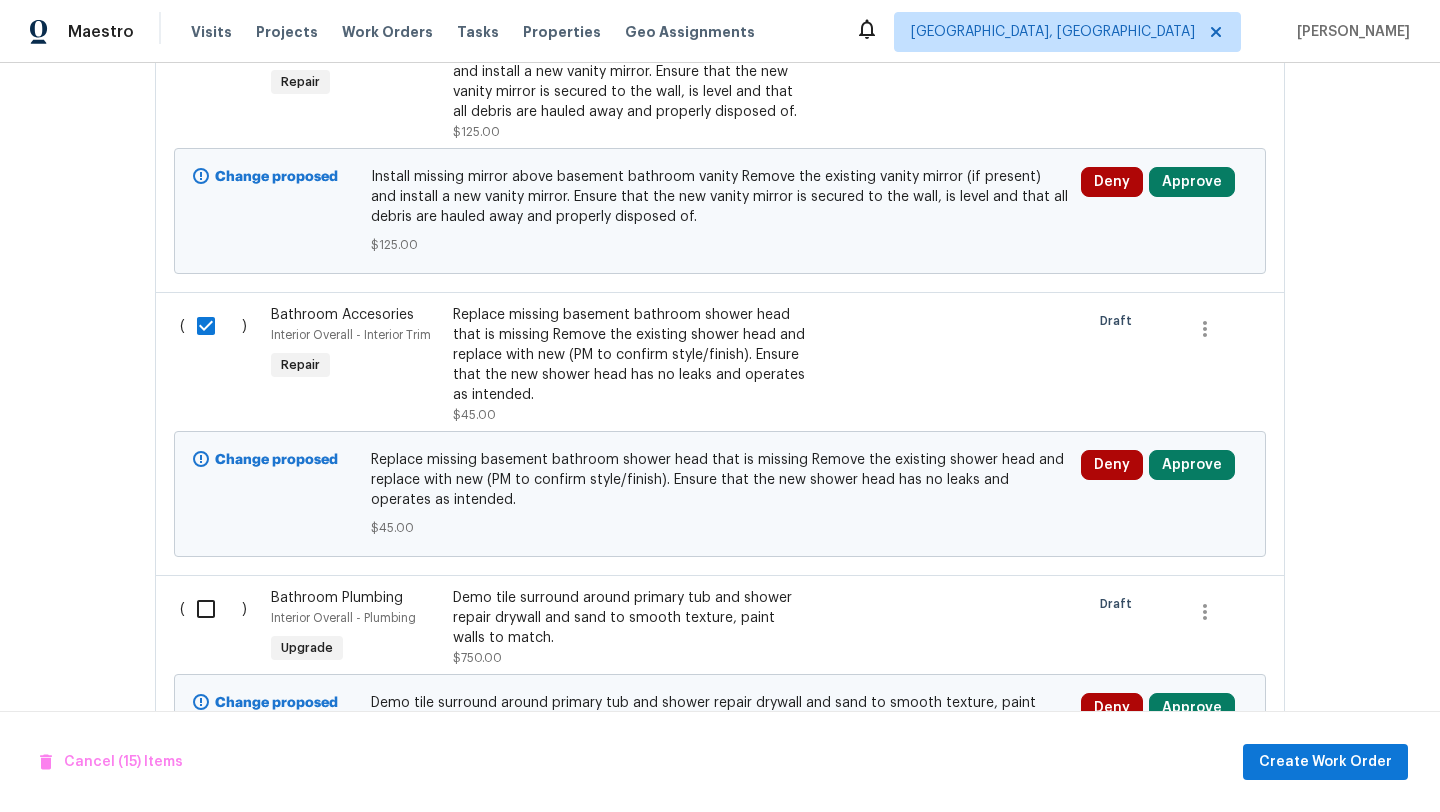 click at bounding box center [213, 609] 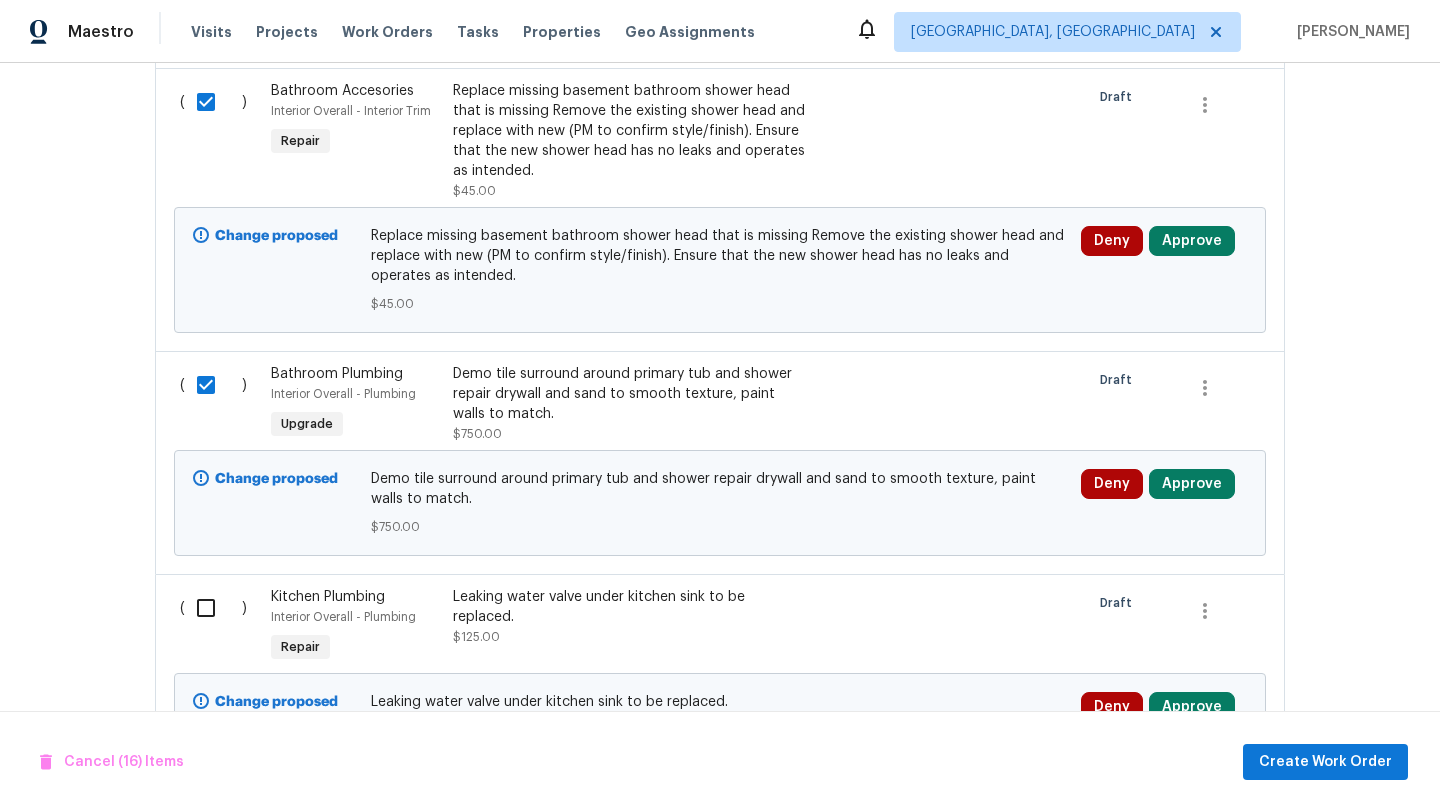 scroll, scrollTop: 5448, scrollLeft: 0, axis: vertical 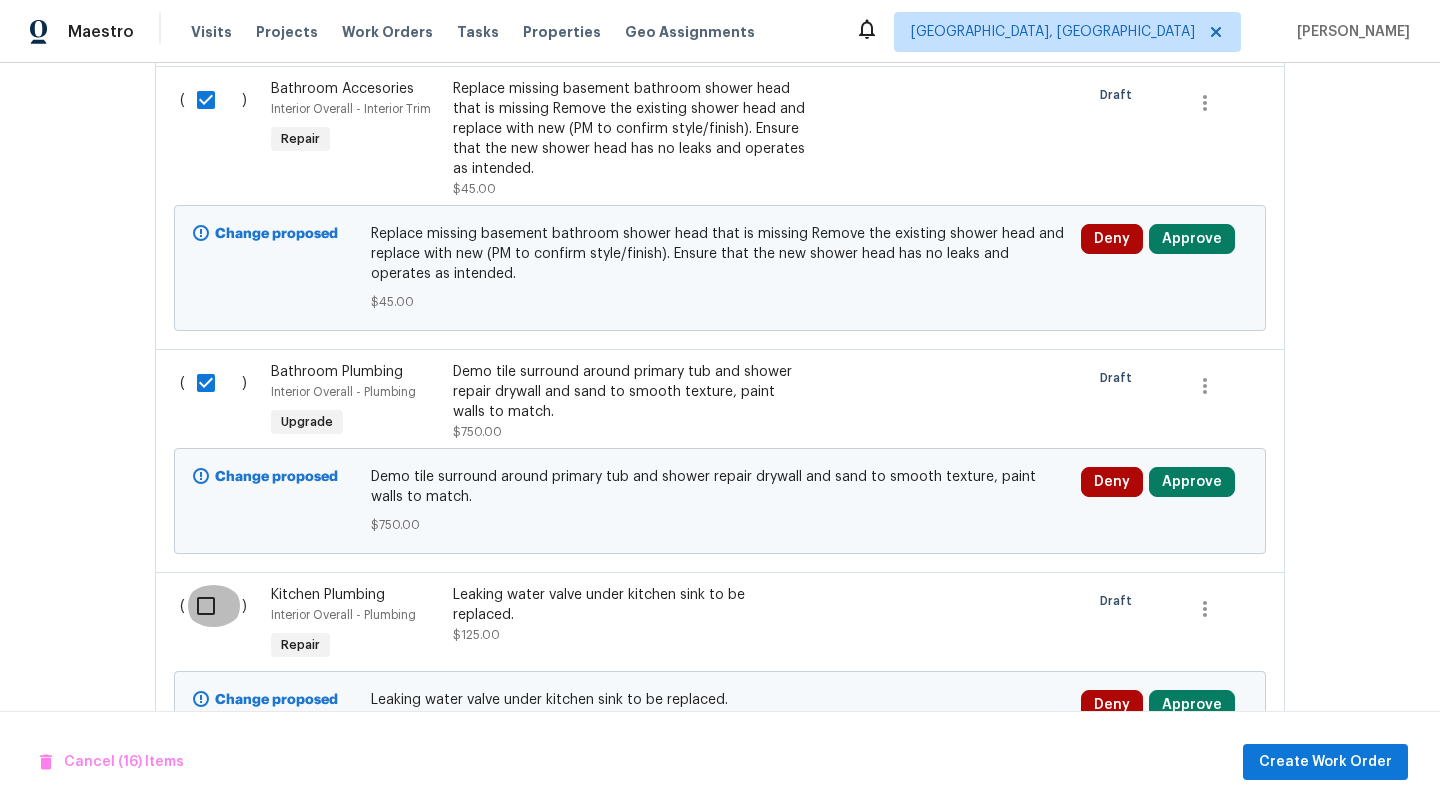 click at bounding box center [213, 606] 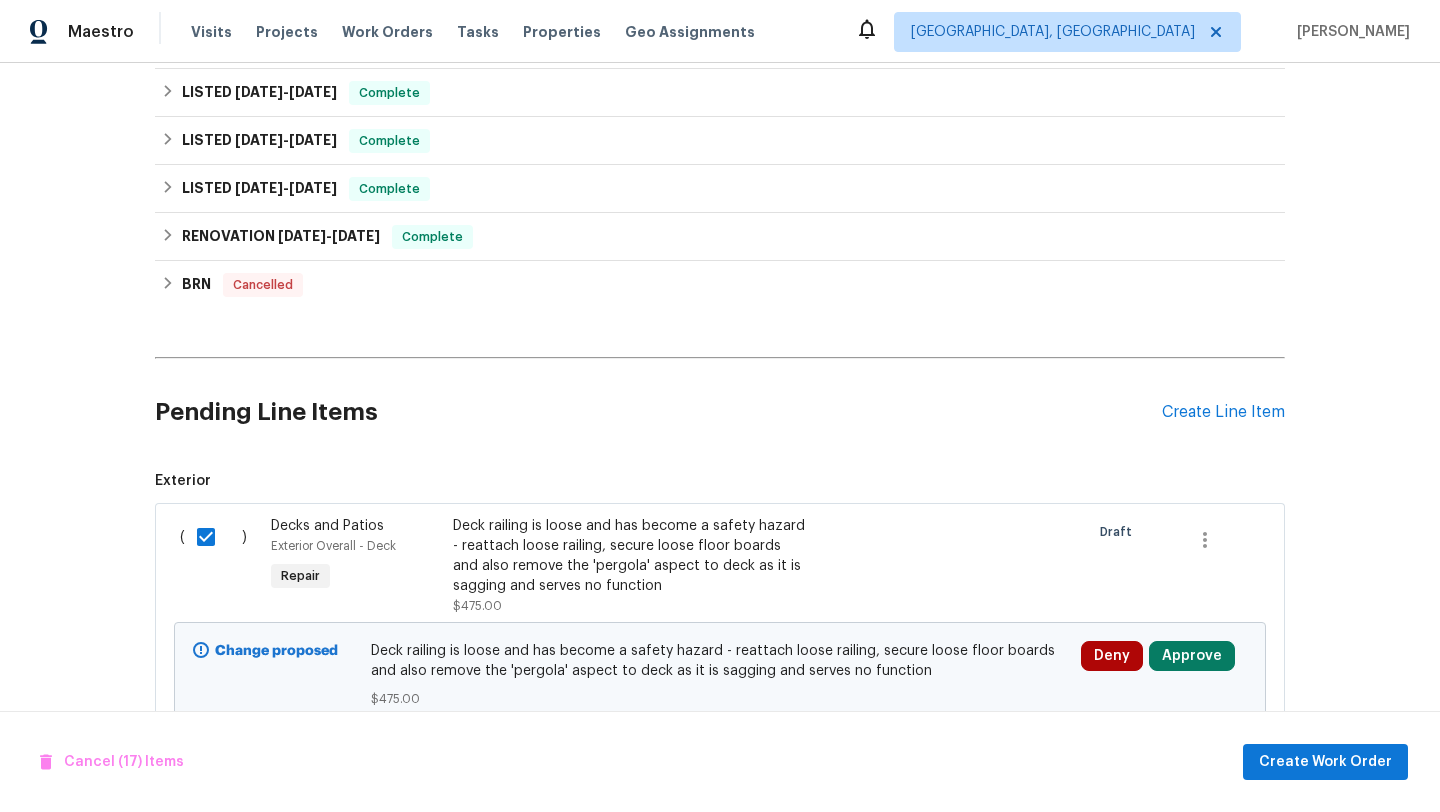 scroll, scrollTop: 642, scrollLeft: 0, axis: vertical 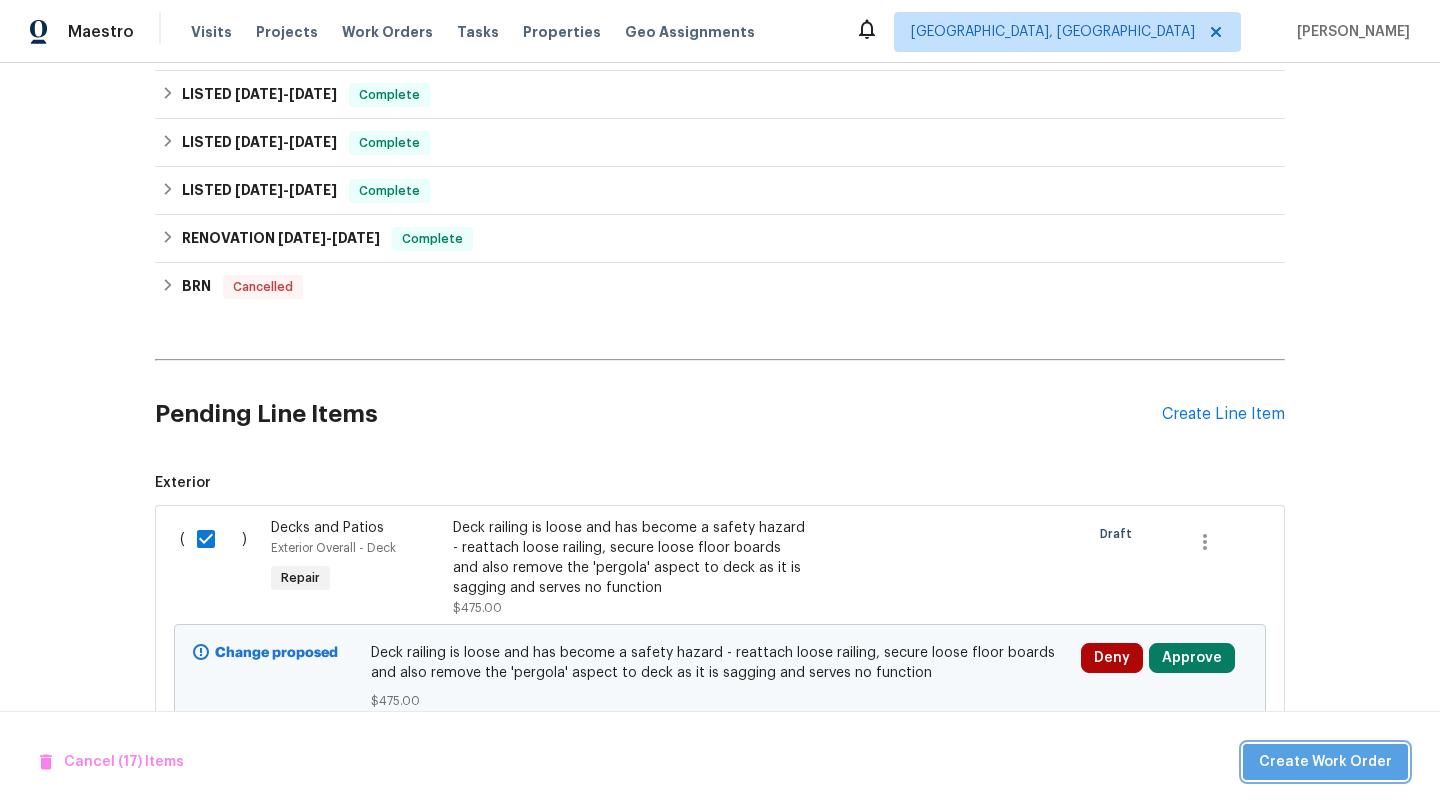 click on "Create Work Order" at bounding box center (1325, 762) 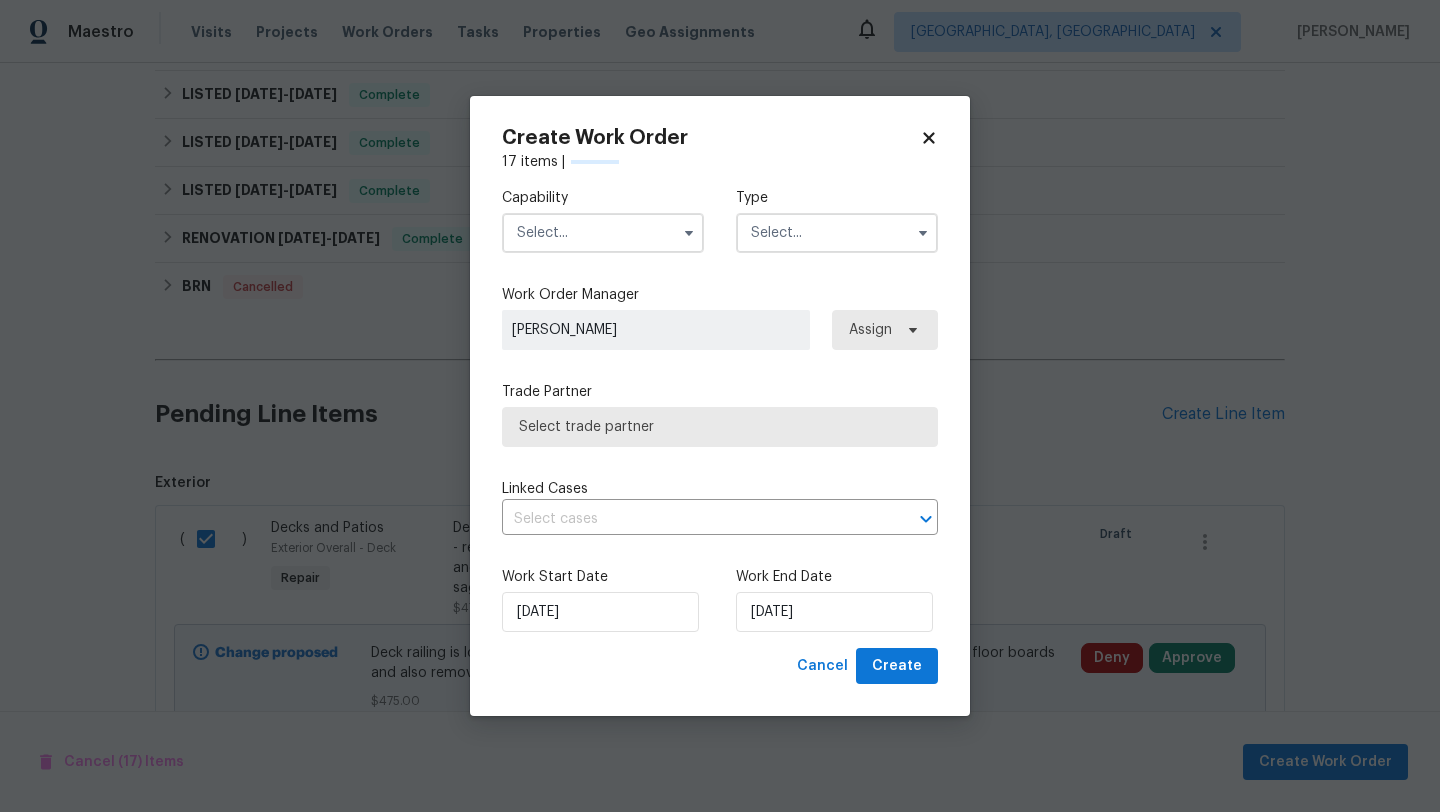 checkbox on "false" 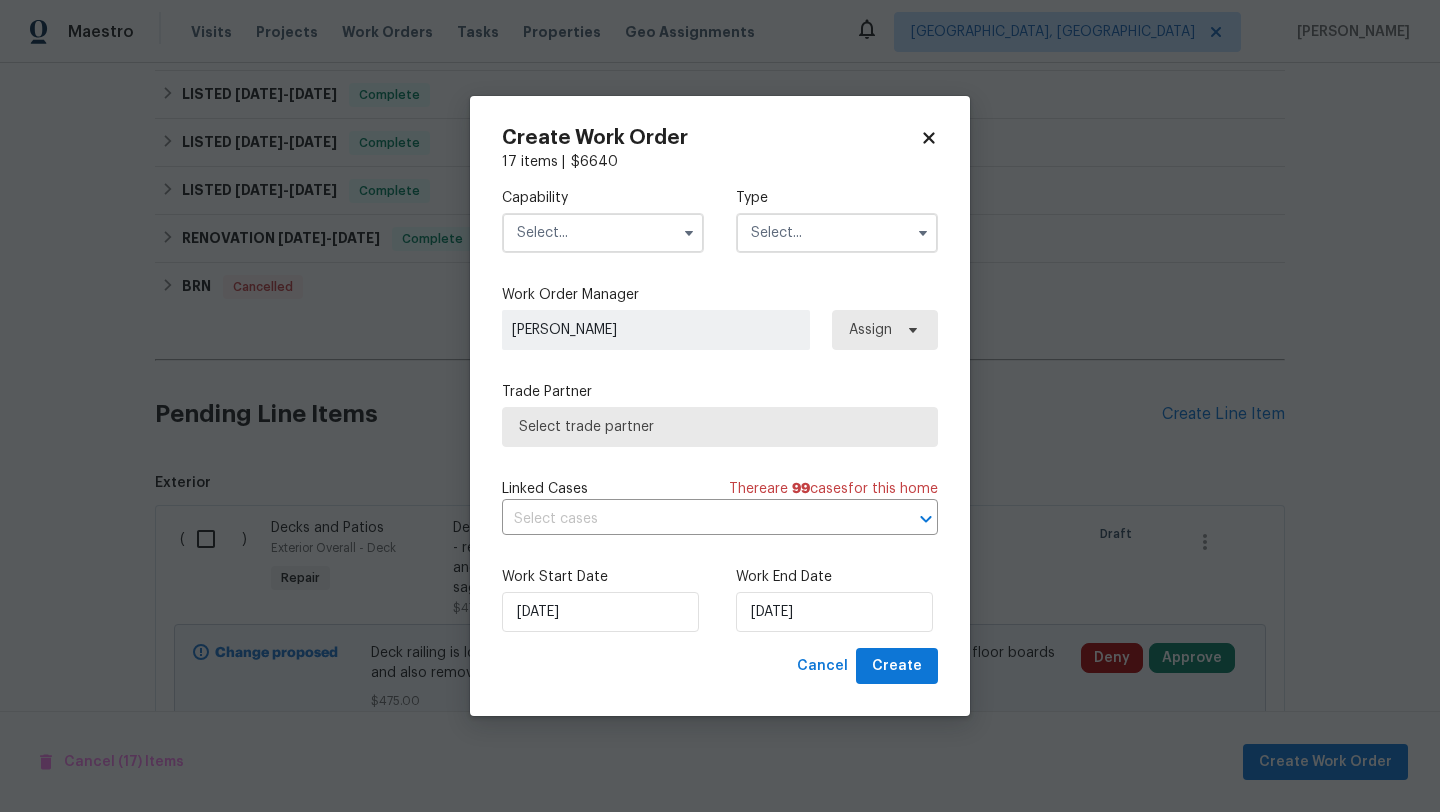 click at bounding box center [603, 233] 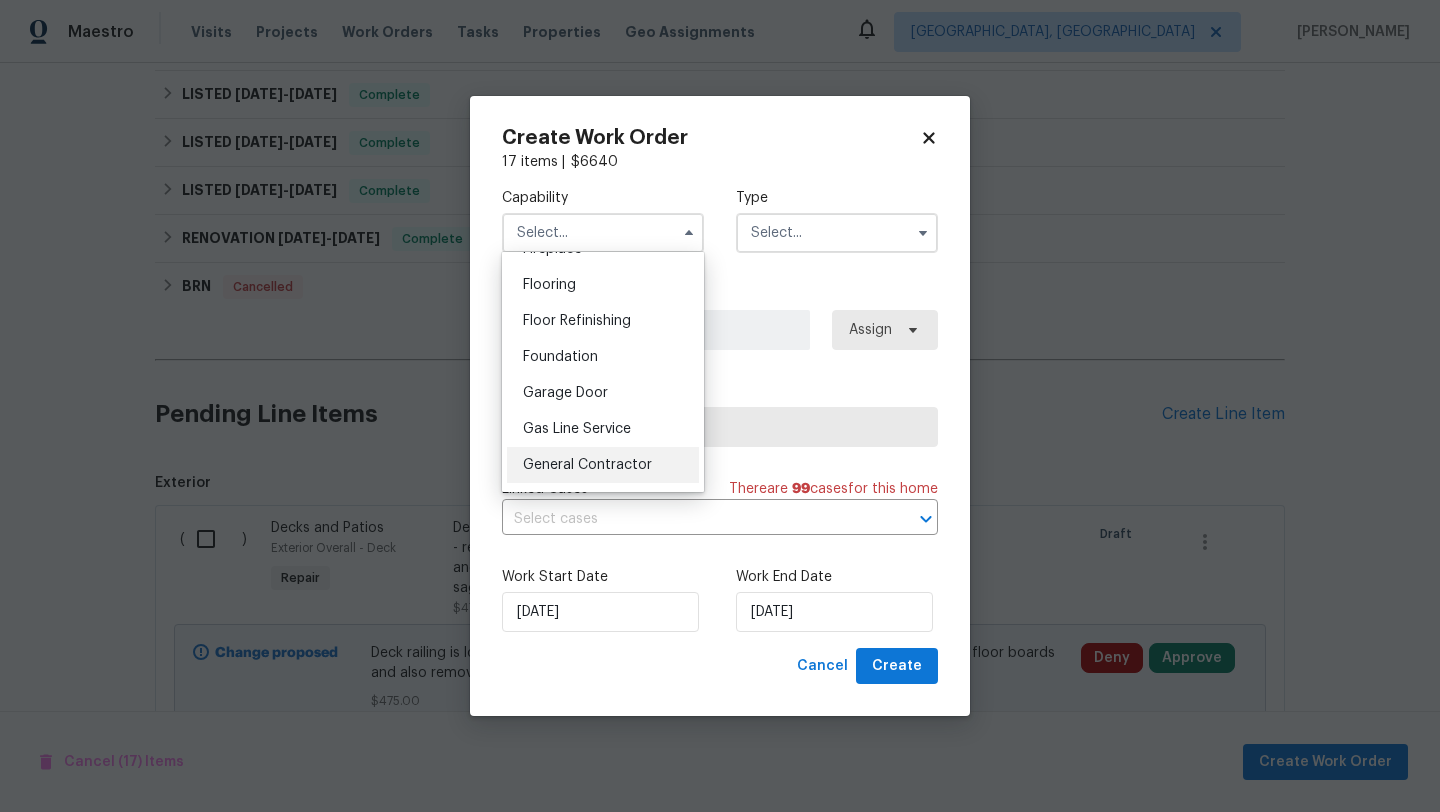 scroll, scrollTop: 789, scrollLeft: 0, axis: vertical 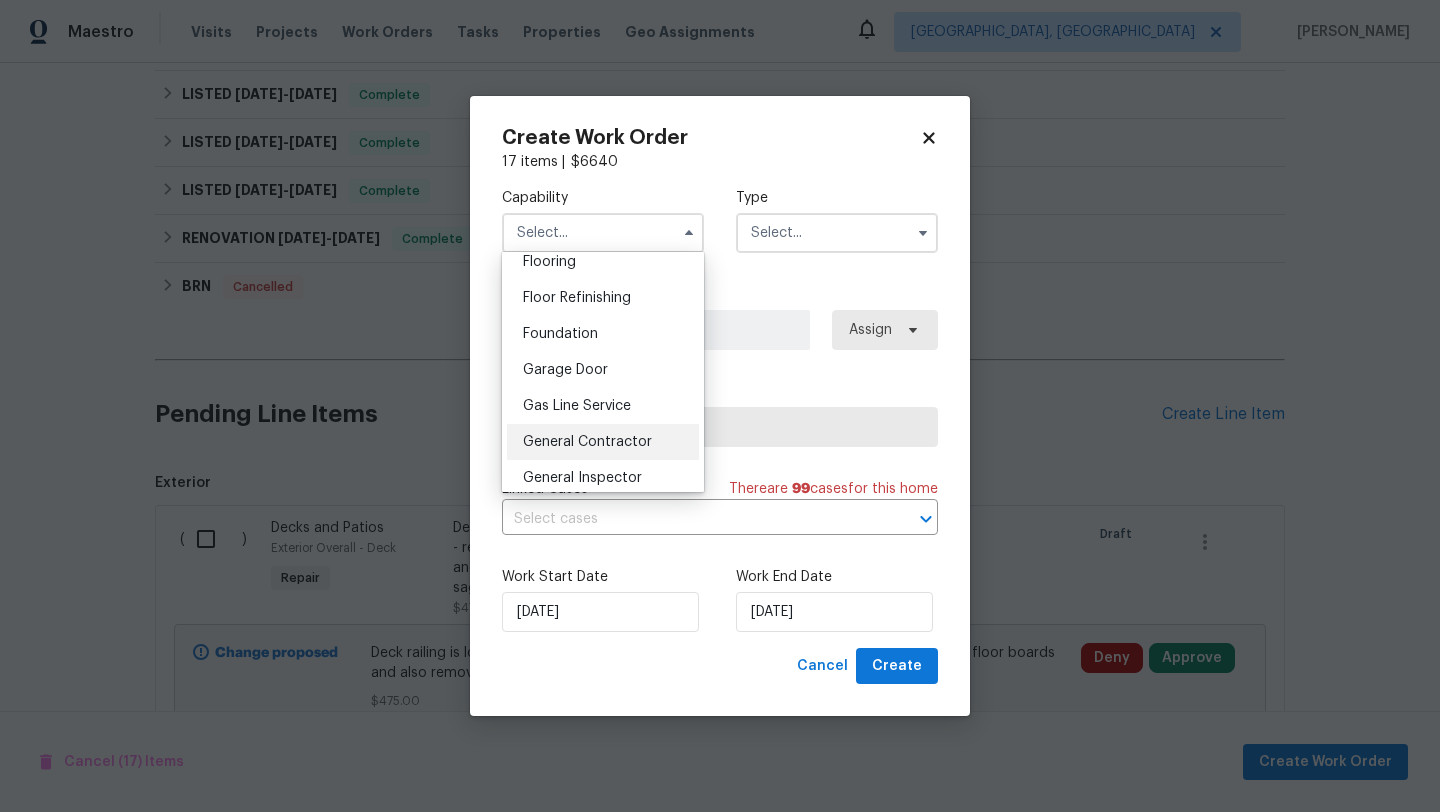 click on "General Contractor" at bounding box center [587, 442] 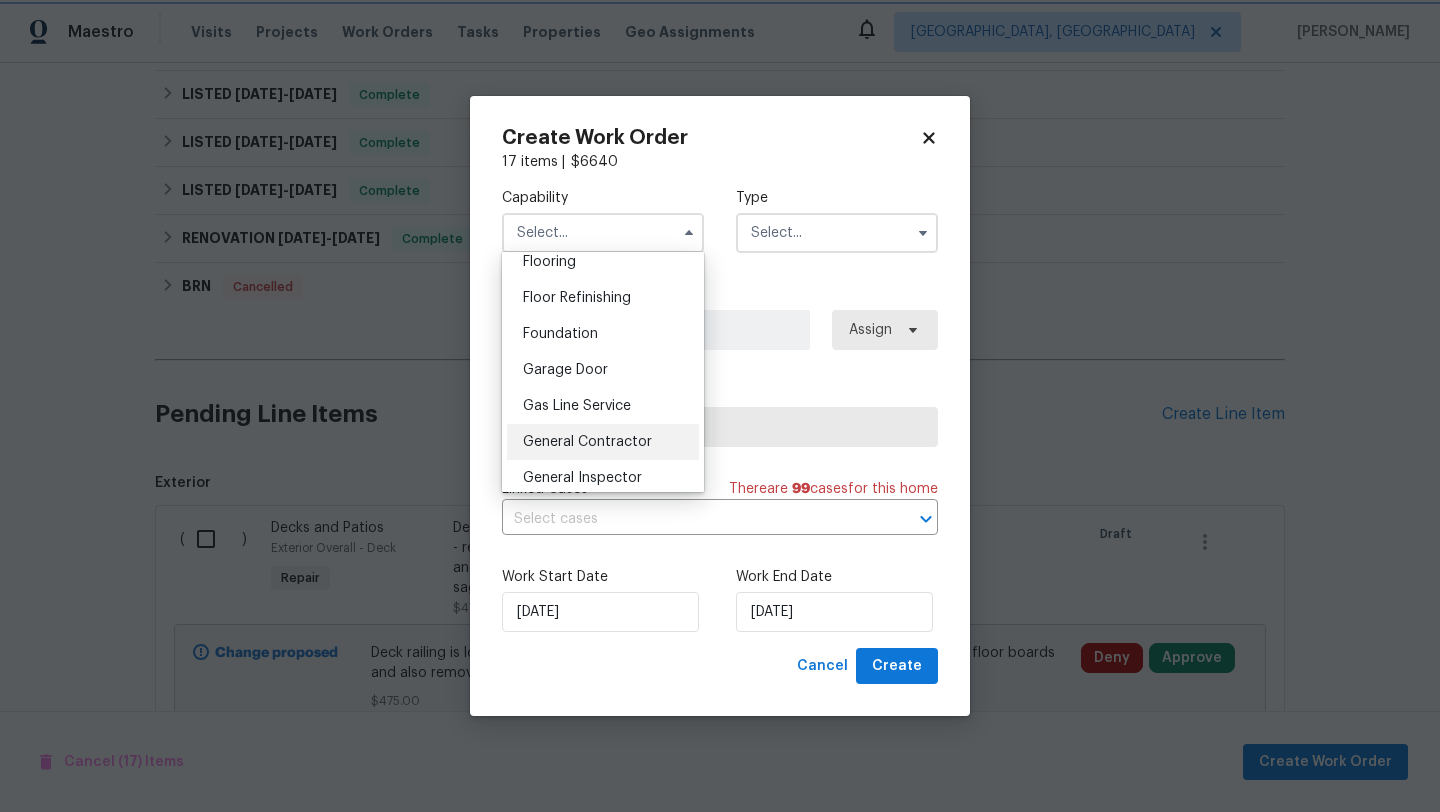 type on "General Contractor" 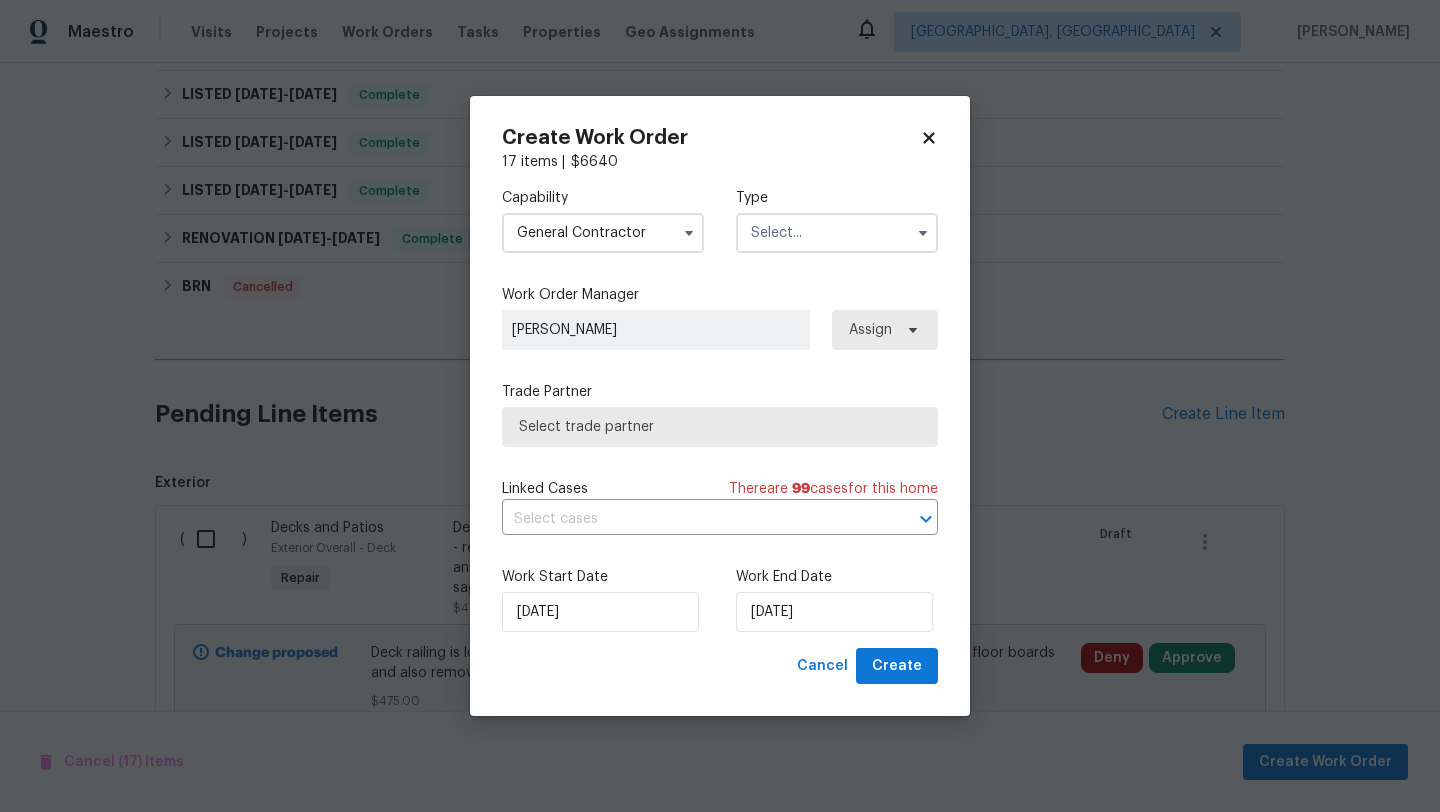 click at bounding box center [837, 233] 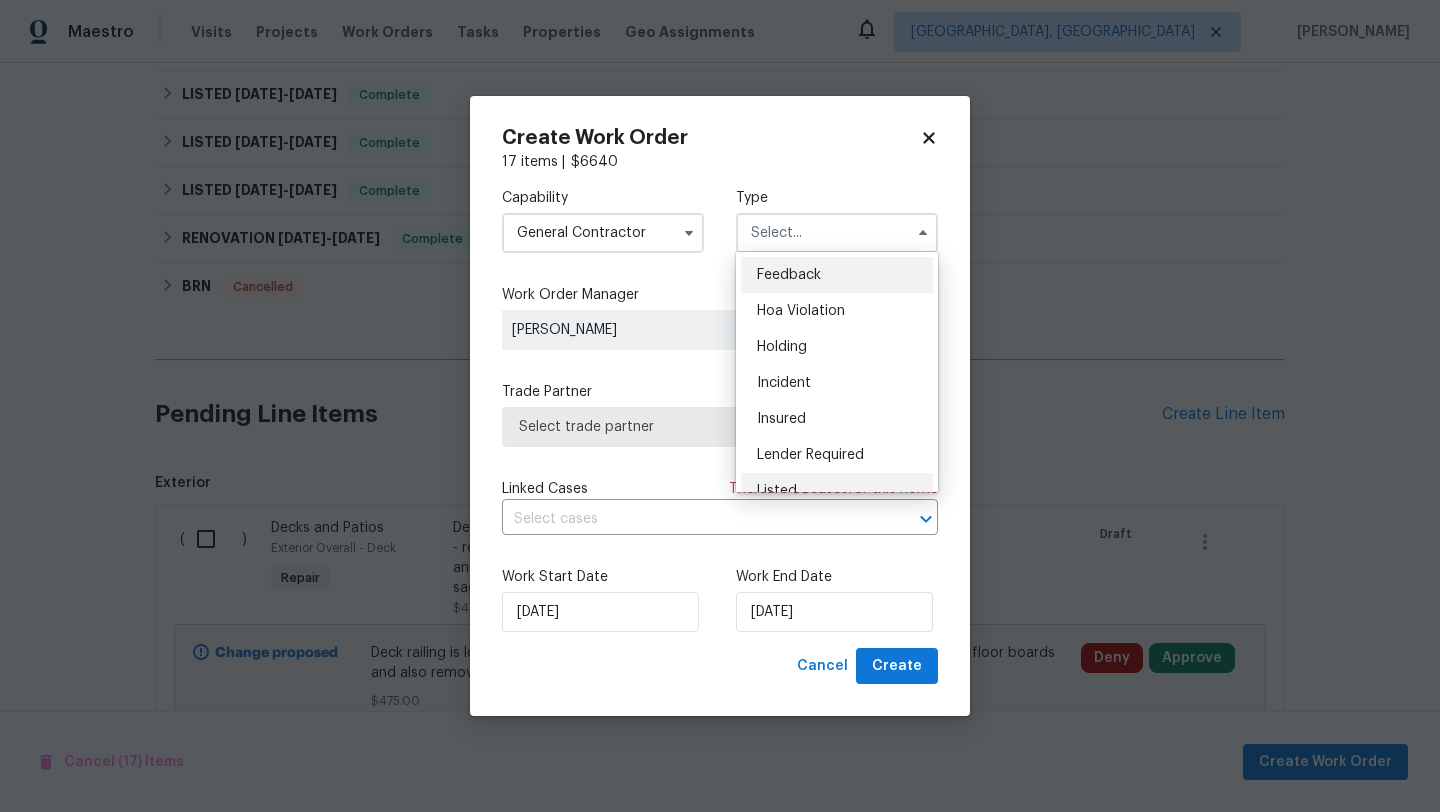 click on "Listed" at bounding box center [837, 491] 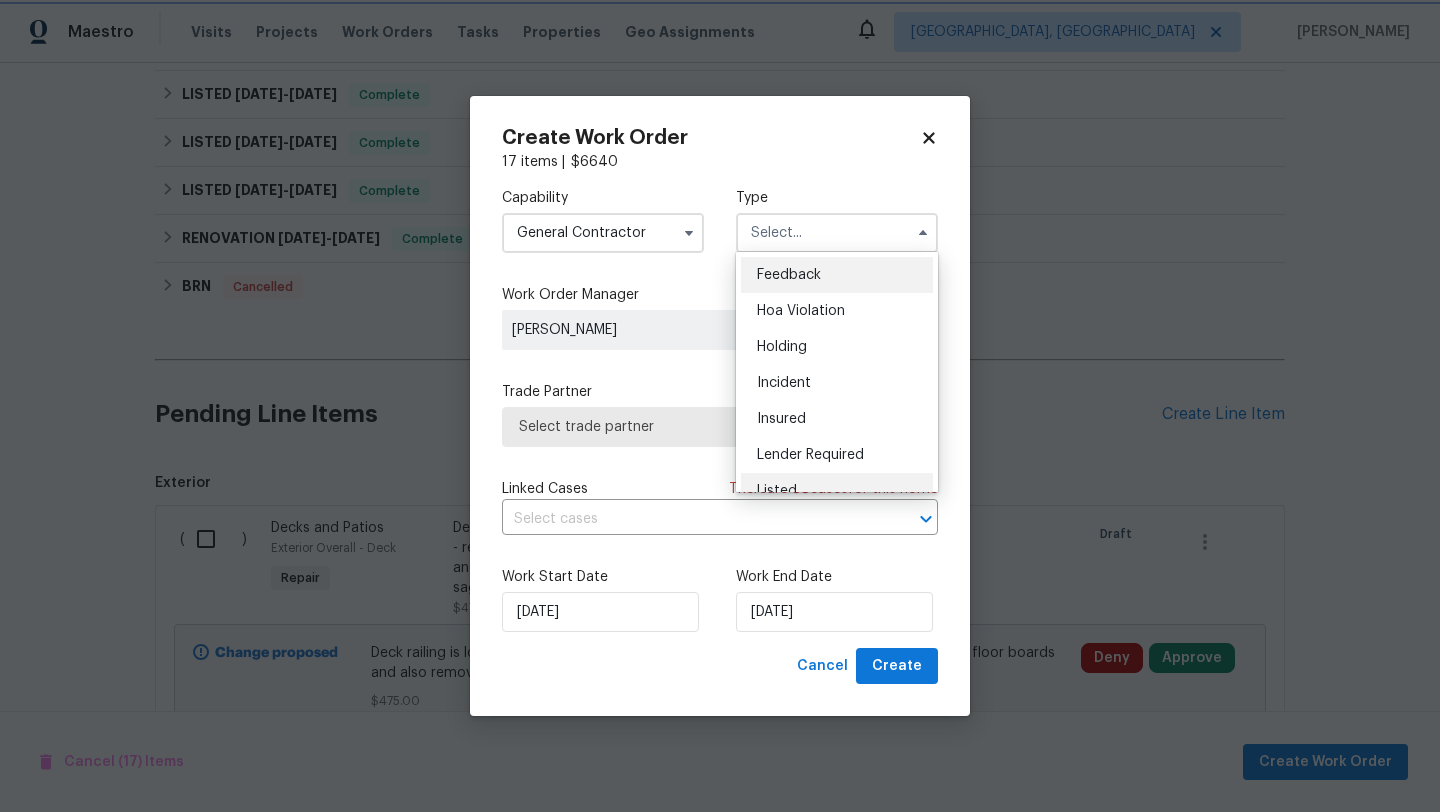 type on "Listed" 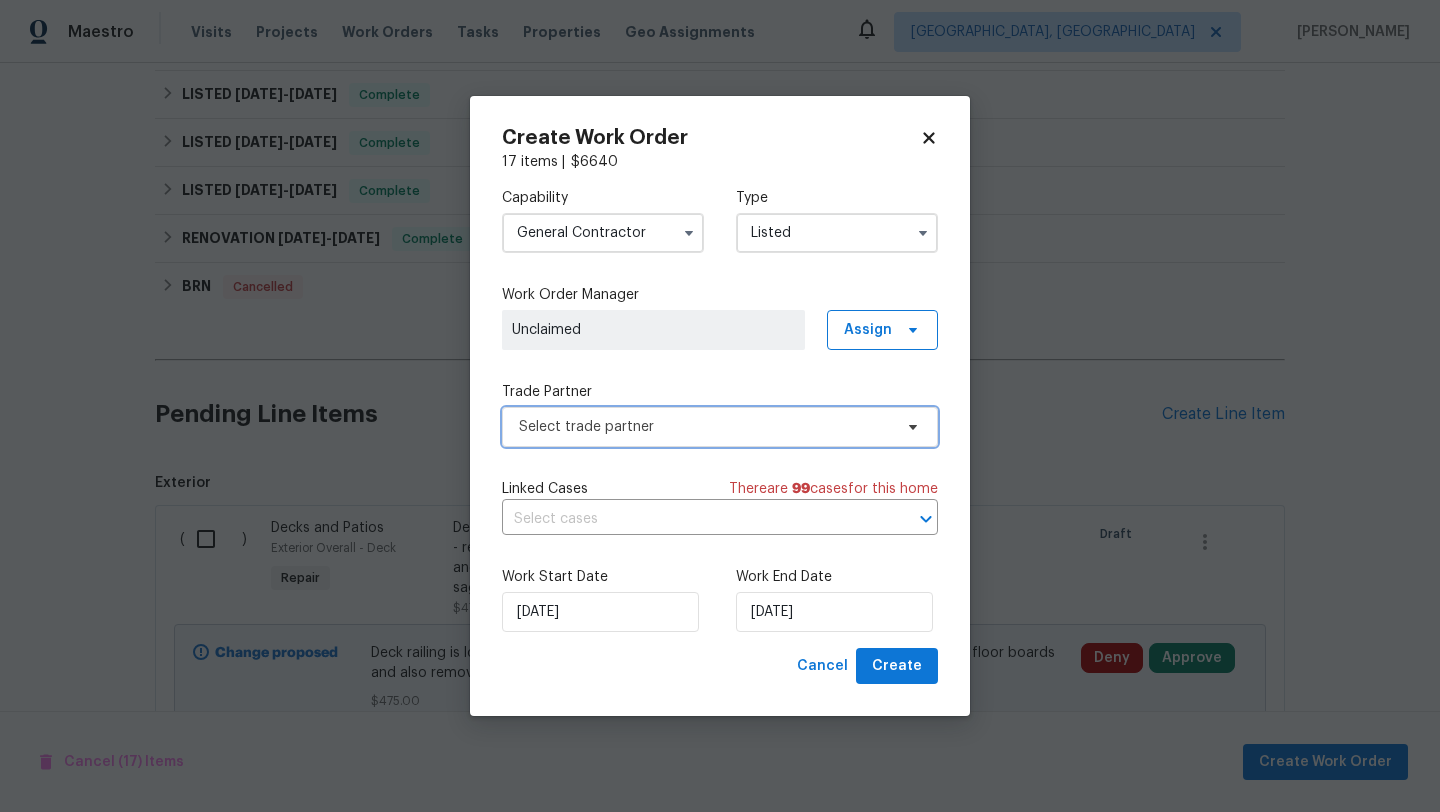 click on "Select trade partner" at bounding box center (705, 427) 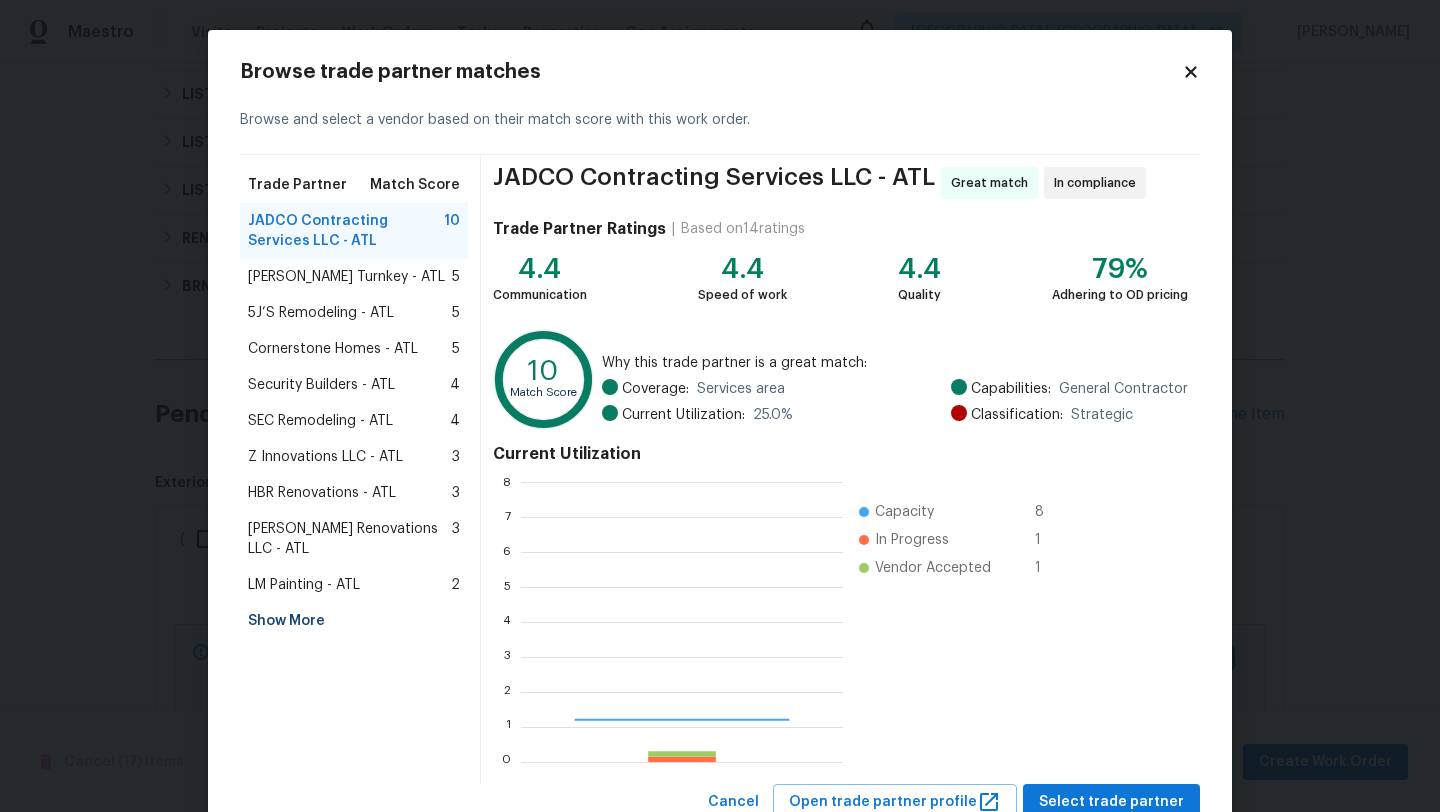 scroll, scrollTop: 2, scrollLeft: 2, axis: both 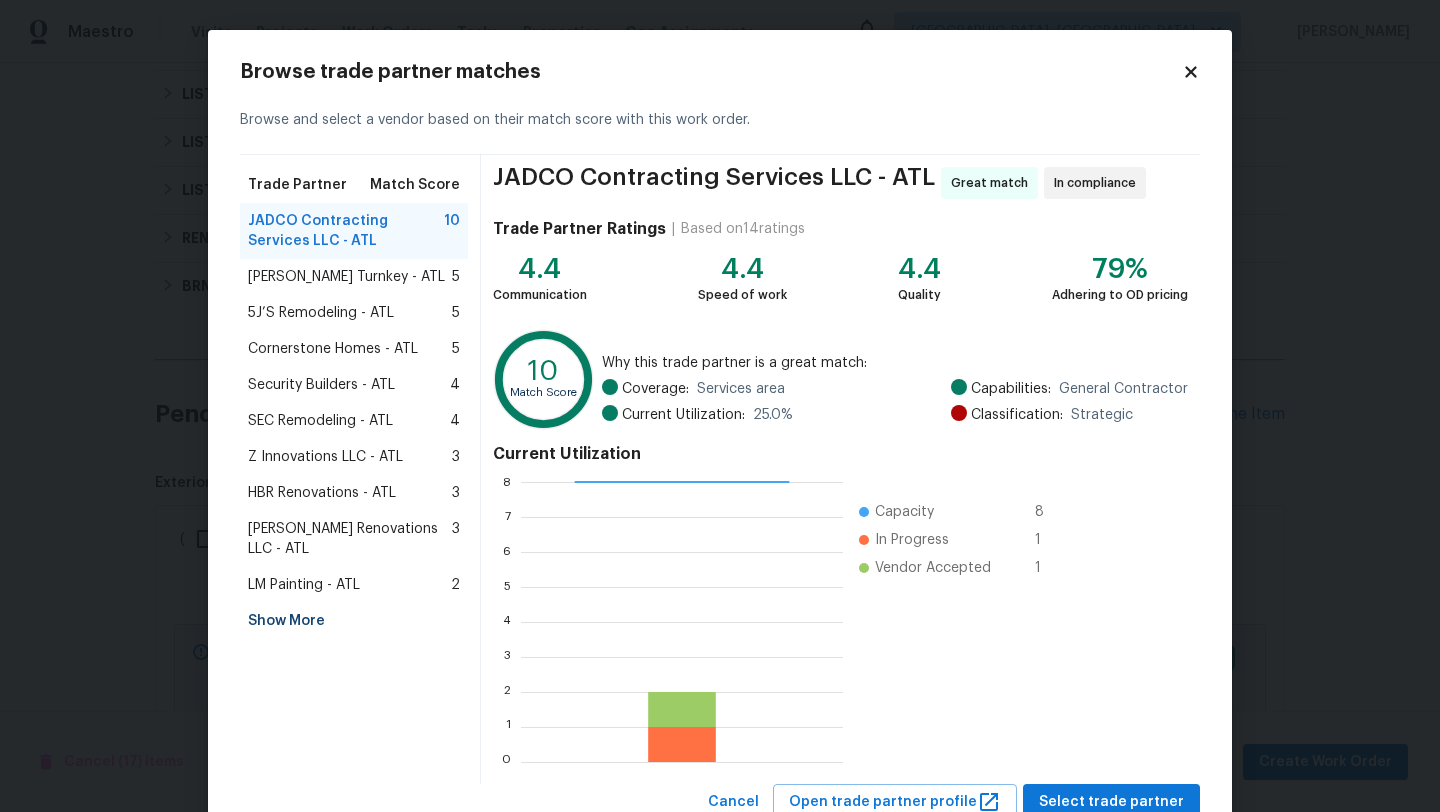click on "LM Painting - ATL" at bounding box center [304, 585] 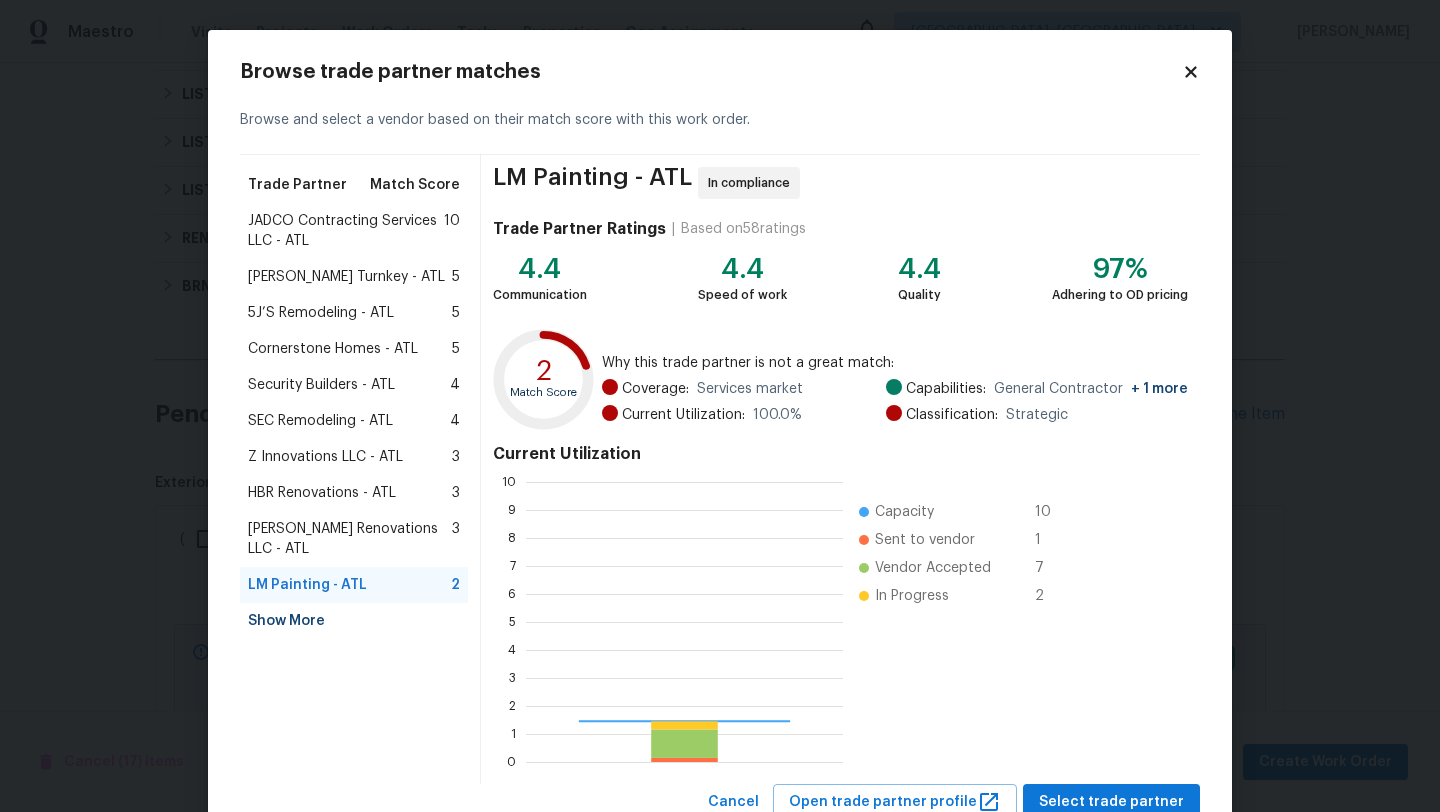 scroll, scrollTop: 2, scrollLeft: 2, axis: both 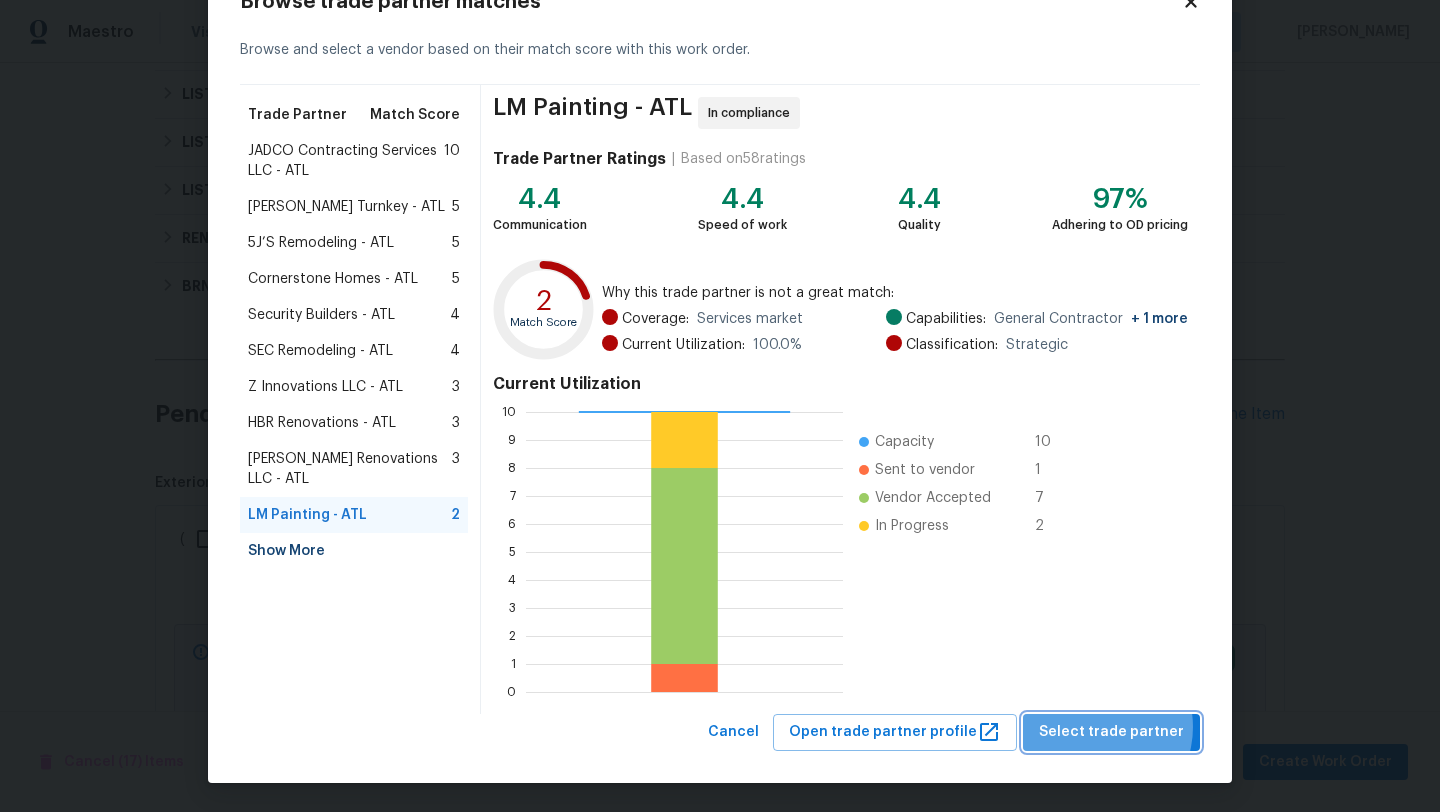 click on "Select trade partner" at bounding box center (1111, 732) 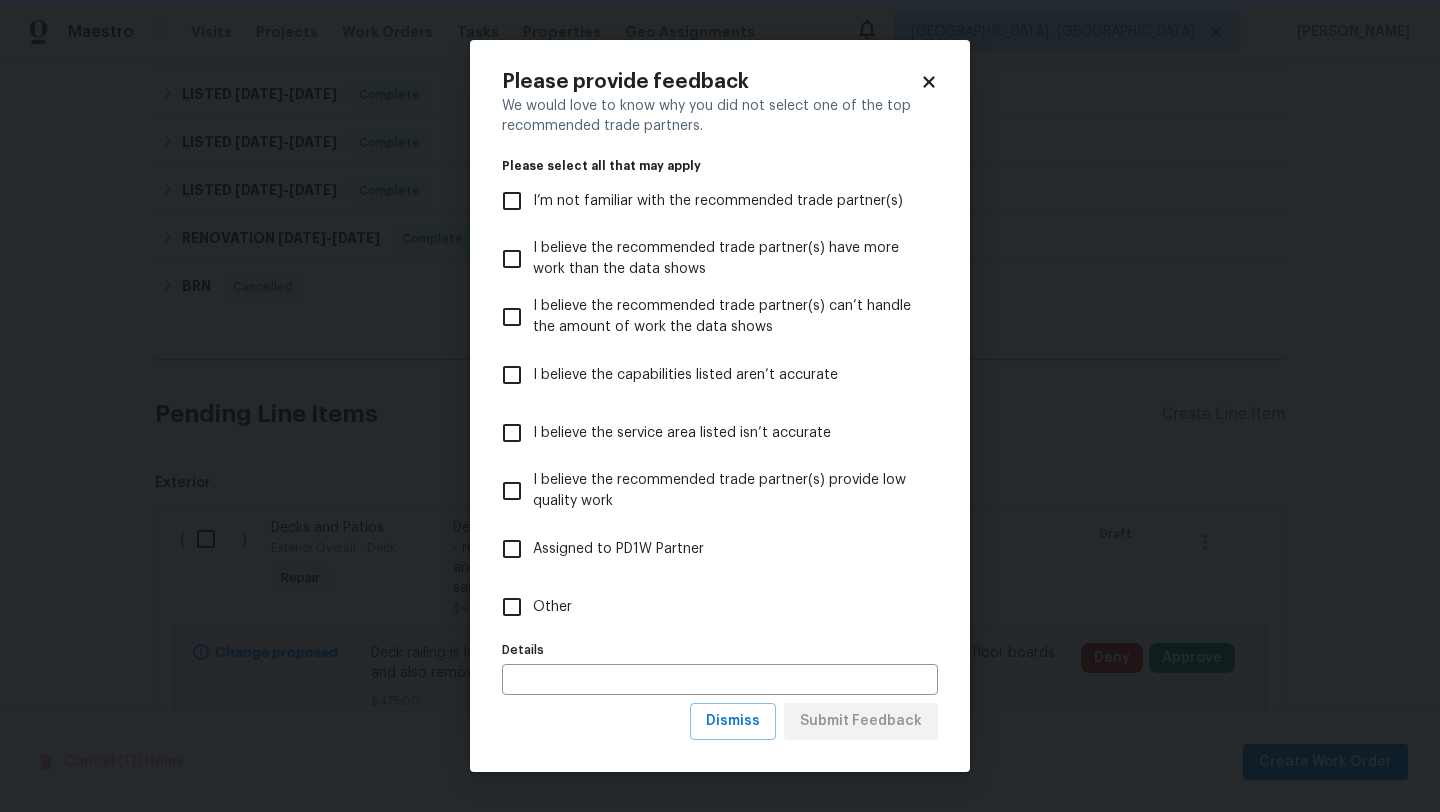 scroll, scrollTop: 0, scrollLeft: 0, axis: both 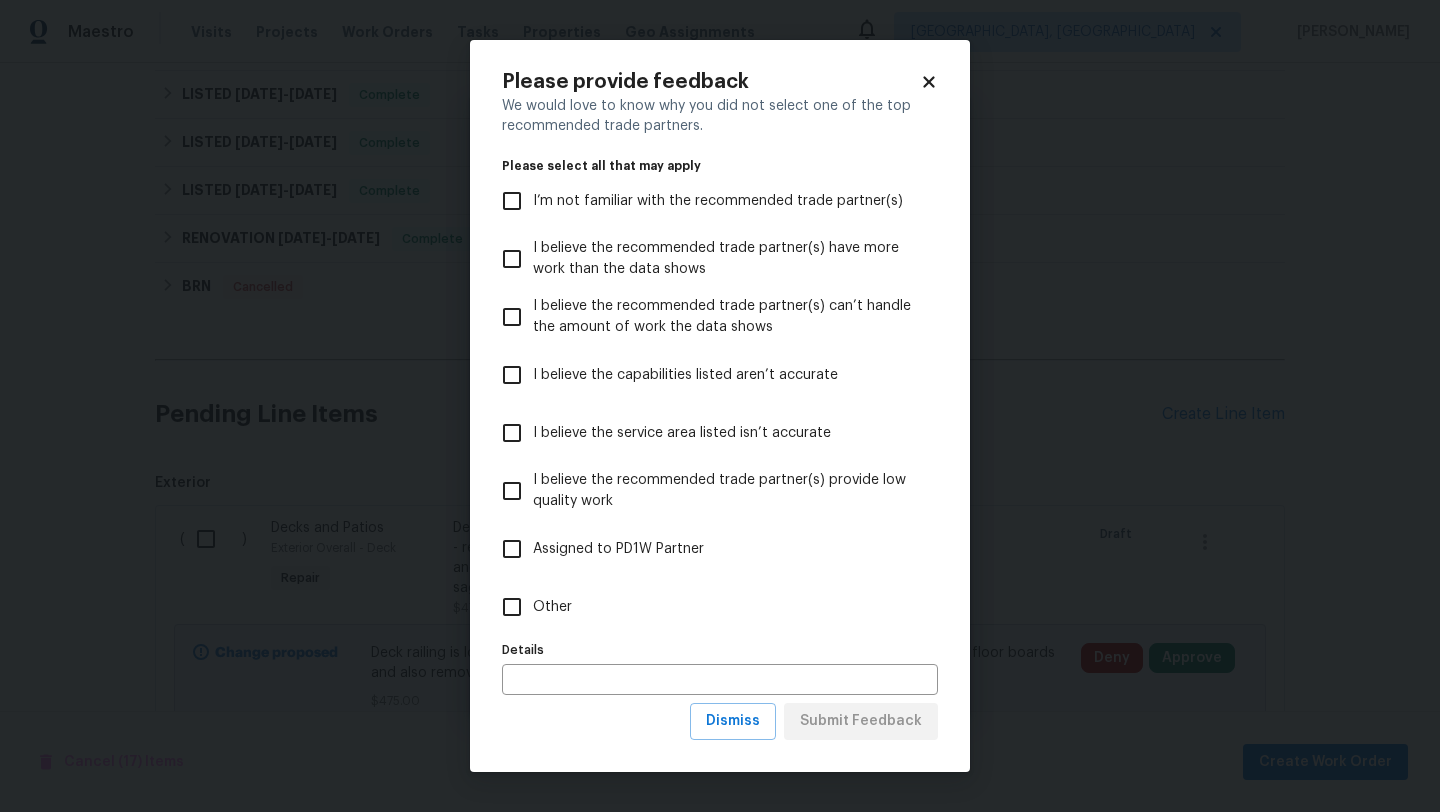 click on "Other" at bounding box center (552, 607) 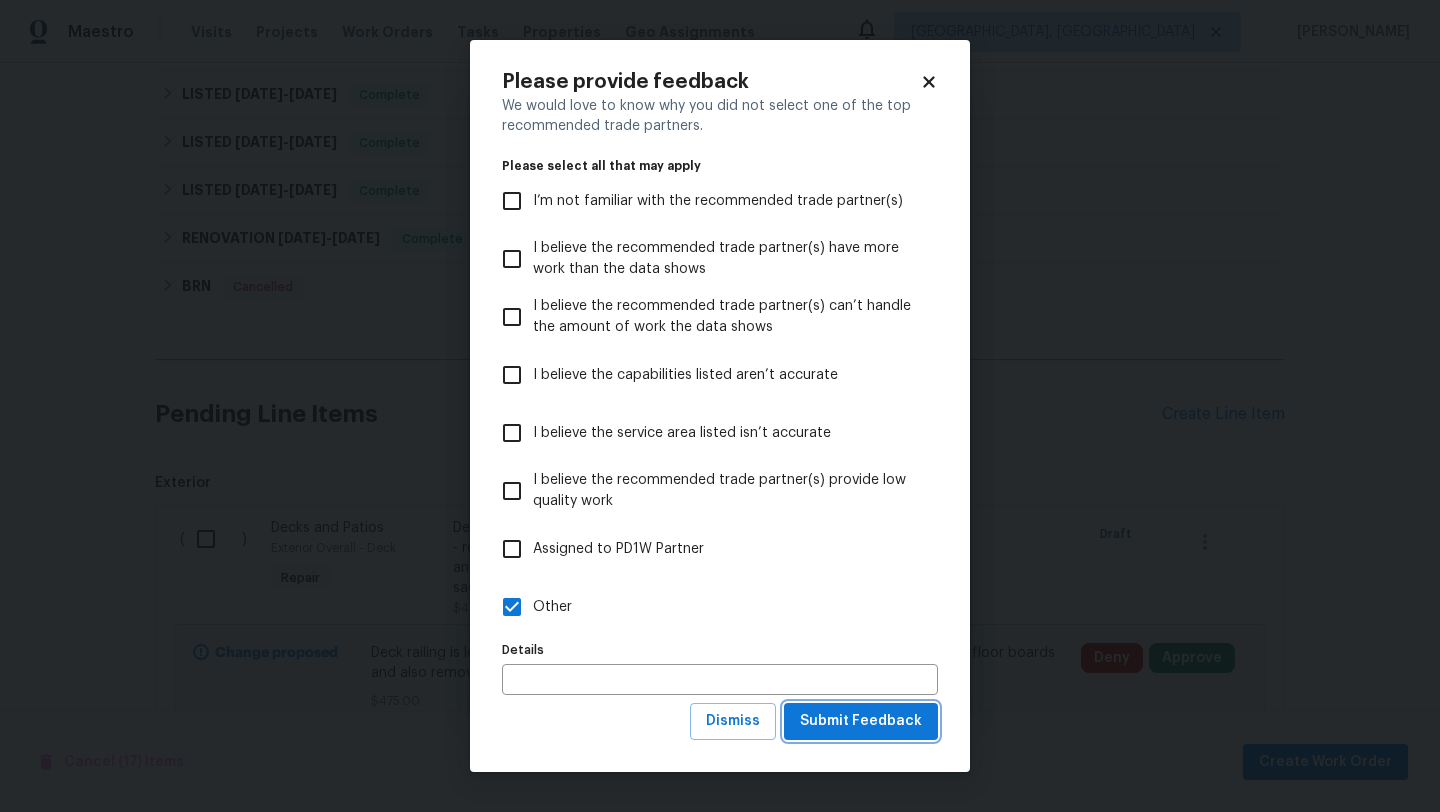 click on "Submit Feedback" at bounding box center [861, 721] 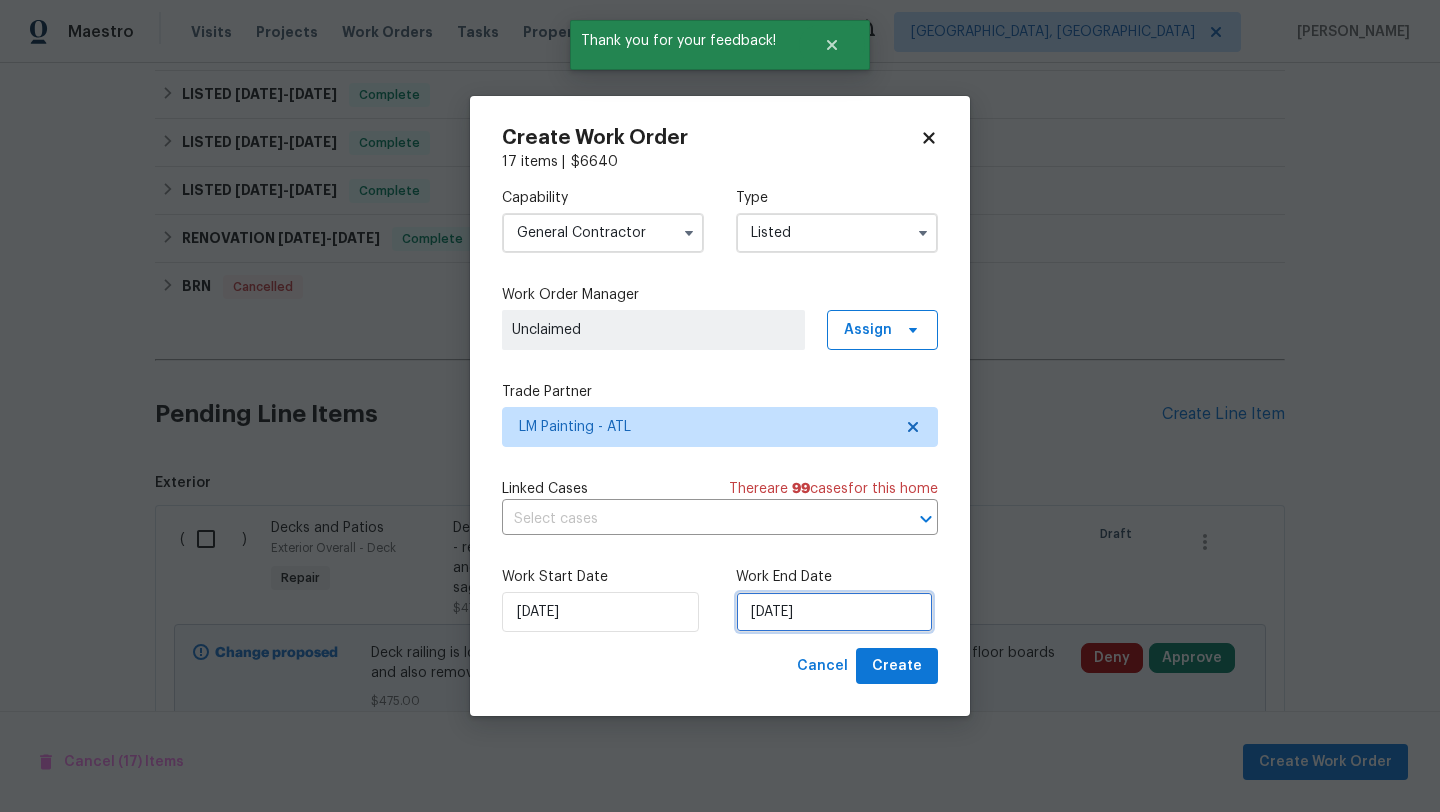click on "[DATE]" at bounding box center [834, 612] 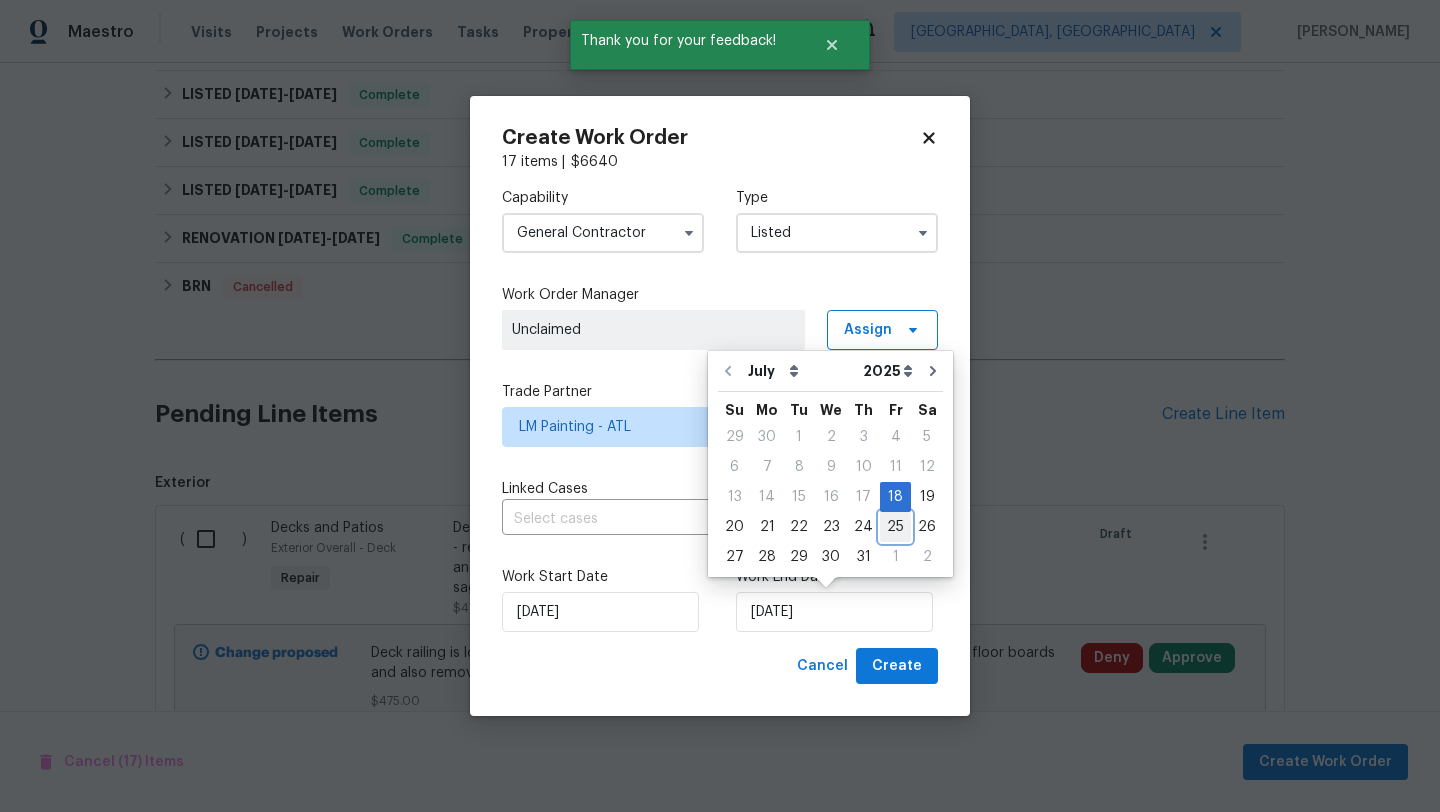 click on "25" at bounding box center [895, 527] 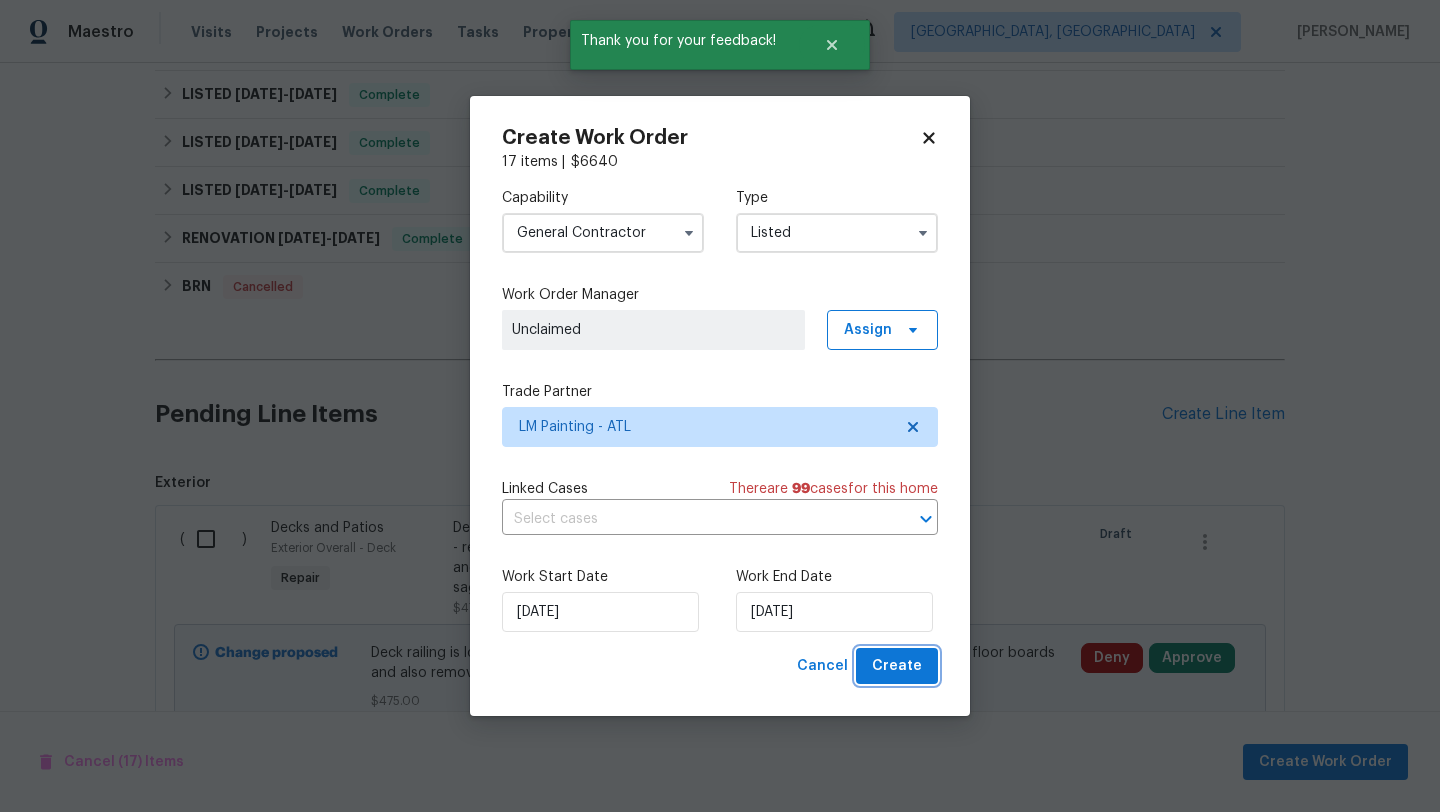 click on "Create" at bounding box center [897, 666] 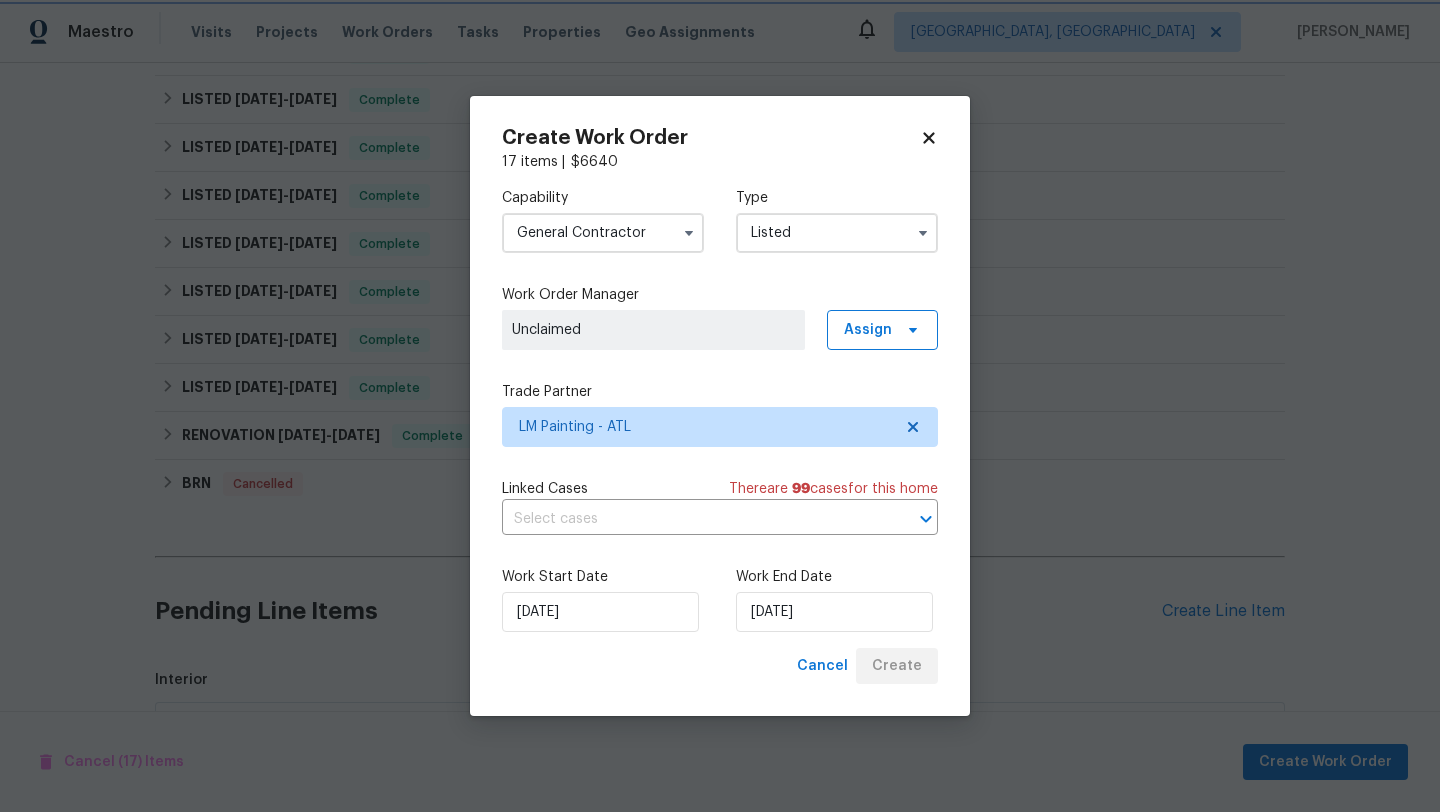 scroll, scrollTop: 642, scrollLeft: 0, axis: vertical 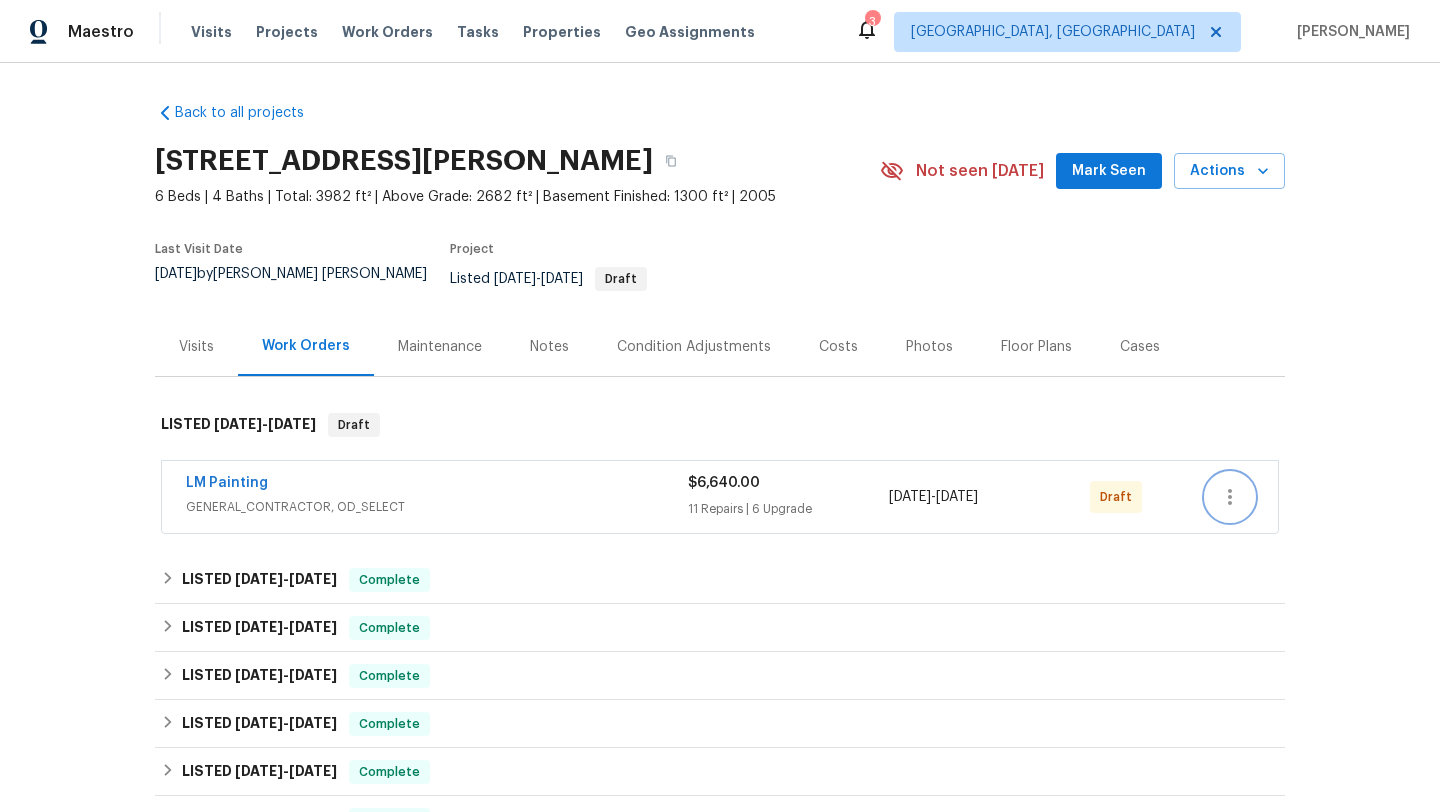 click 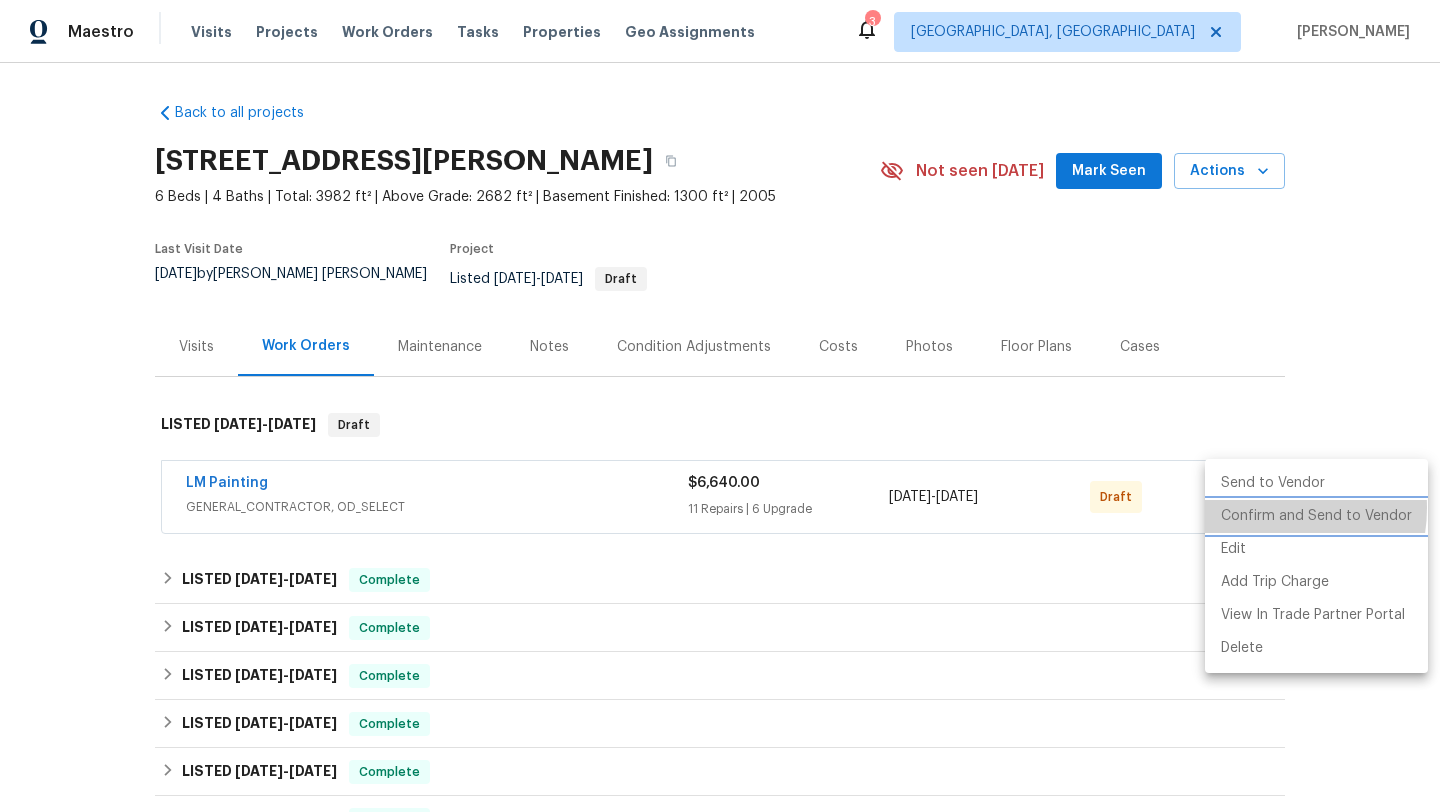 click on "Confirm and Send to Vendor" at bounding box center [1316, 516] 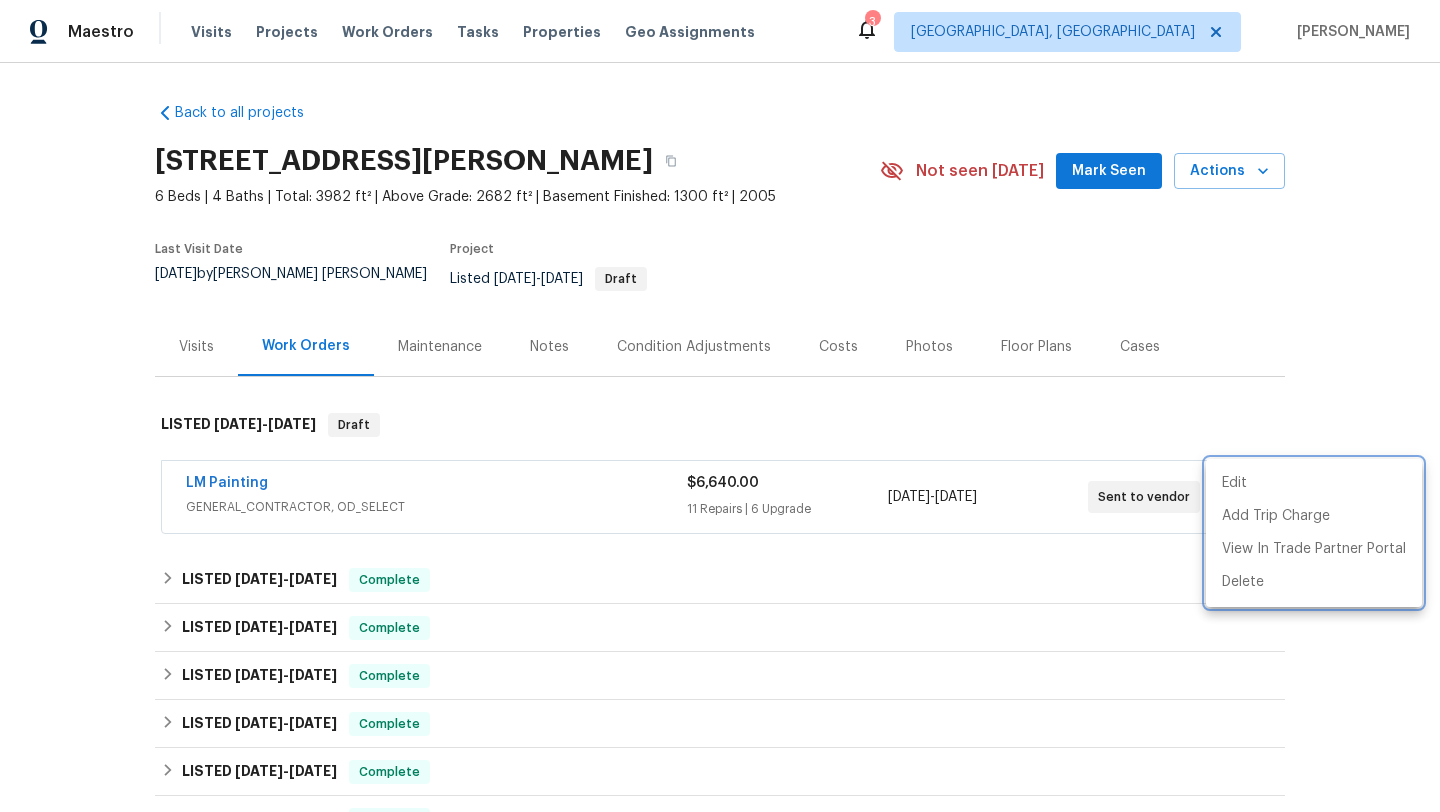 click at bounding box center (720, 406) 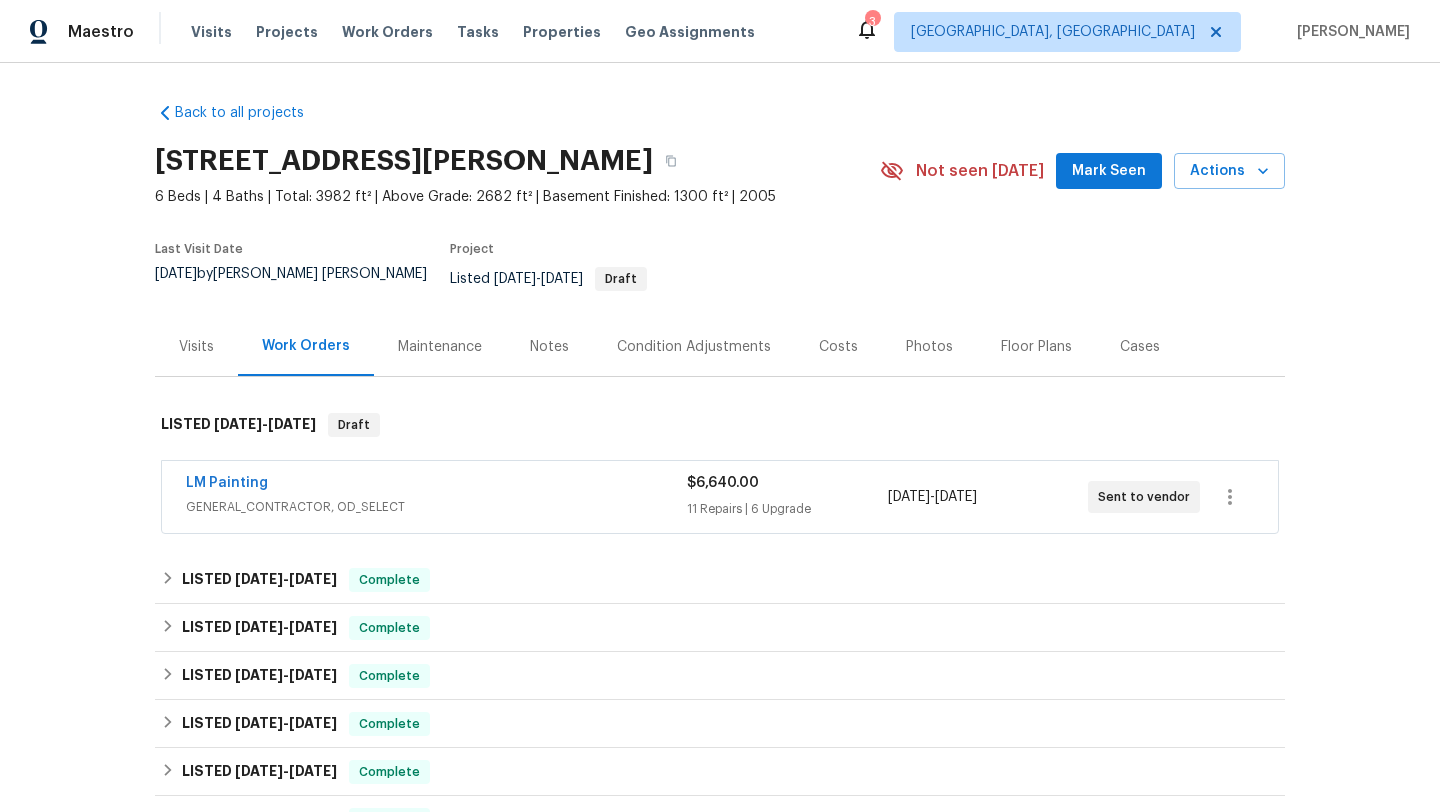 click on "Projects" at bounding box center (287, 32) 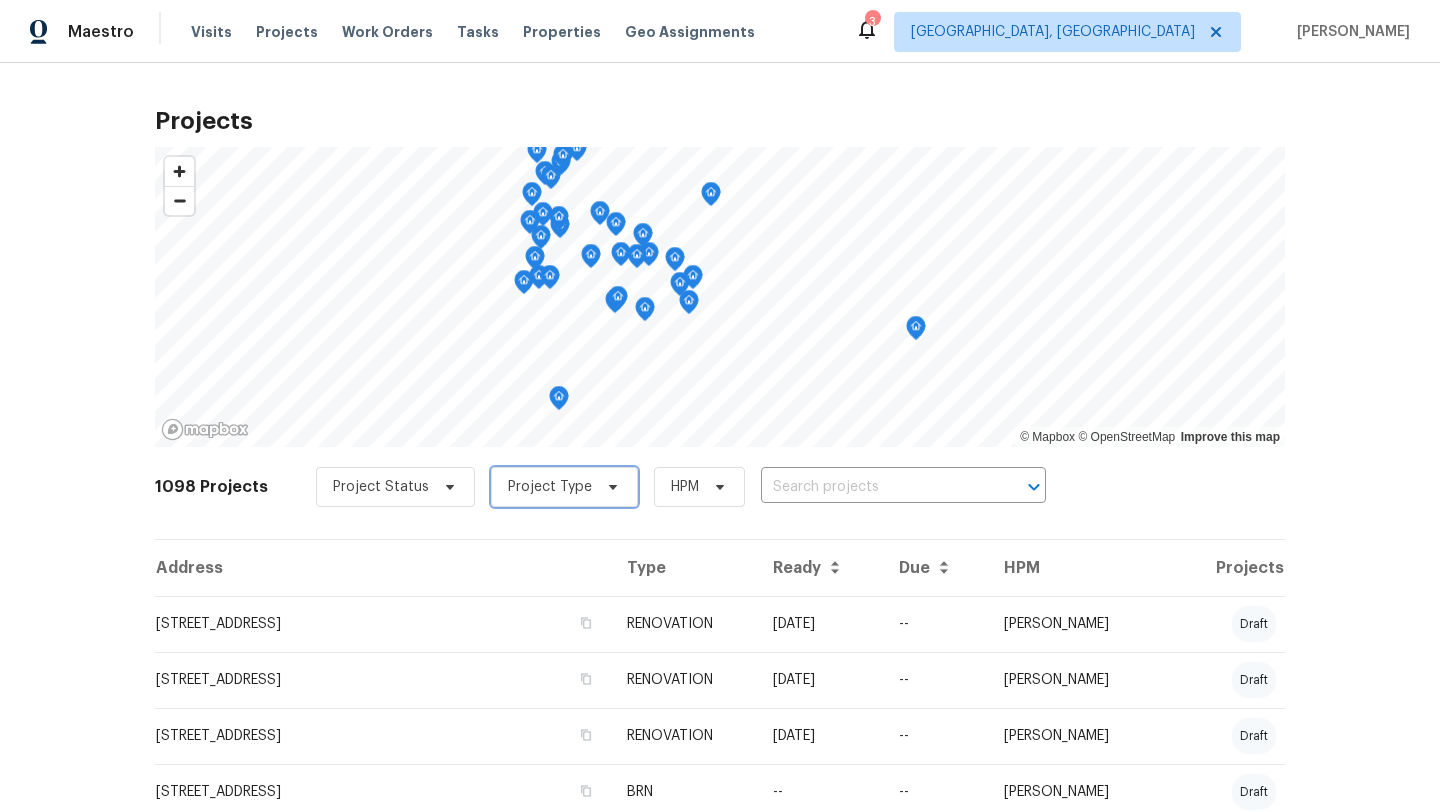 click on "Project Type" at bounding box center (550, 487) 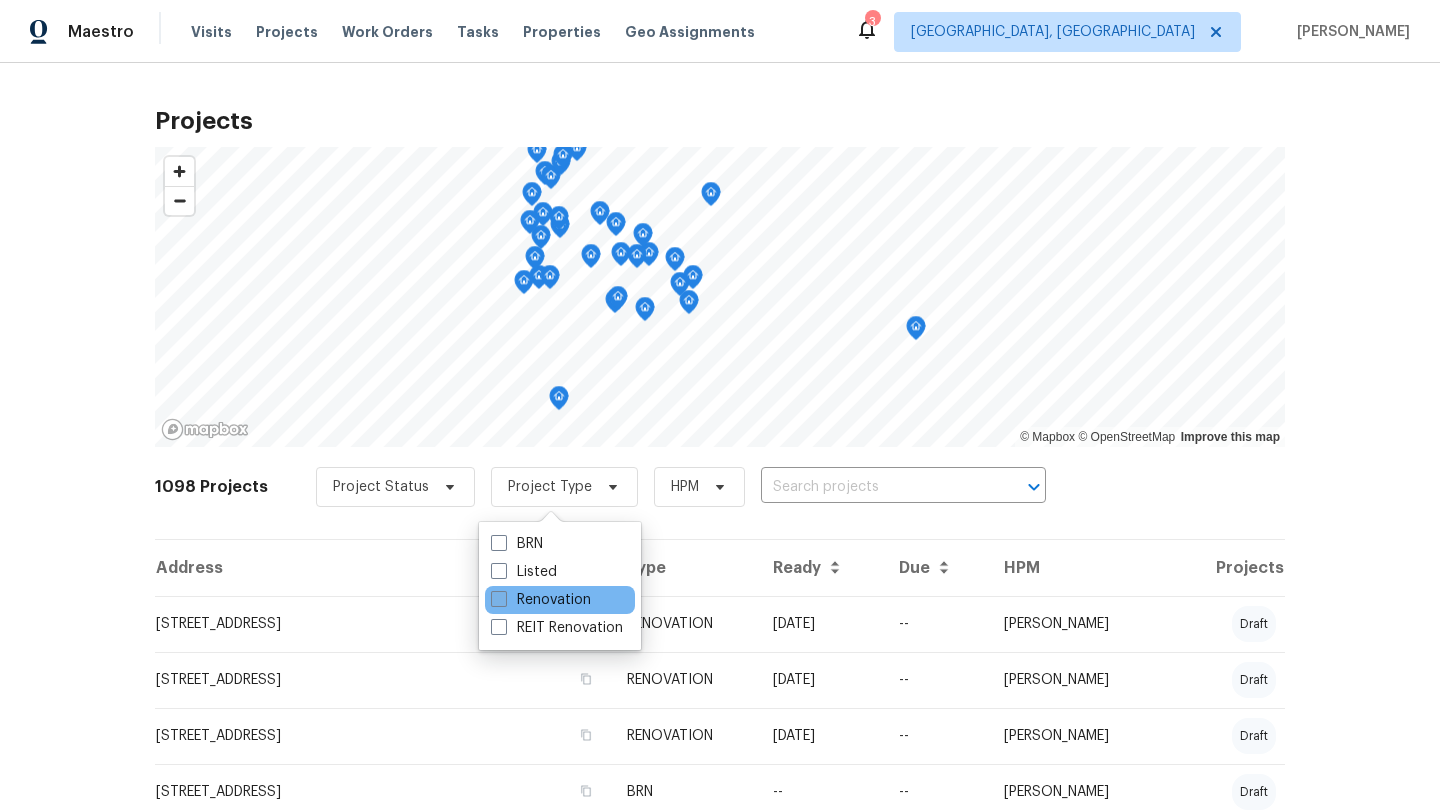 click on "Renovation" at bounding box center [541, 600] 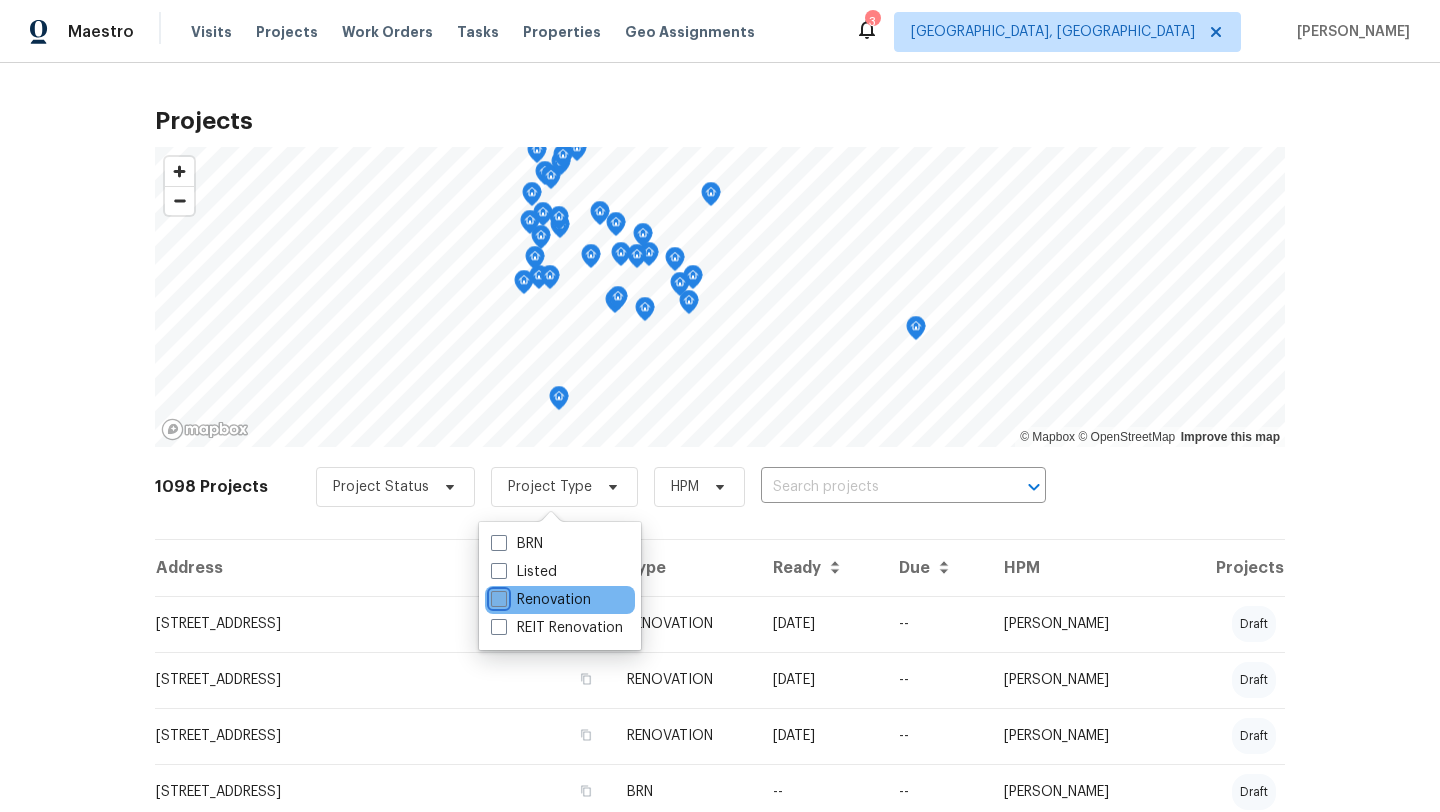 click on "Renovation" at bounding box center [497, 596] 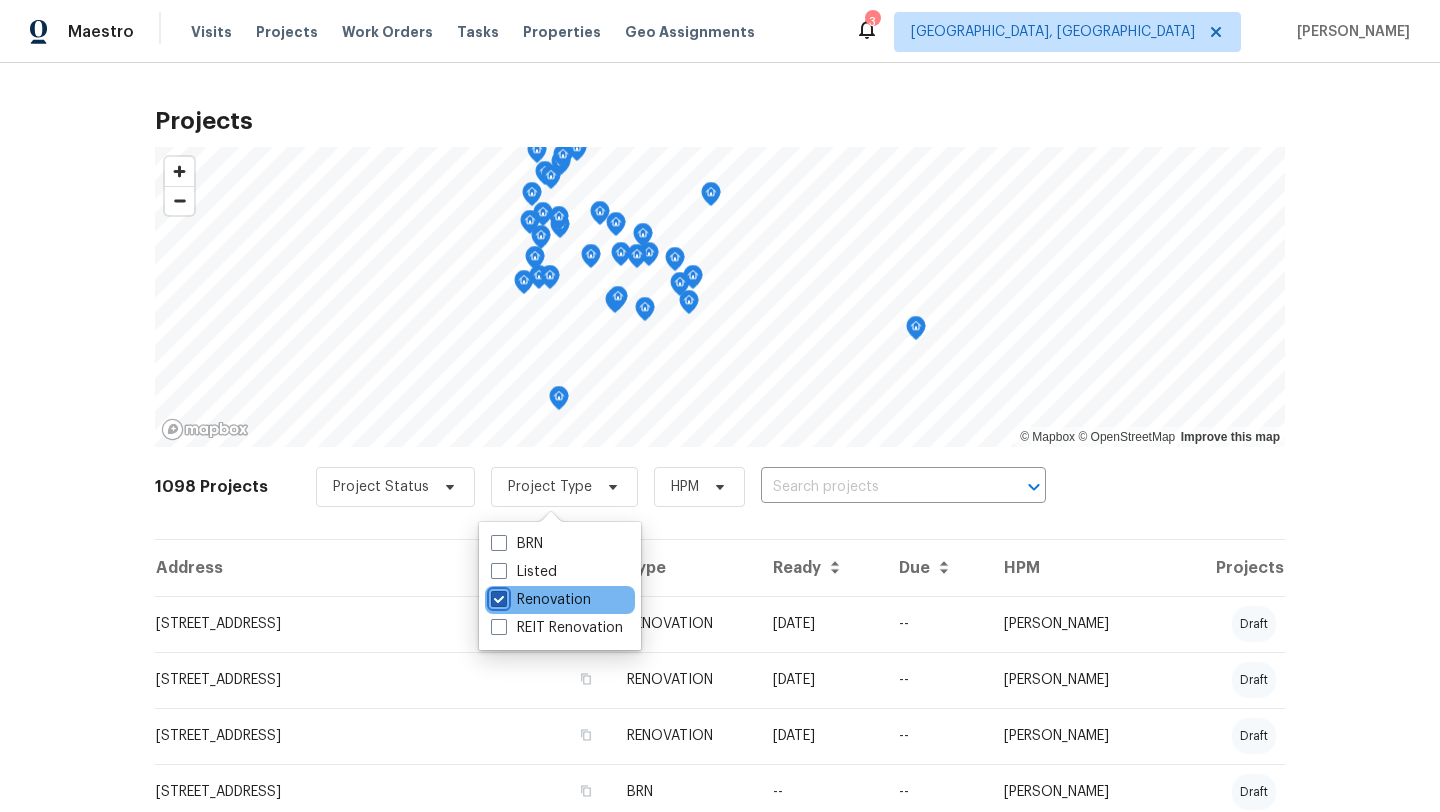 checkbox on "true" 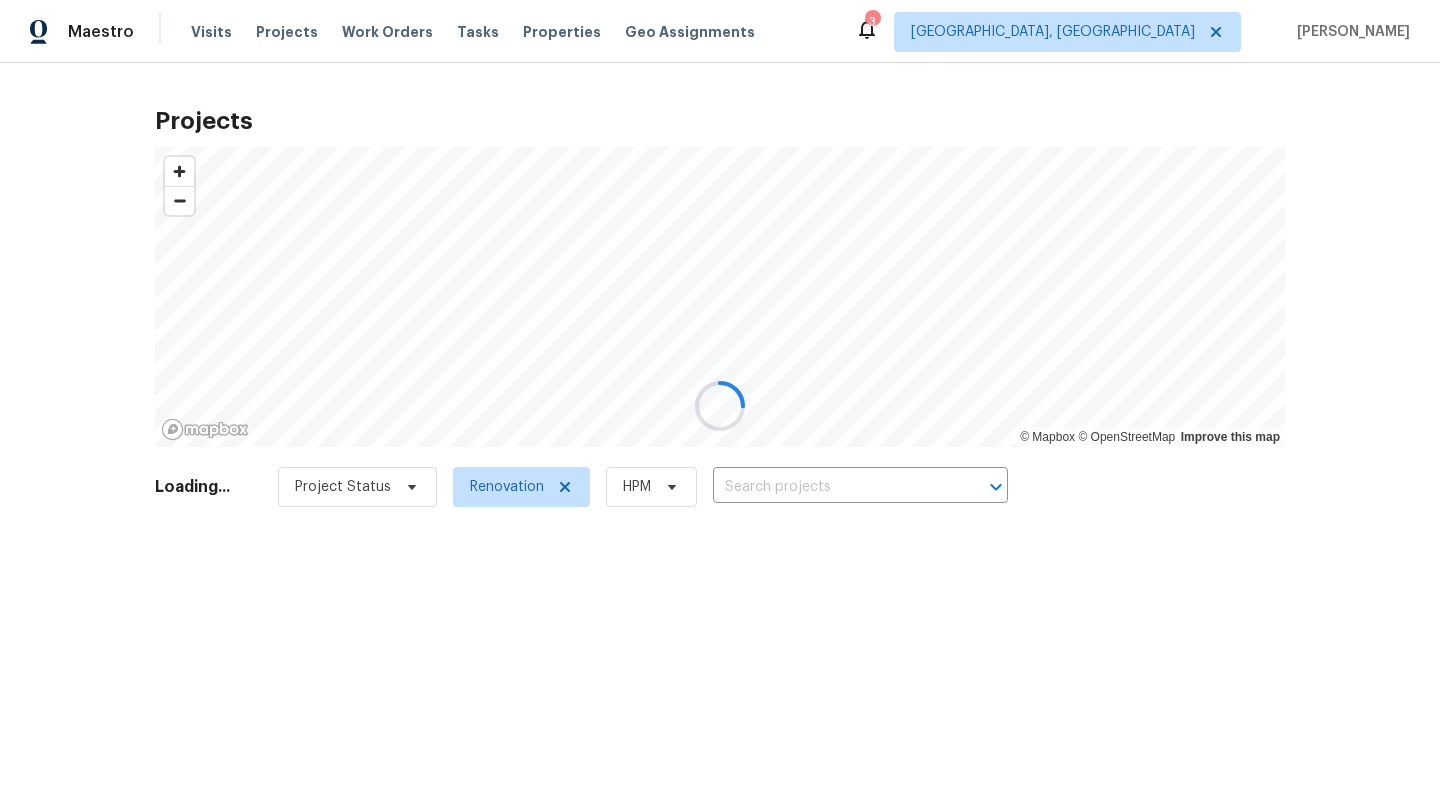 click at bounding box center (720, 406) 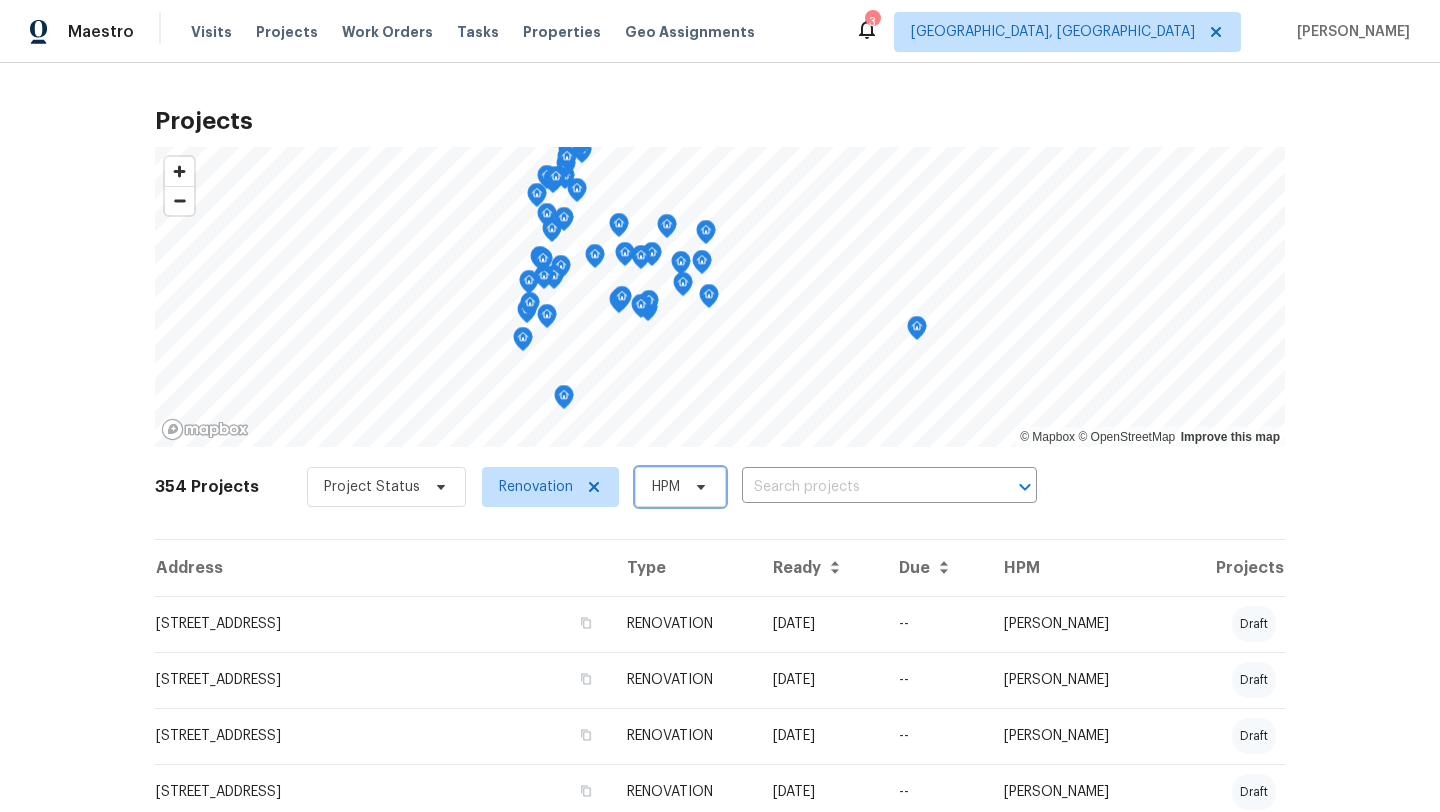 click on "HPM" at bounding box center (666, 487) 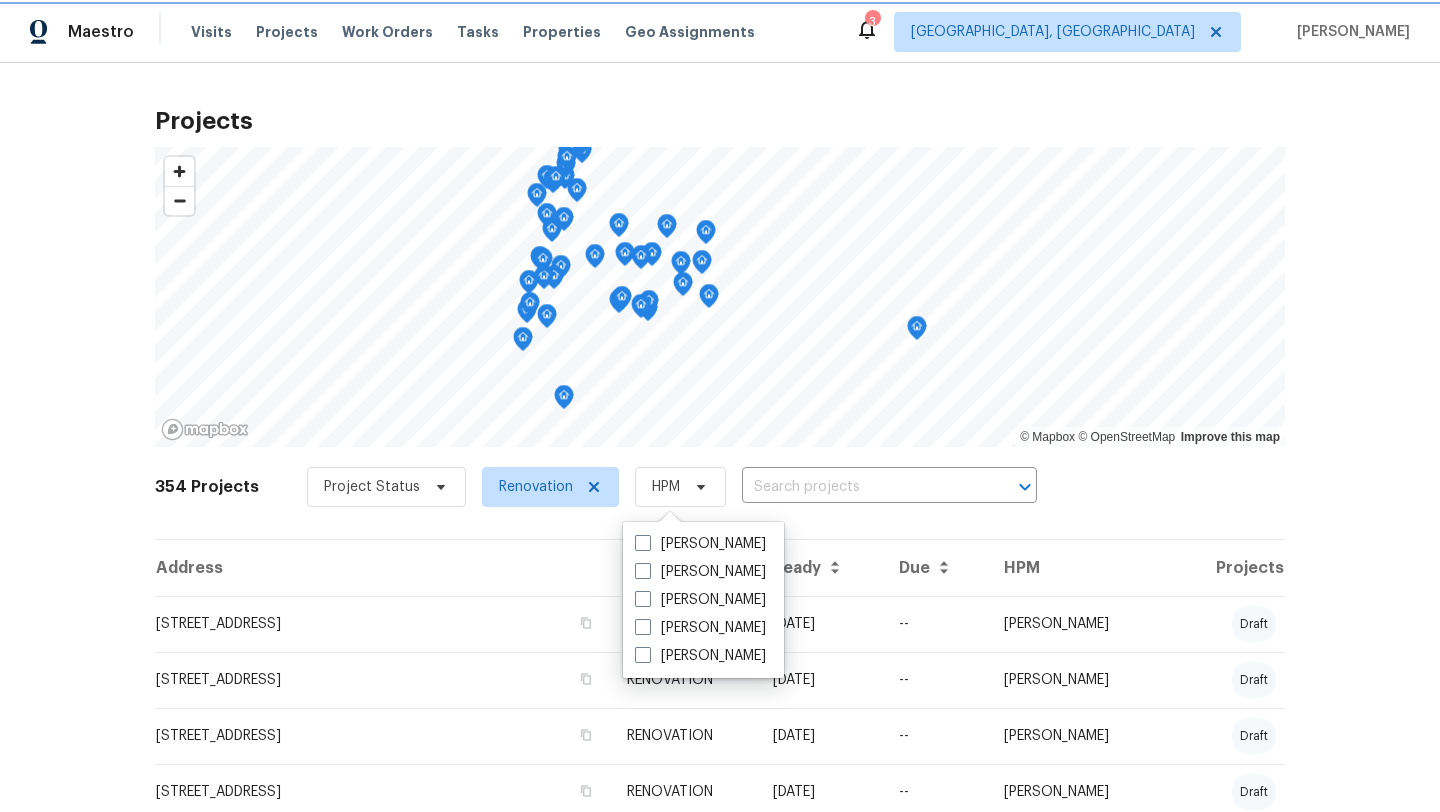 click on "HPM" at bounding box center [680, 487] 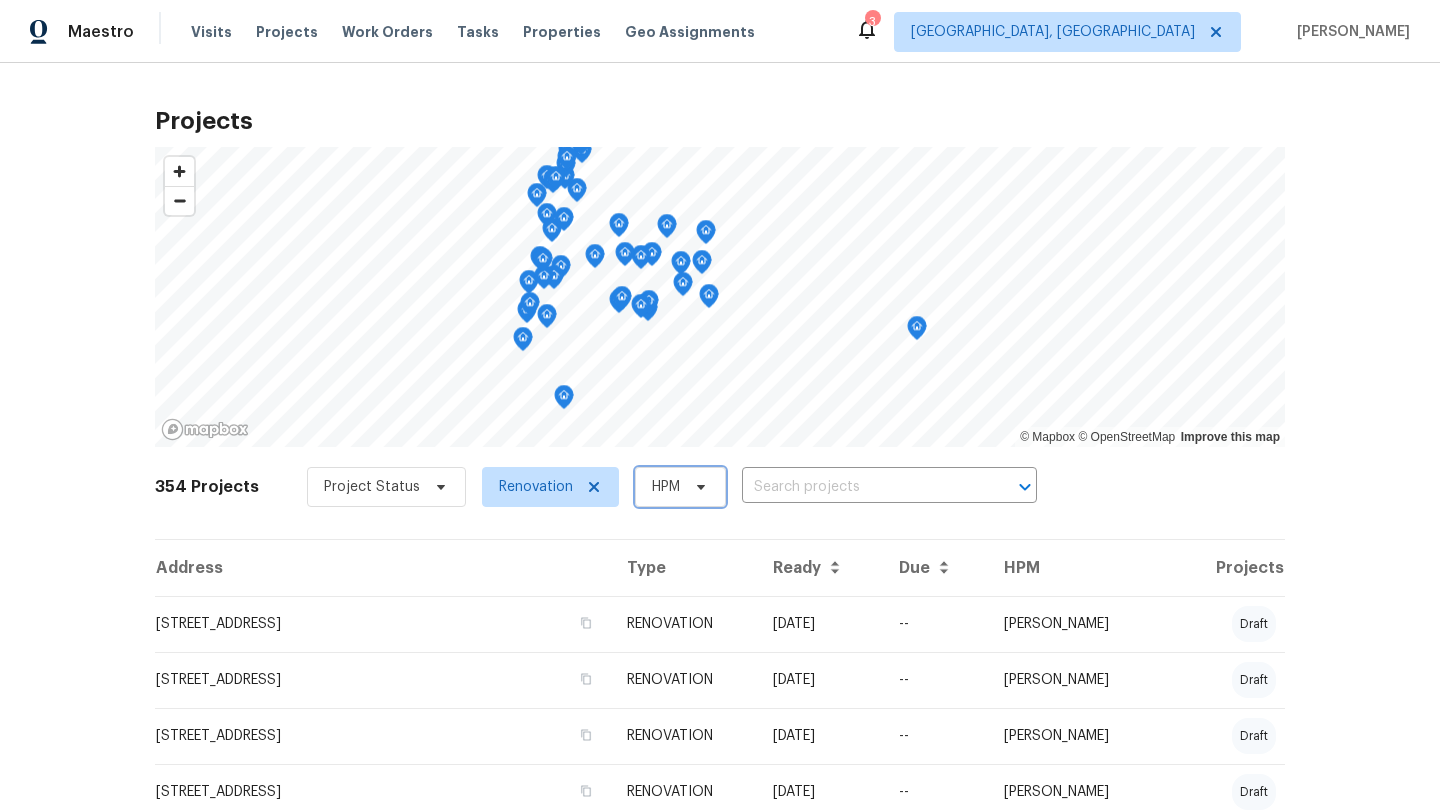 click 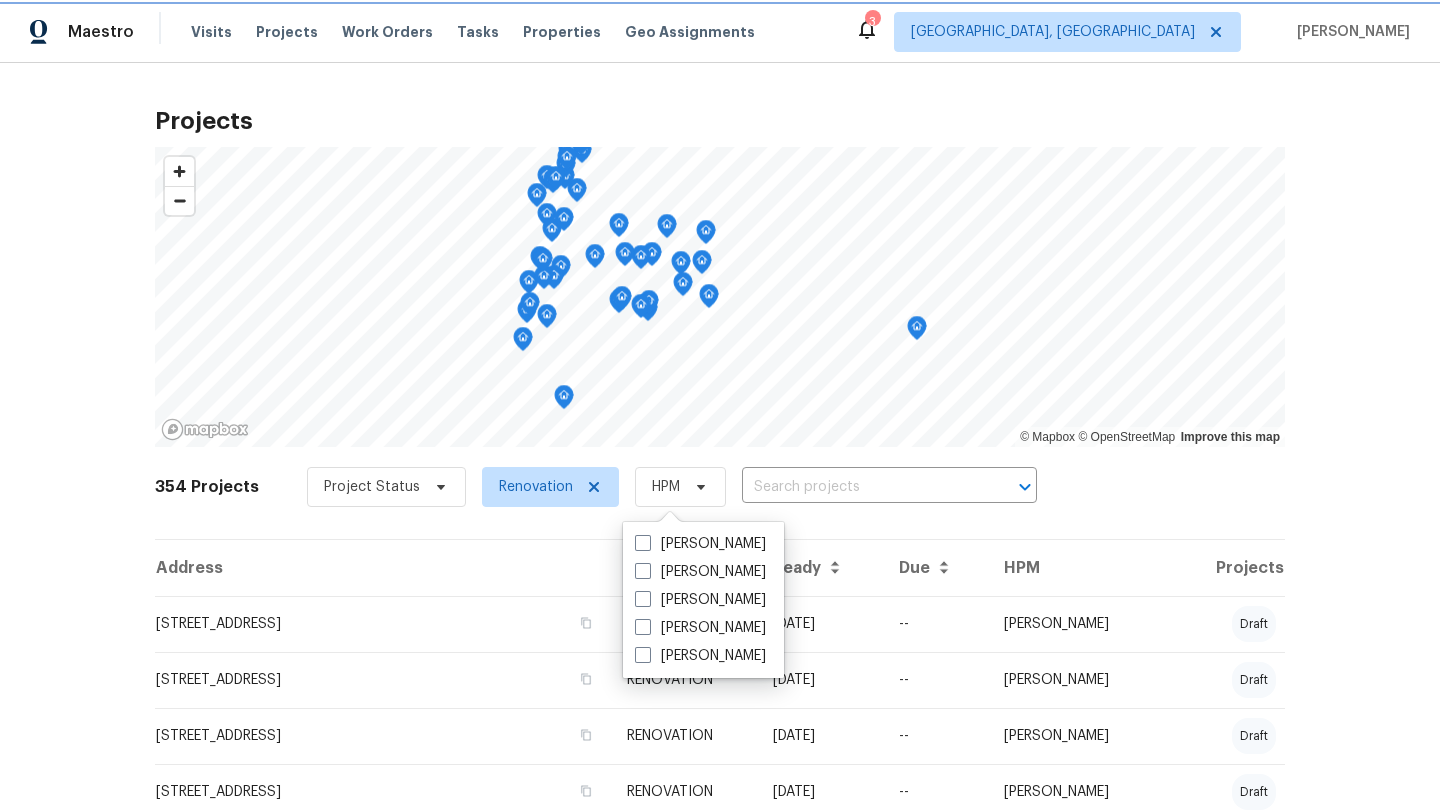 click 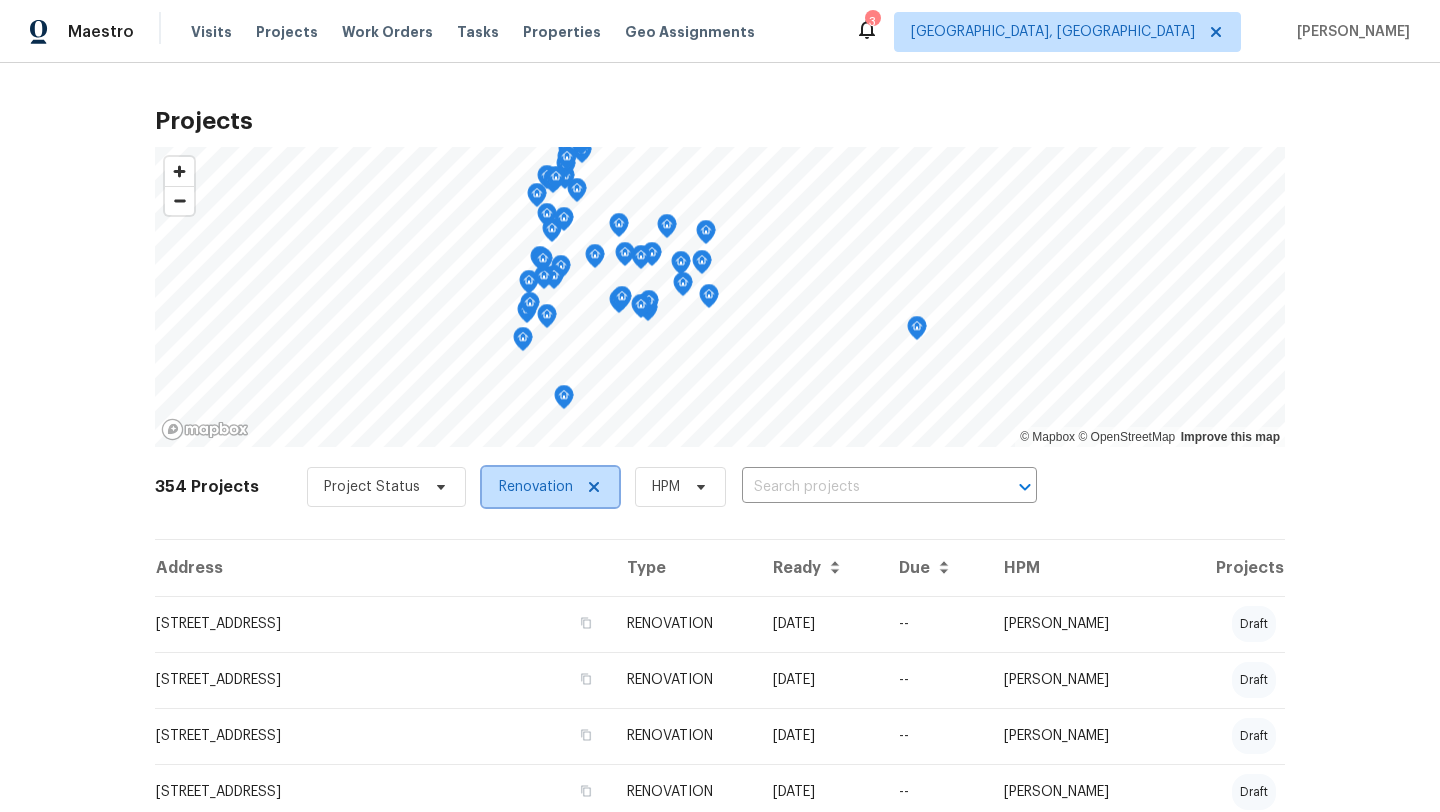 click 